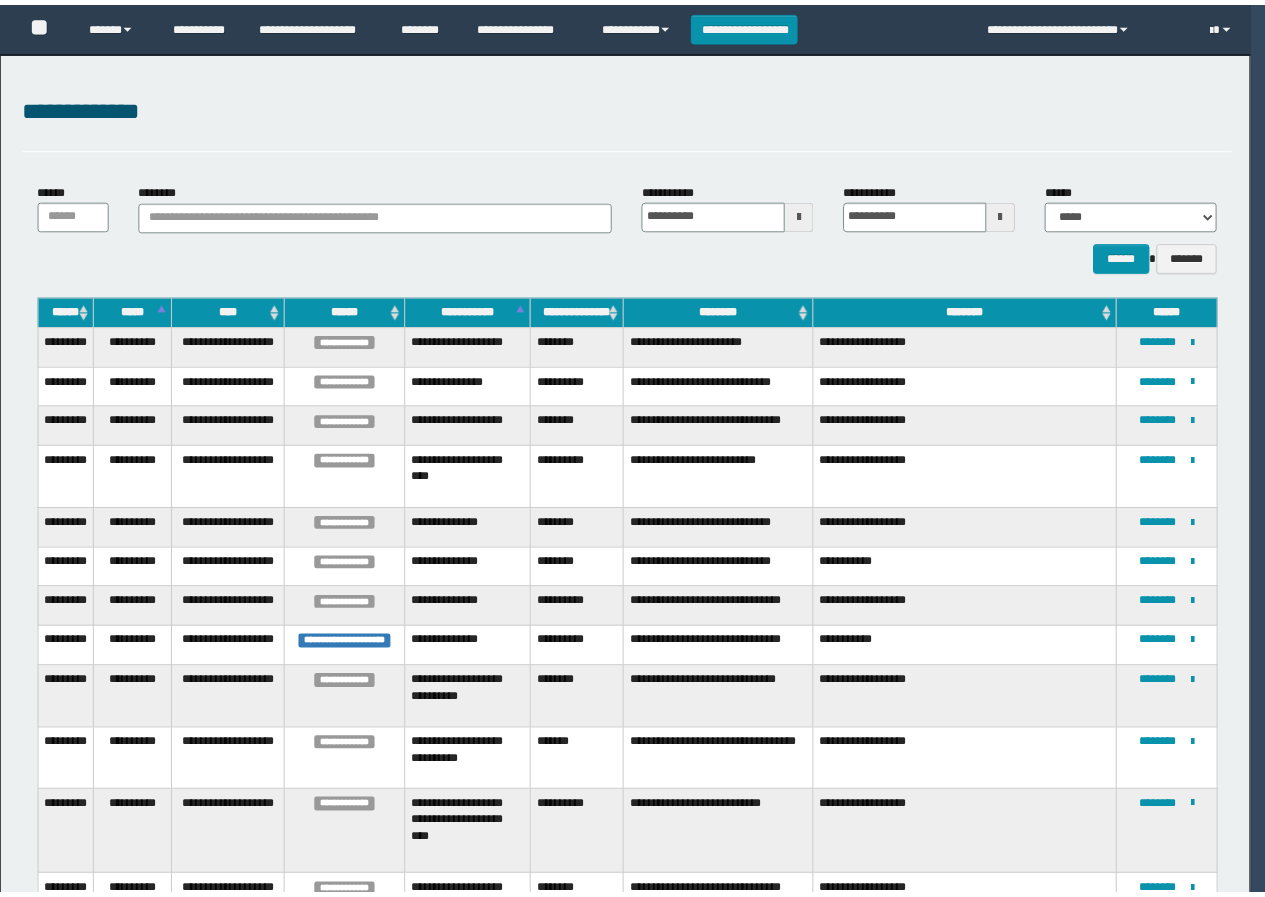 scroll, scrollTop: 0, scrollLeft: 0, axis: both 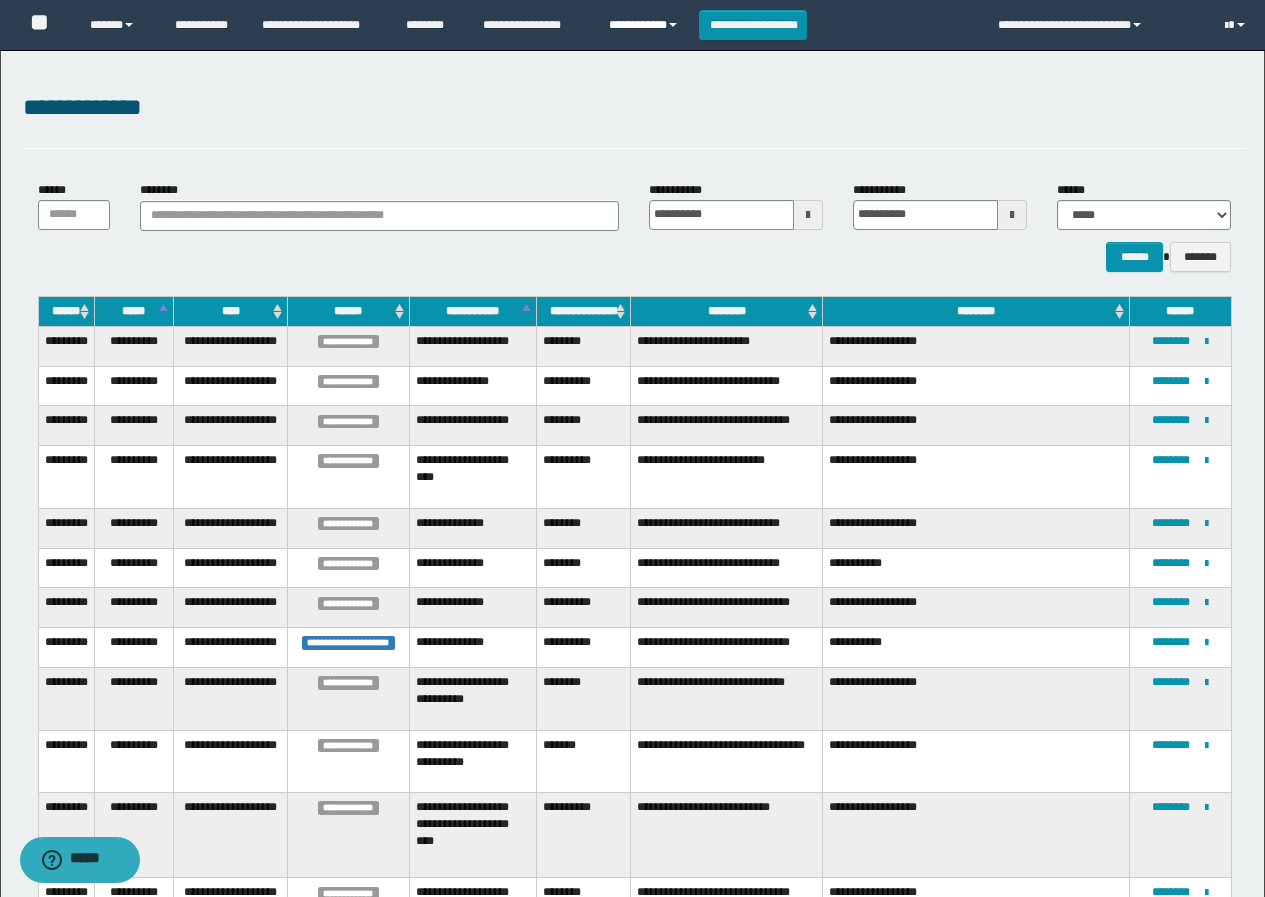 click on "**********" at bounding box center [646, 25] 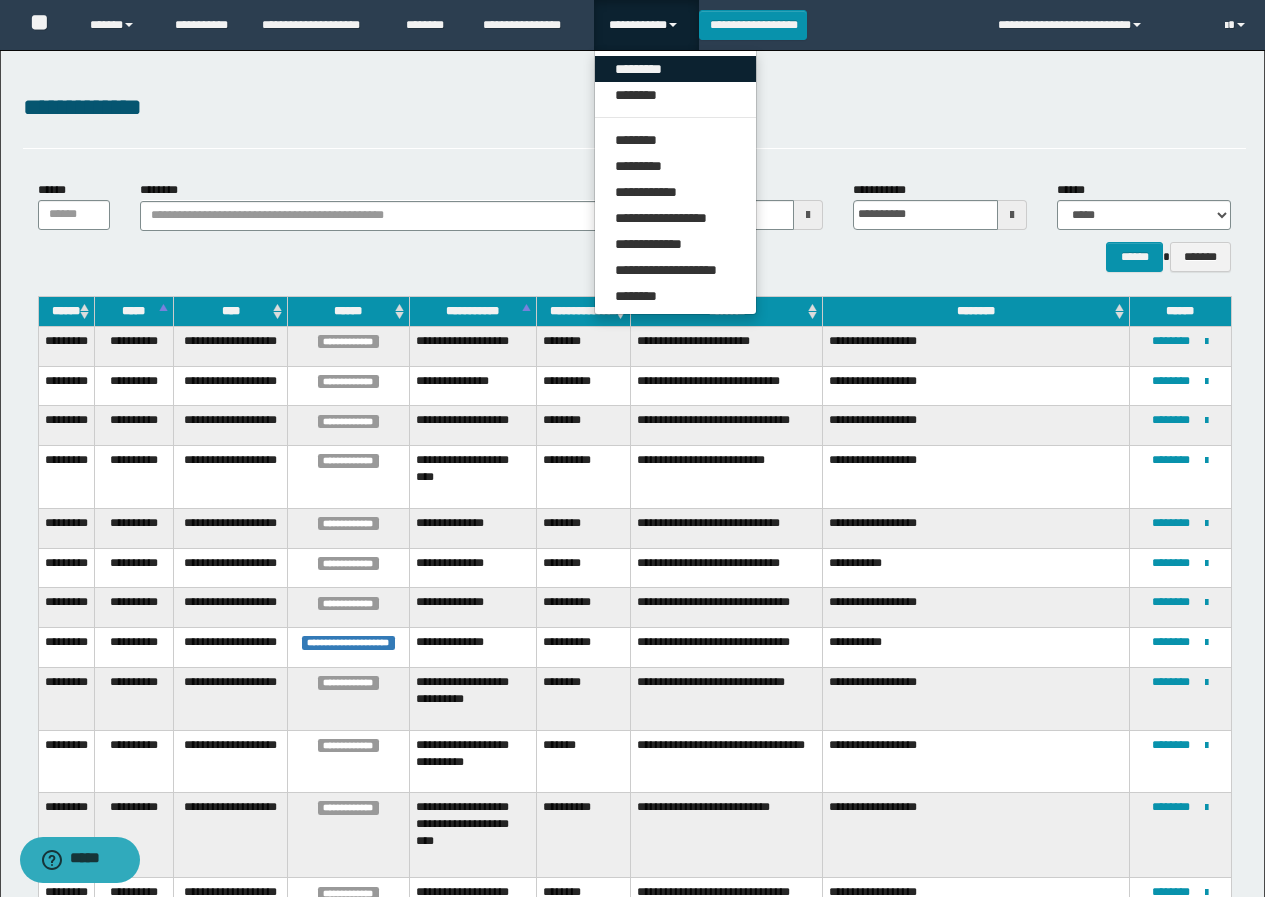 click on "*********" at bounding box center [675, 69] 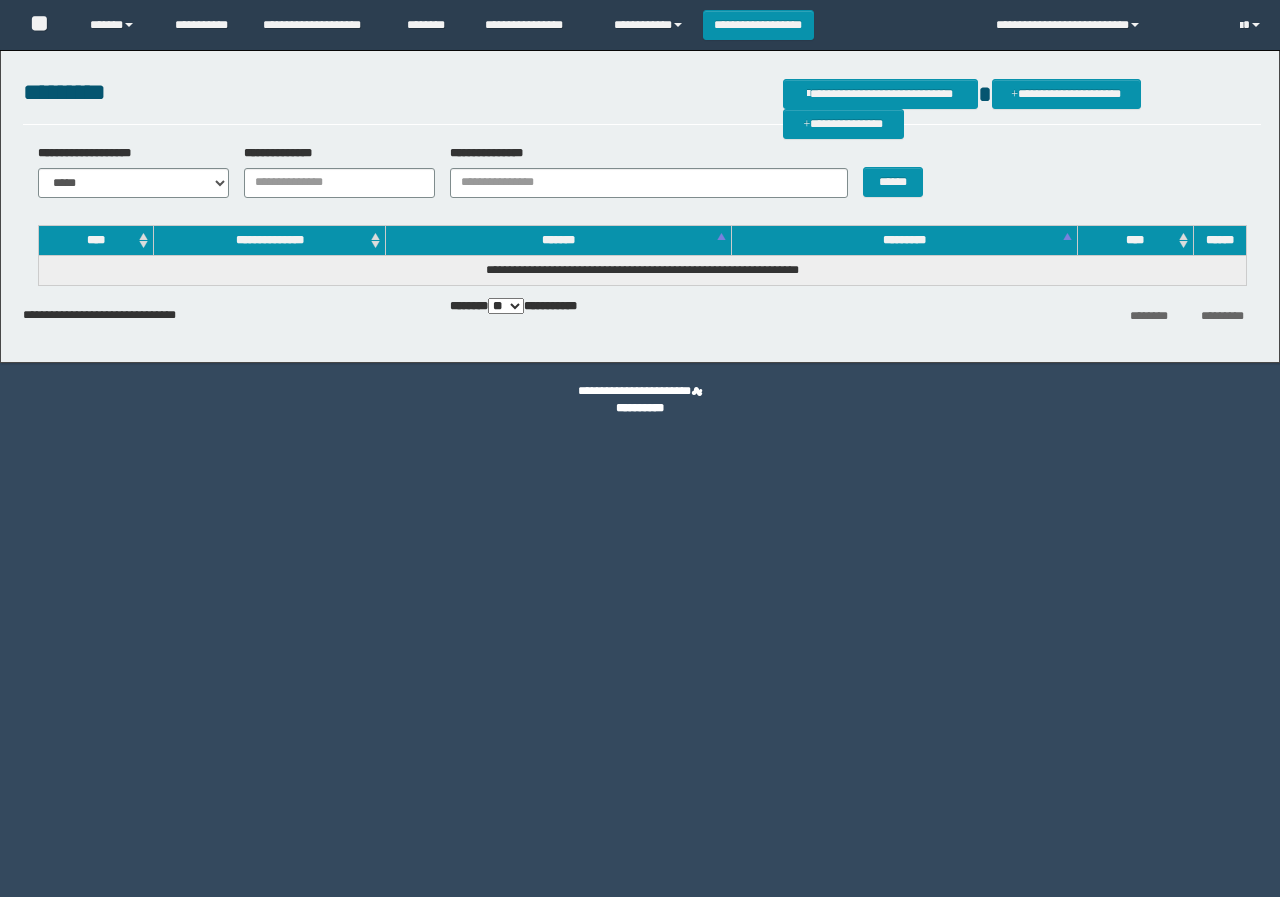 scroll, scrollTop: 0, scrollLeft: 0, axis: both 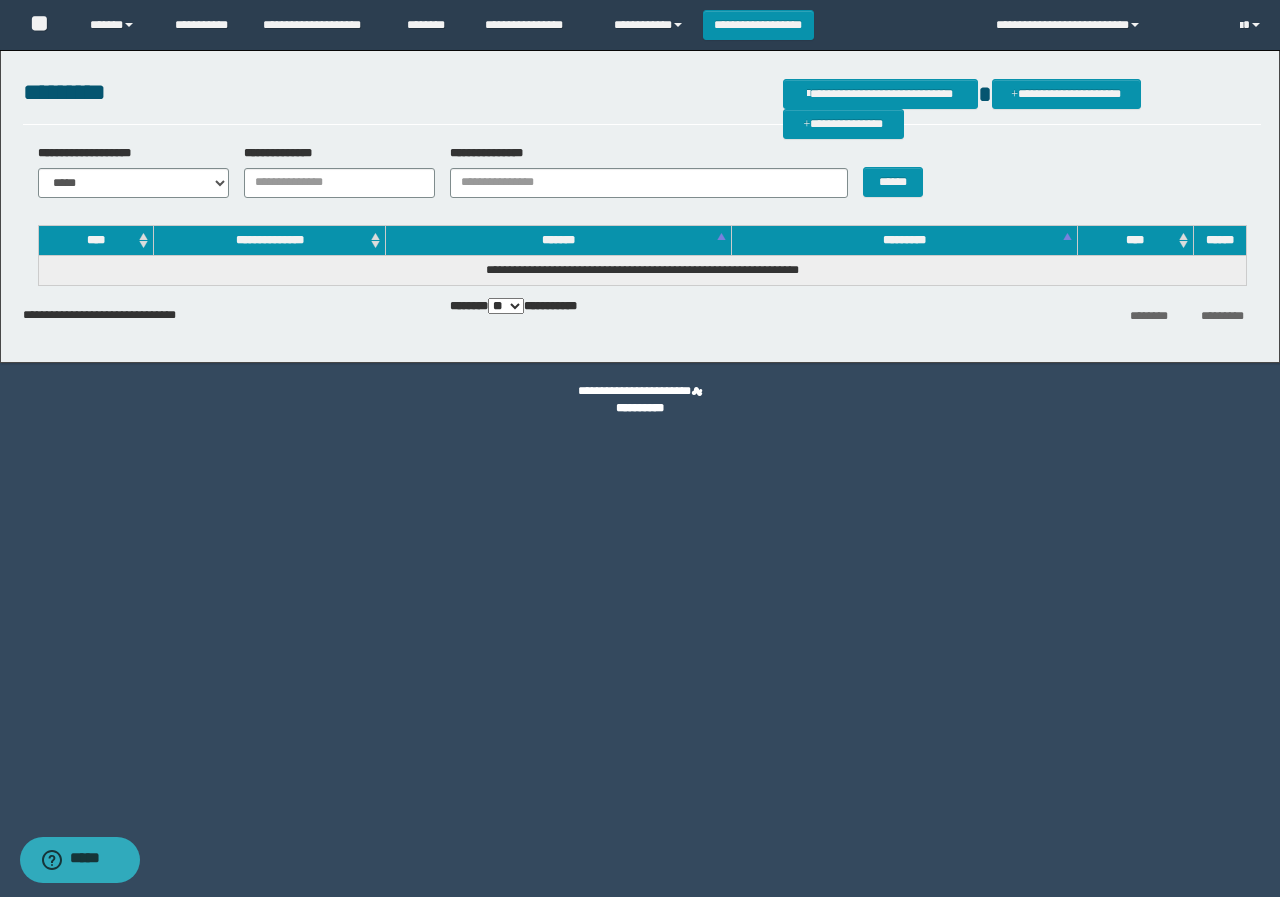 click on "**********" at bounding box center (642, 178) 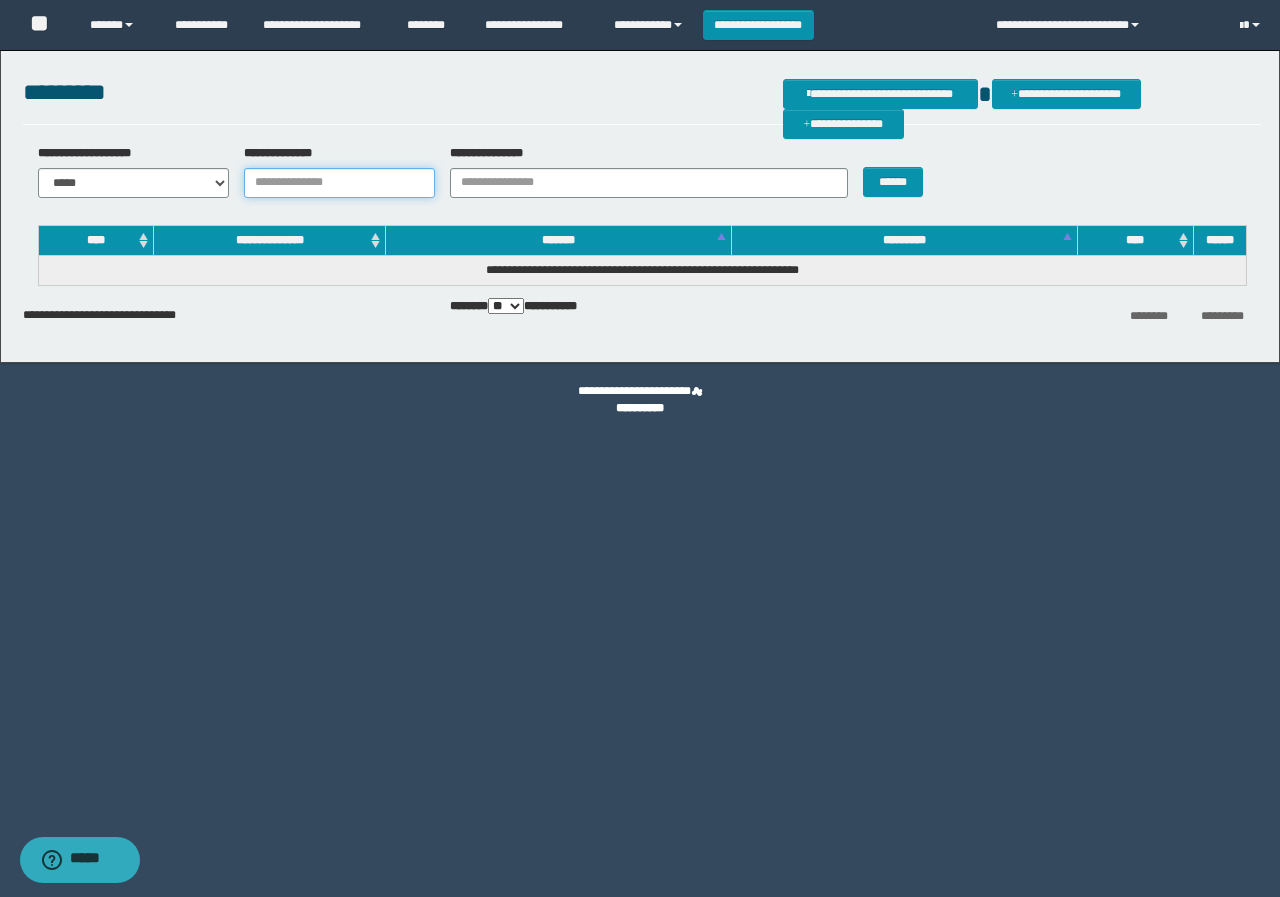 click on "**********" at bounding box center [339, 183] 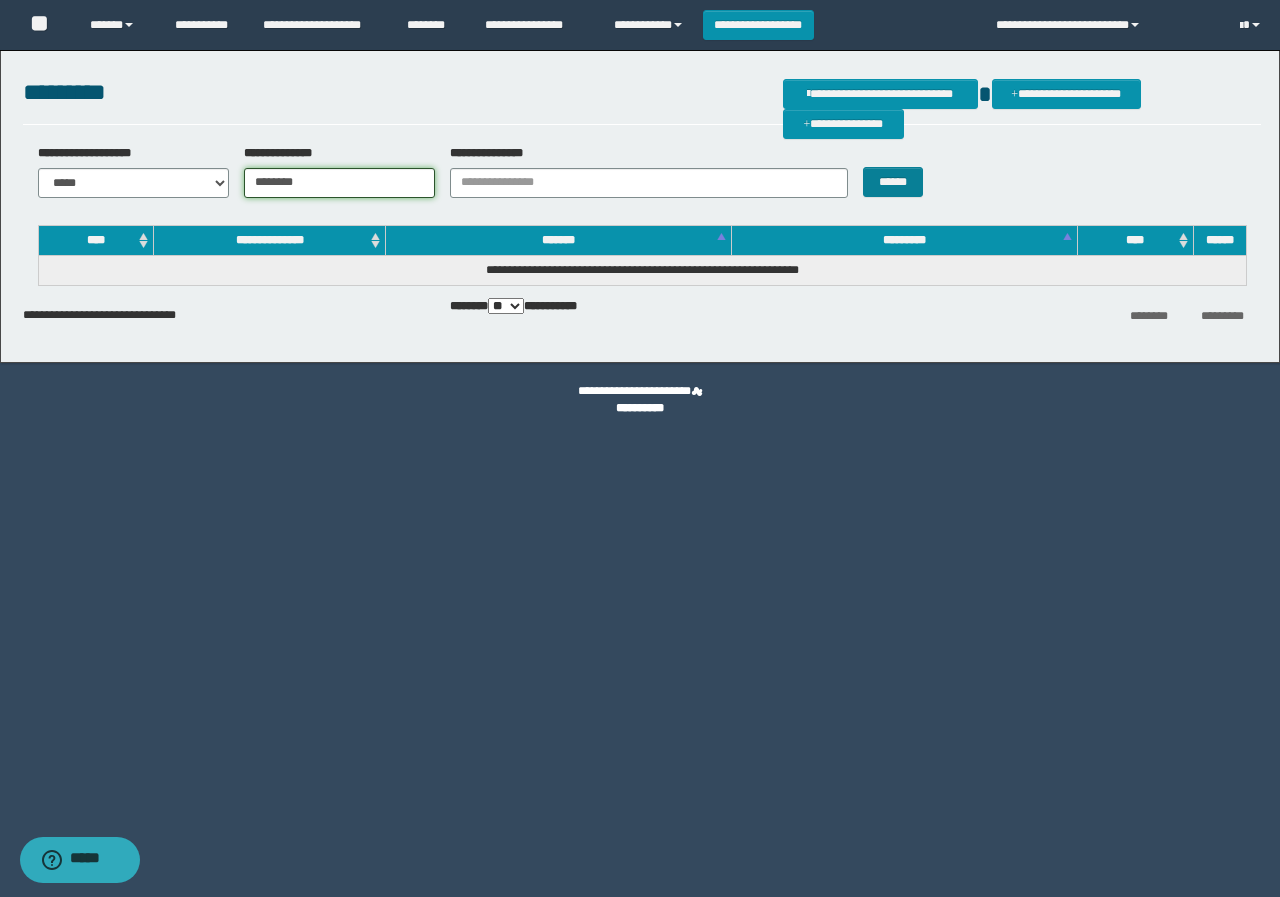 type on "********" 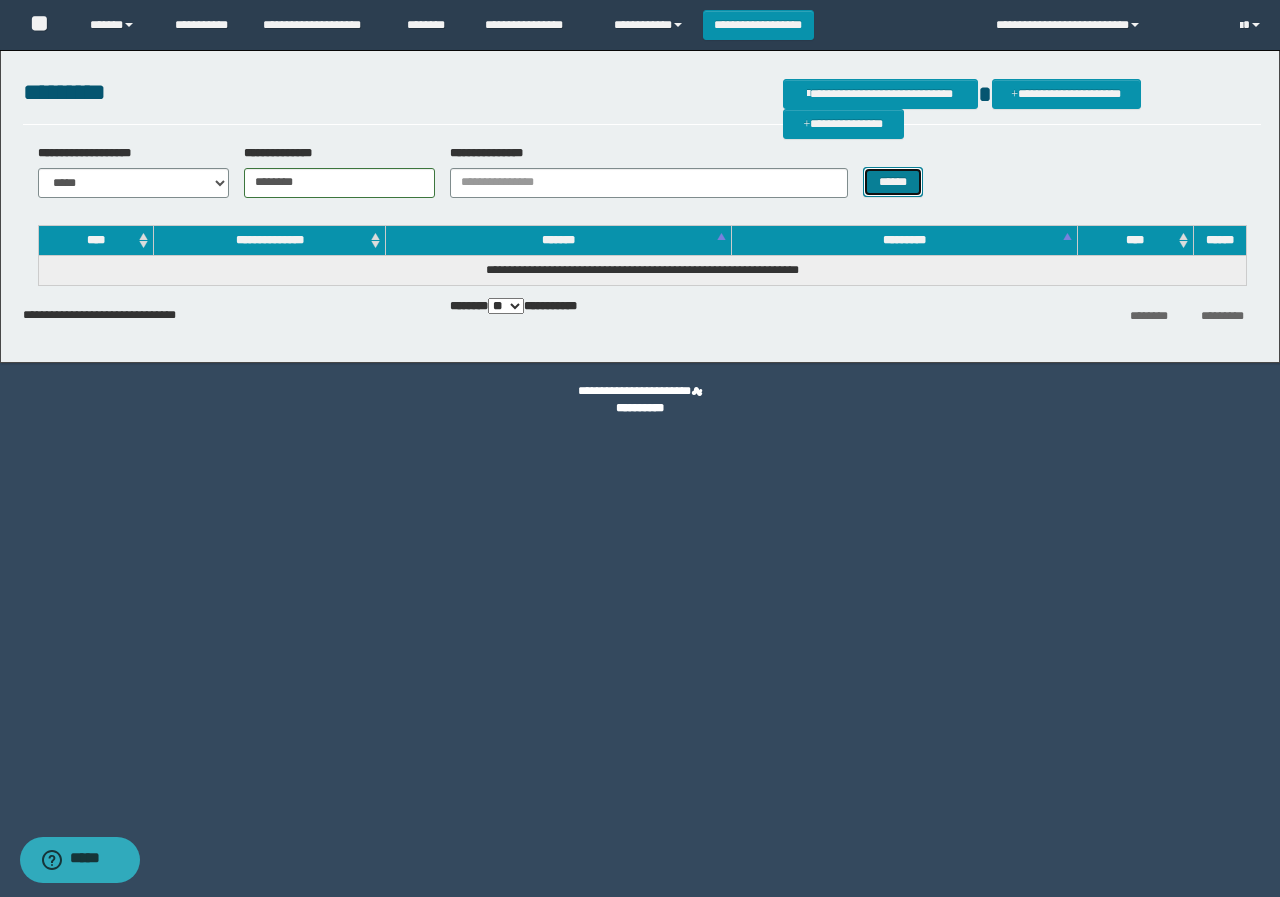 click on "******" at bounding box center (892, 182) 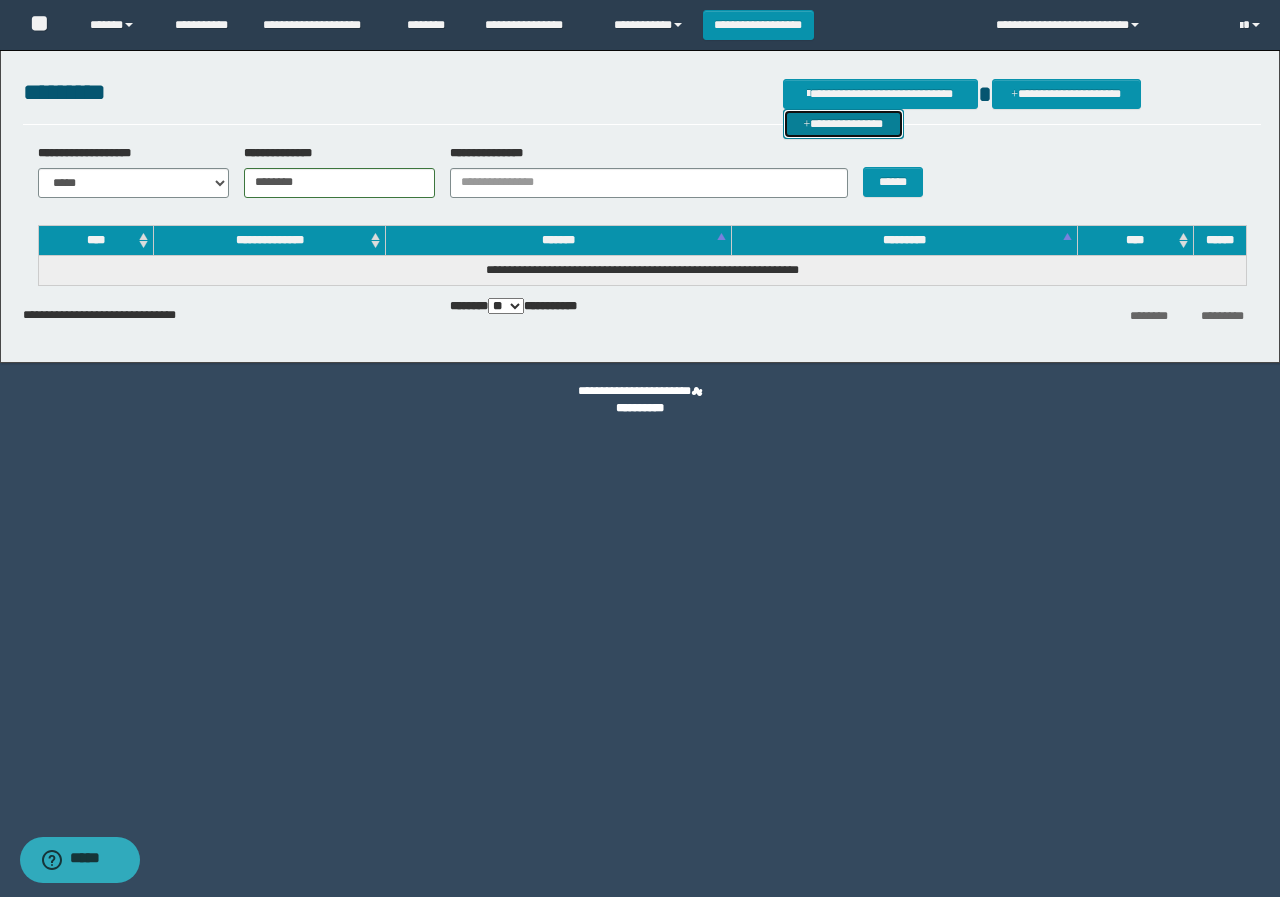 click on "**********" at bounding box center (843, 124) 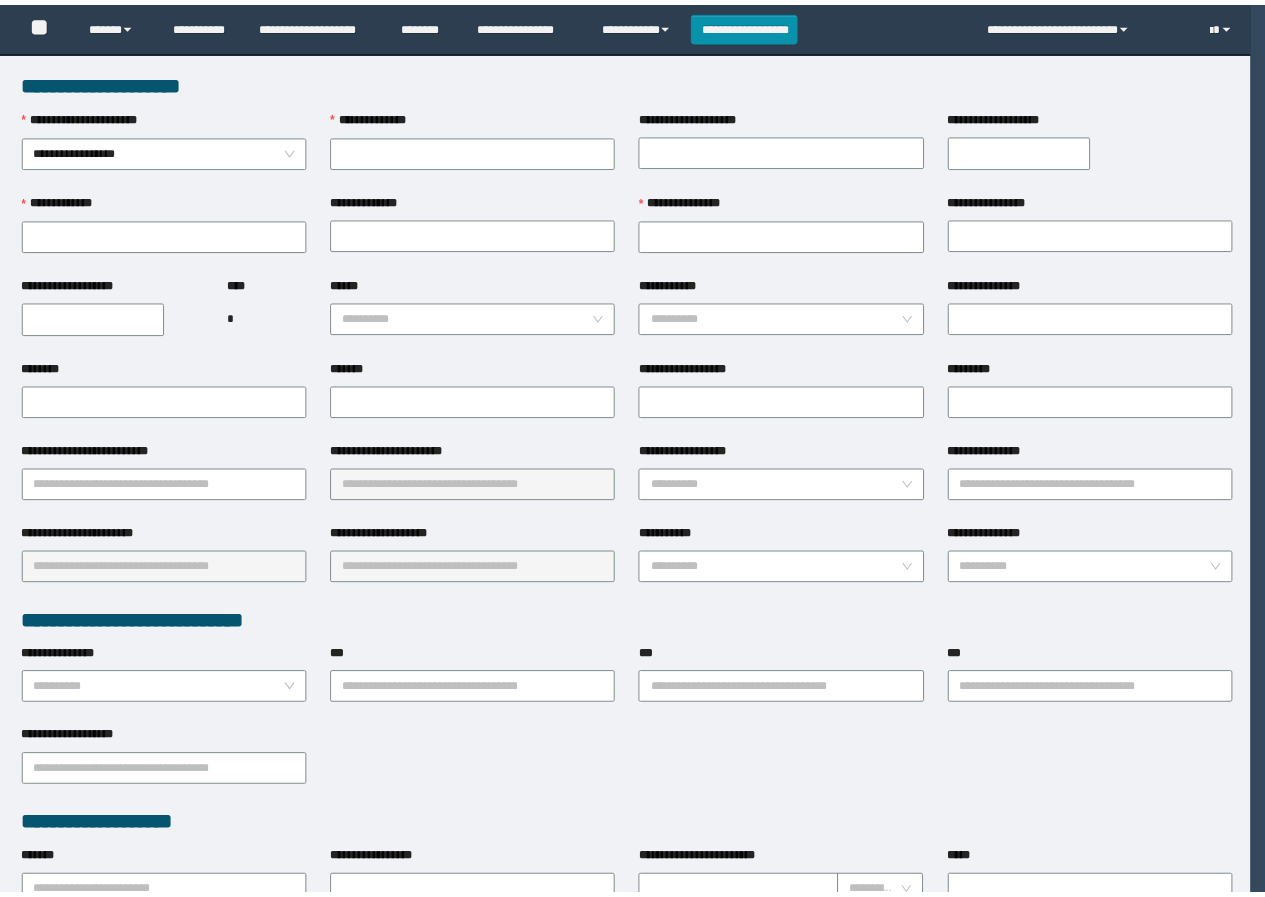 scroll, scrollTop: 0, scrollLeft: 0, axis: both 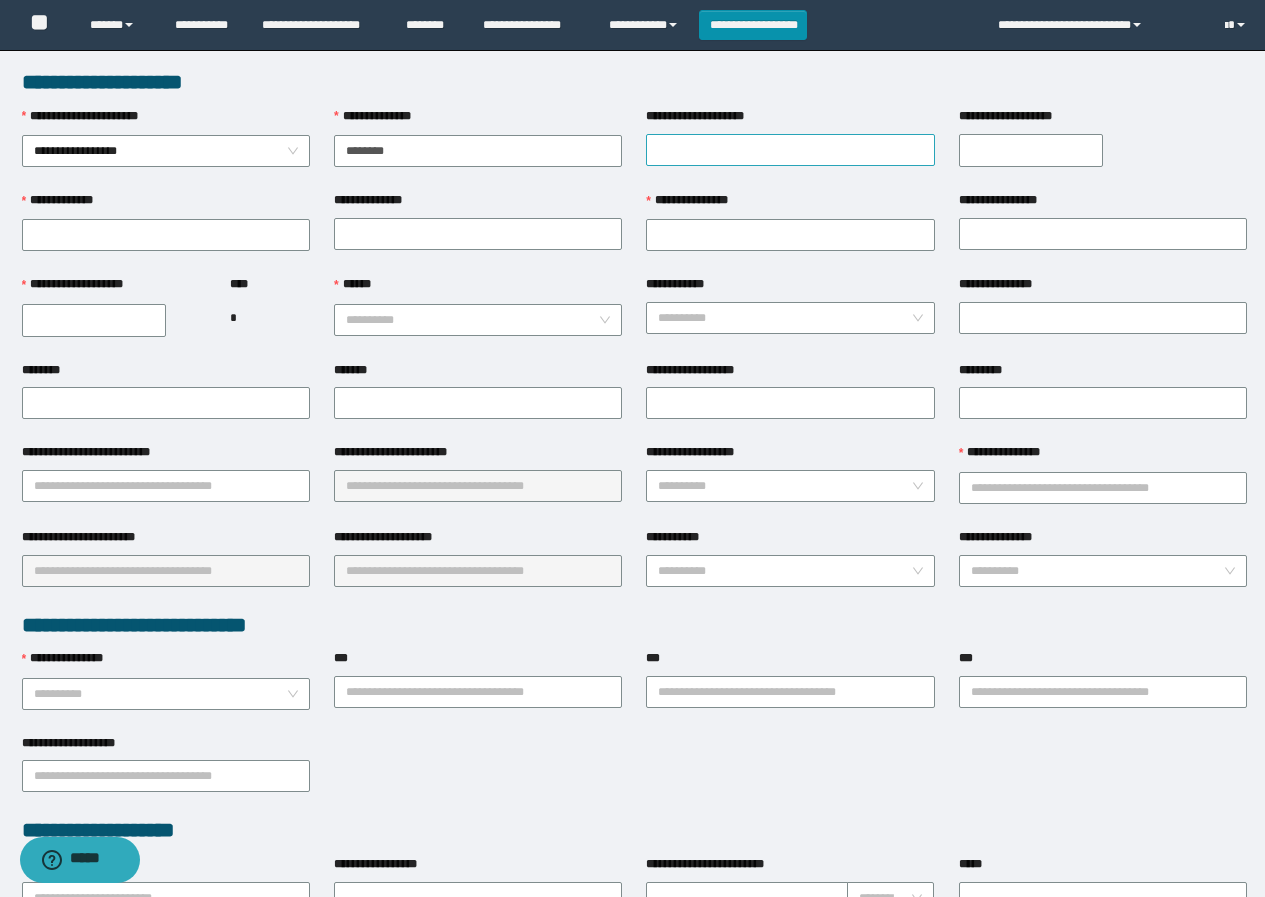 type on "********" 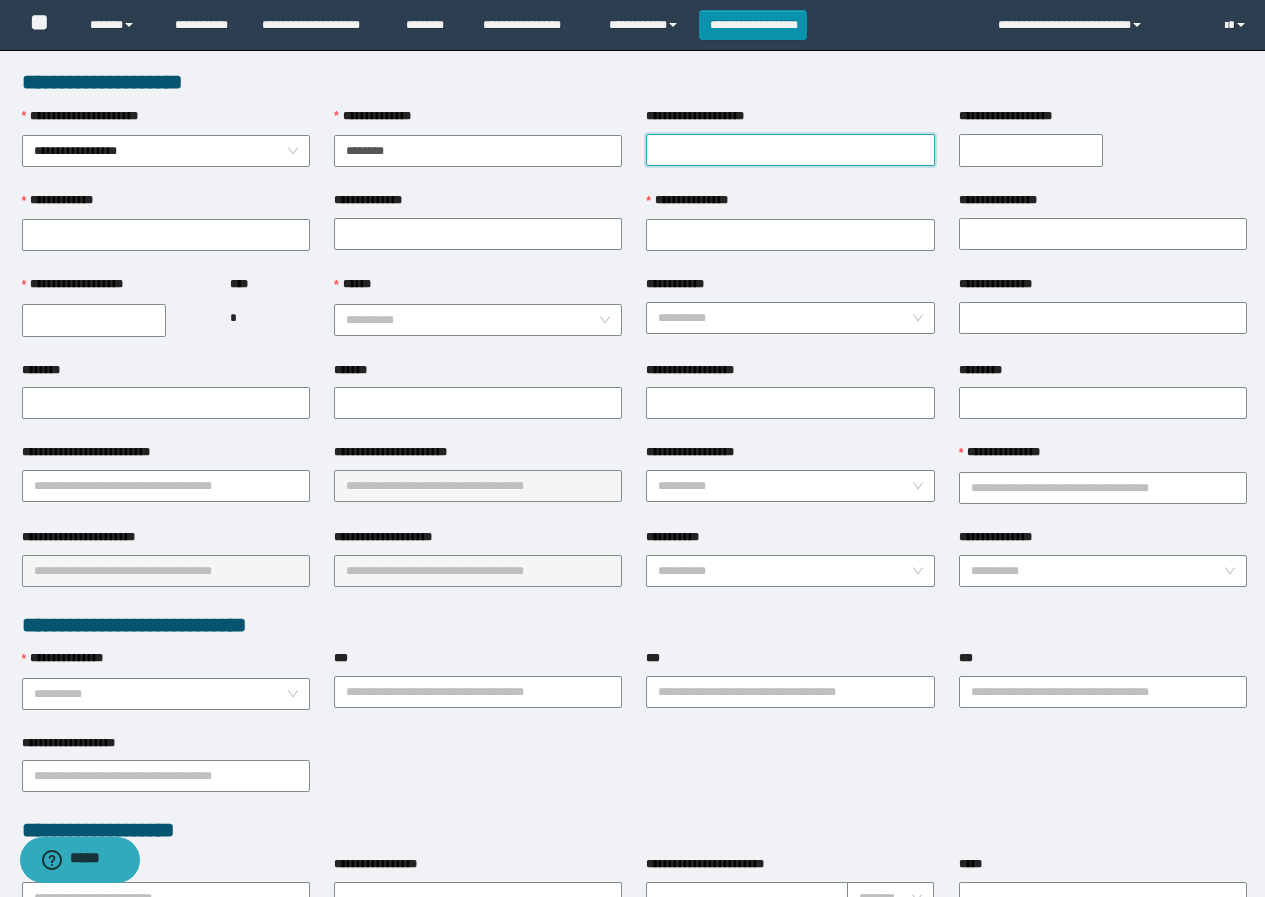 click on "**********" at bounding box center (790, 150) 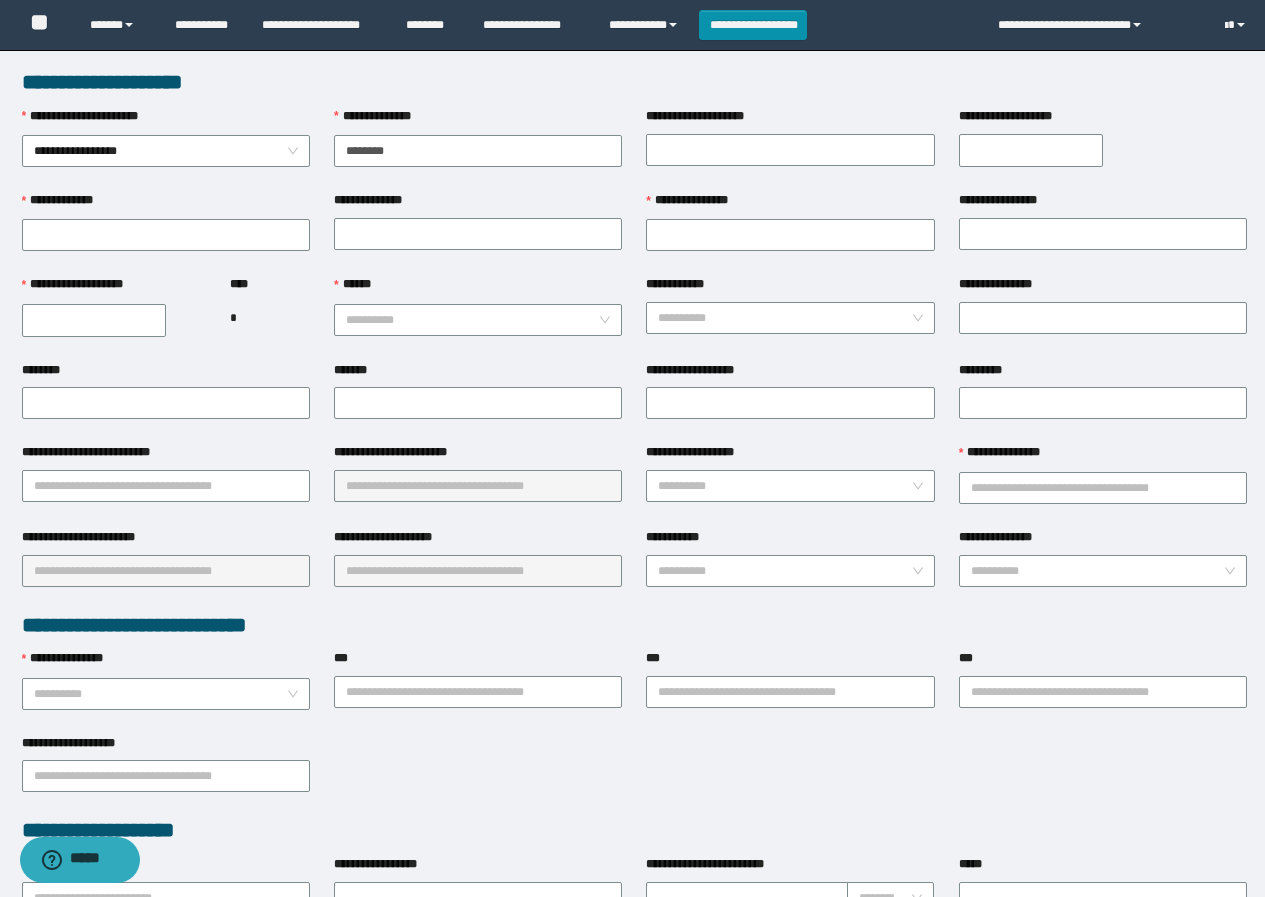 click on "**********" at bounding box center (166, 233) 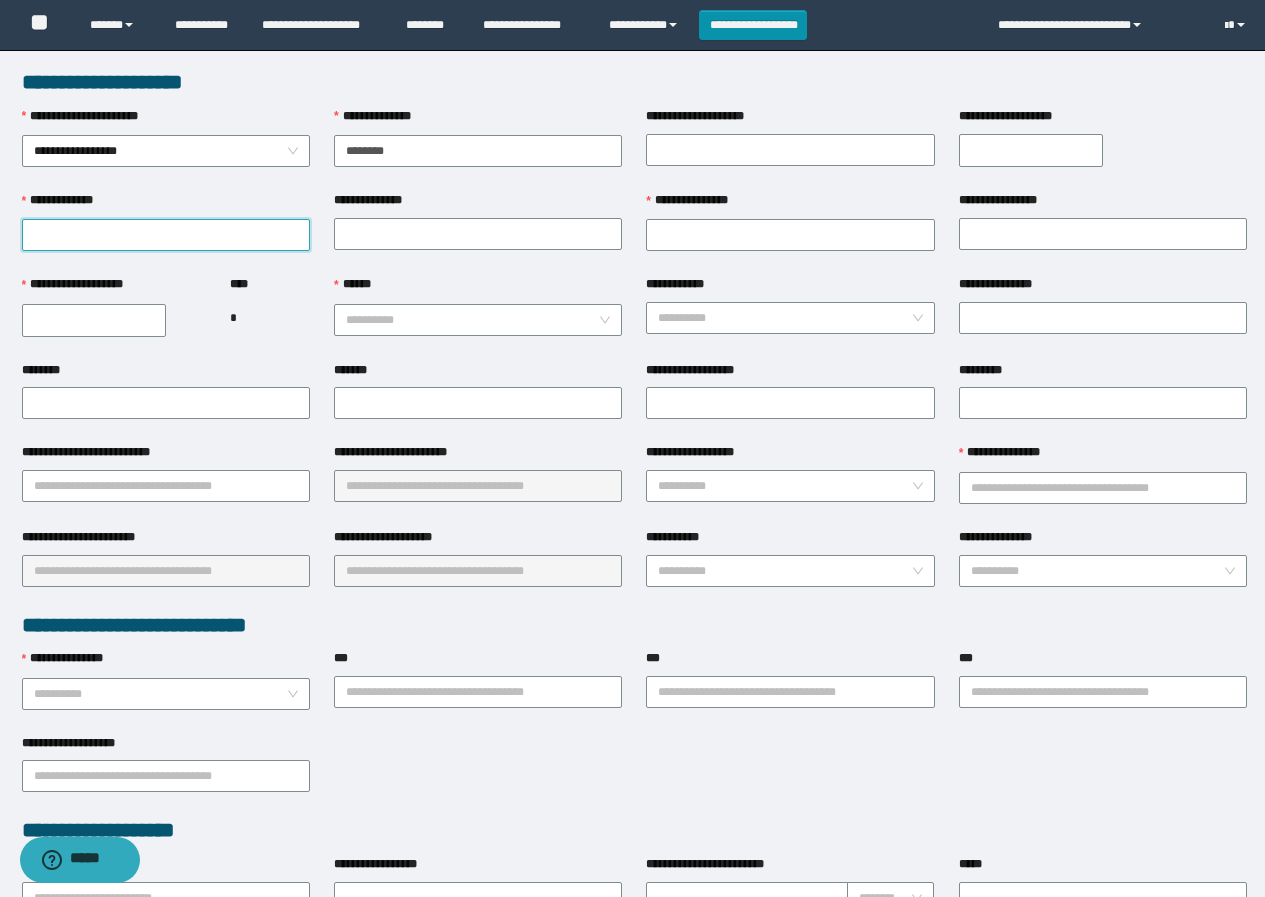 click on "**********" at bounding box center [166, 235] 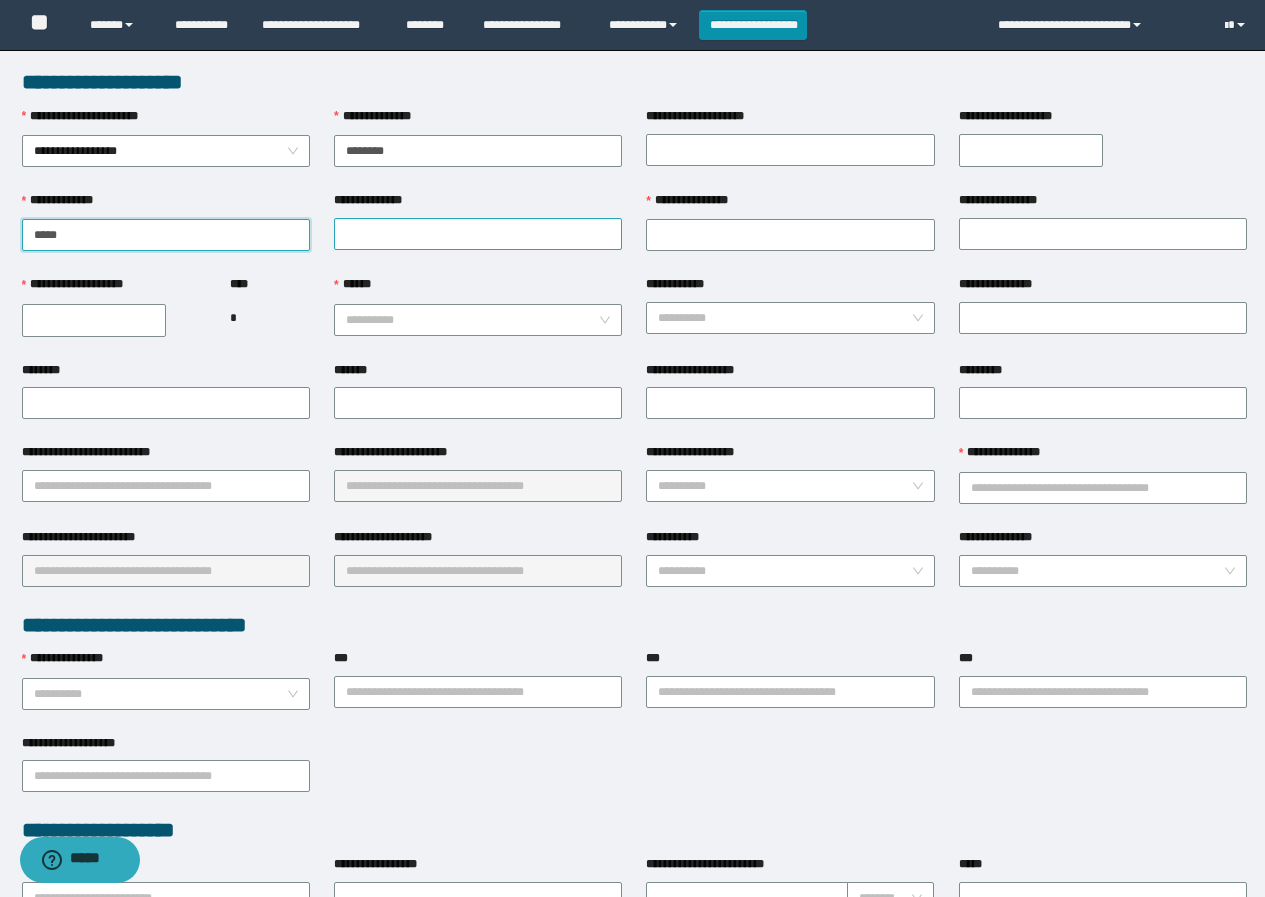 type on "*****" 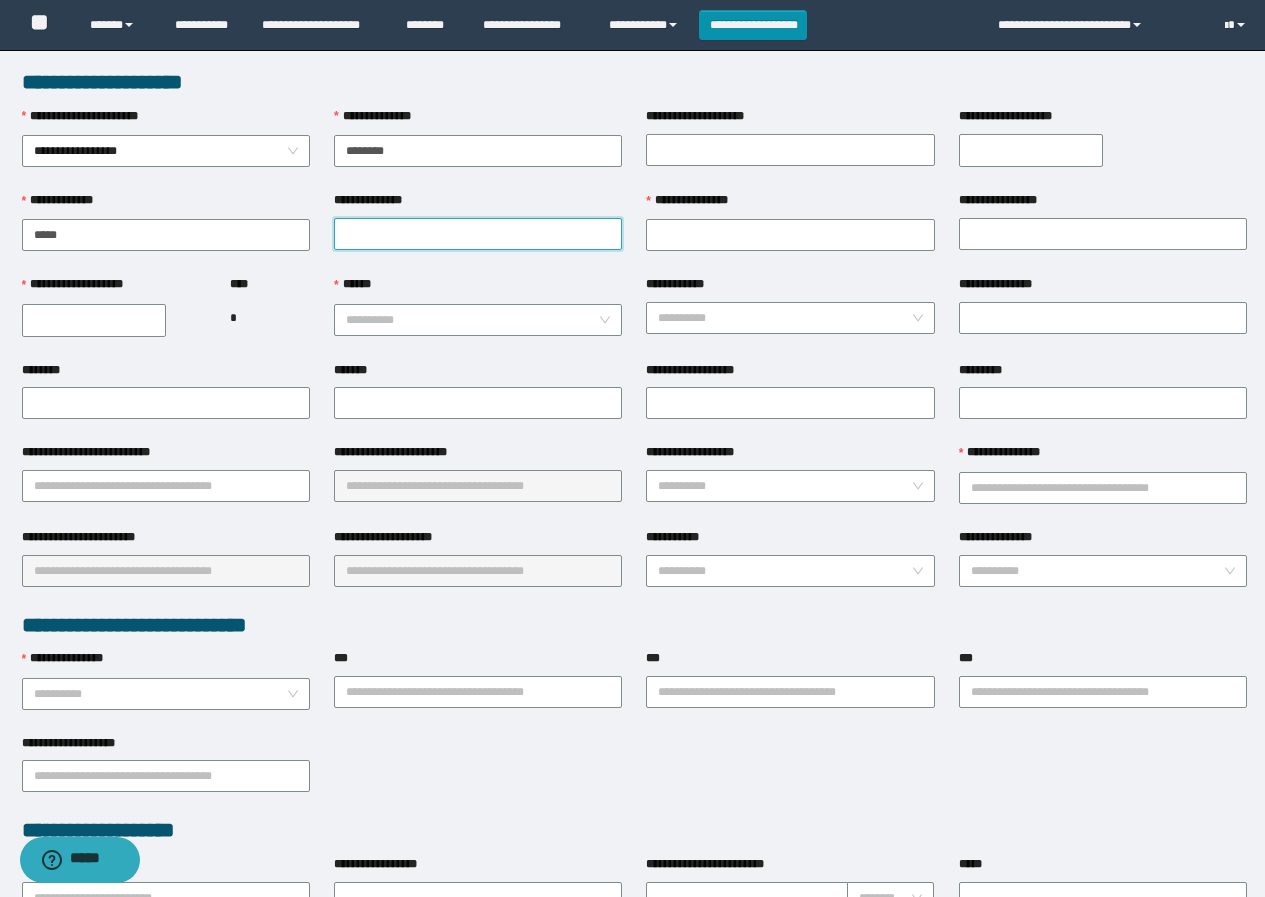 click on "**********" at bounding box center (478, 234) 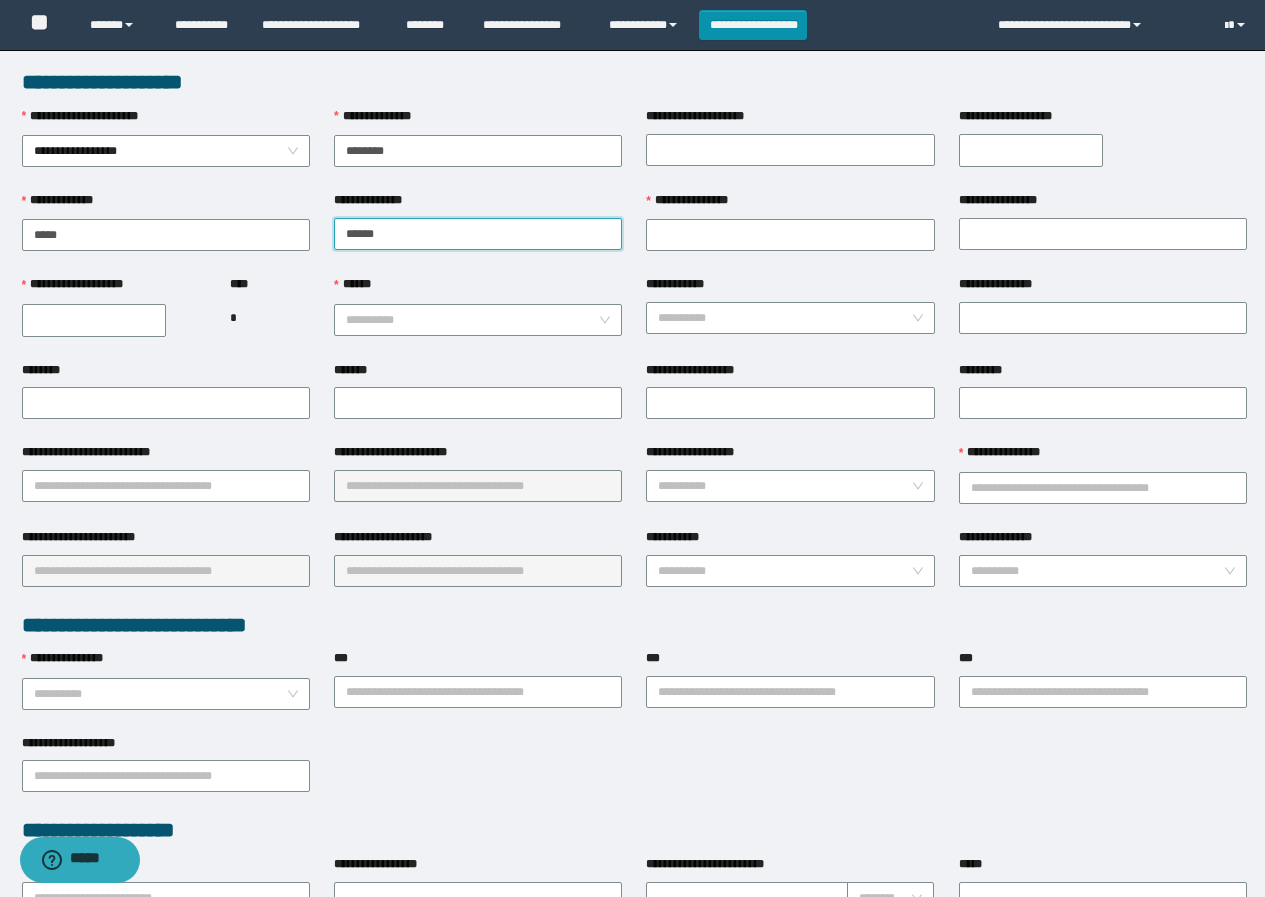 type on "******" 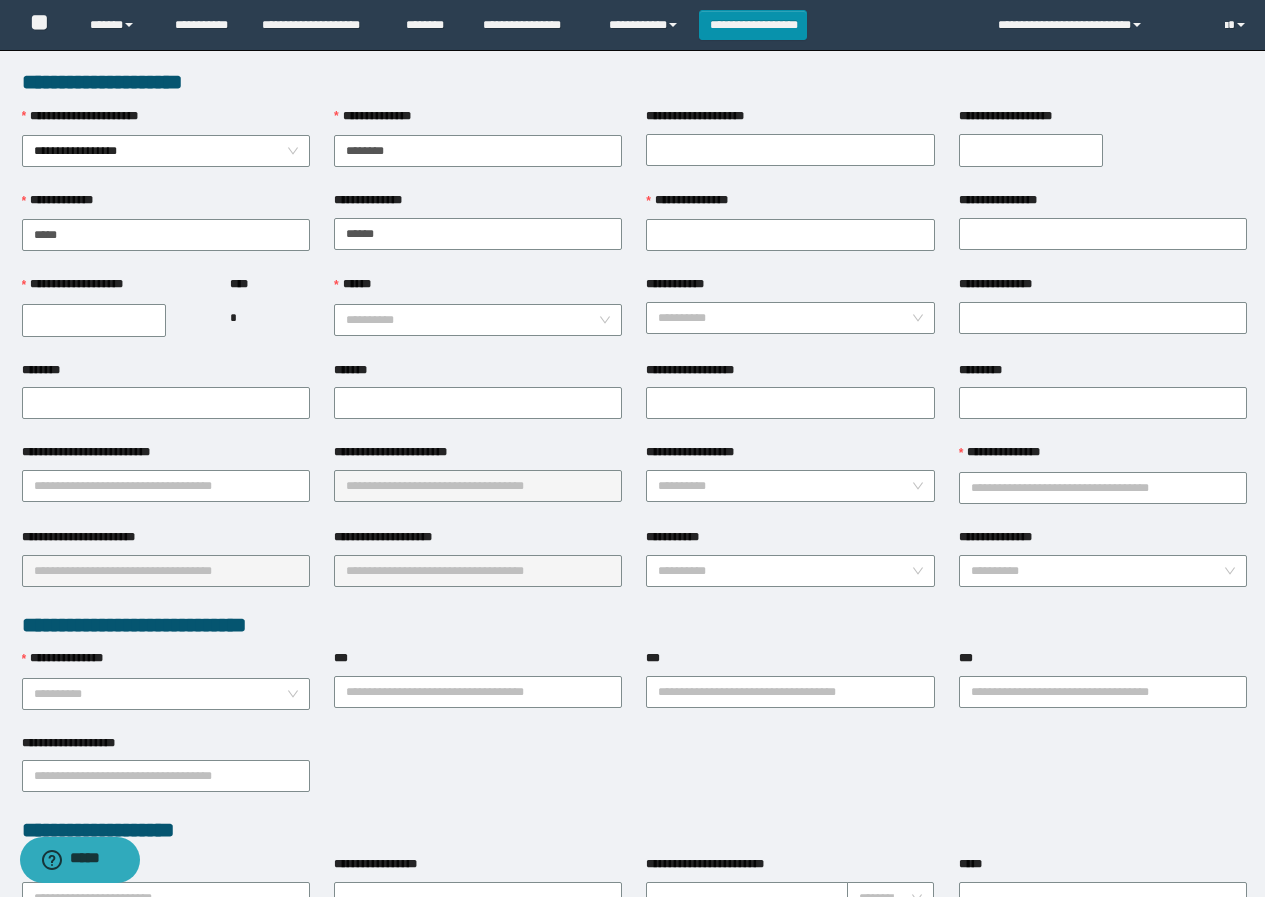 click on "**********" at bounding box center [790, 233] 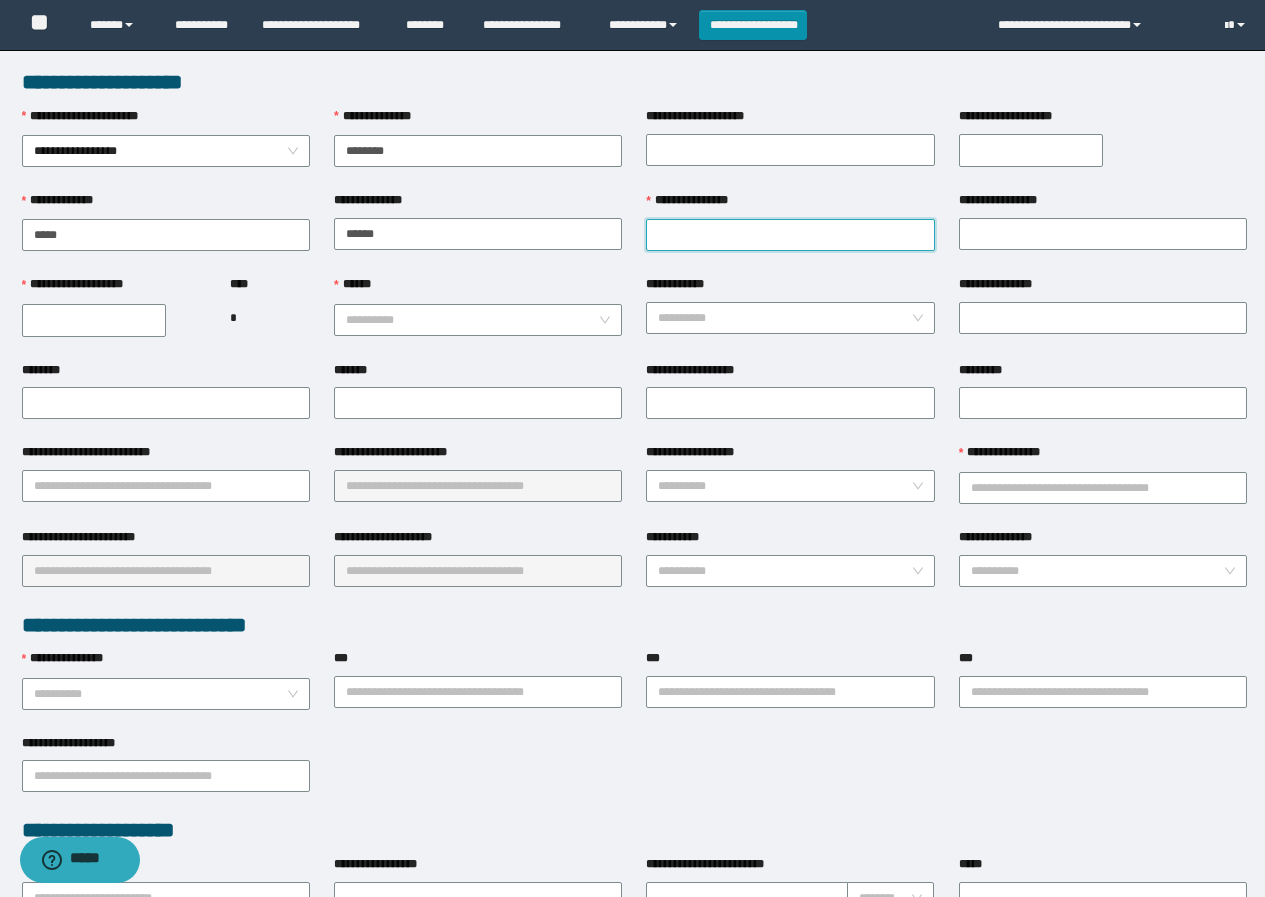 click on "**********" at bounding box center [790, 235] 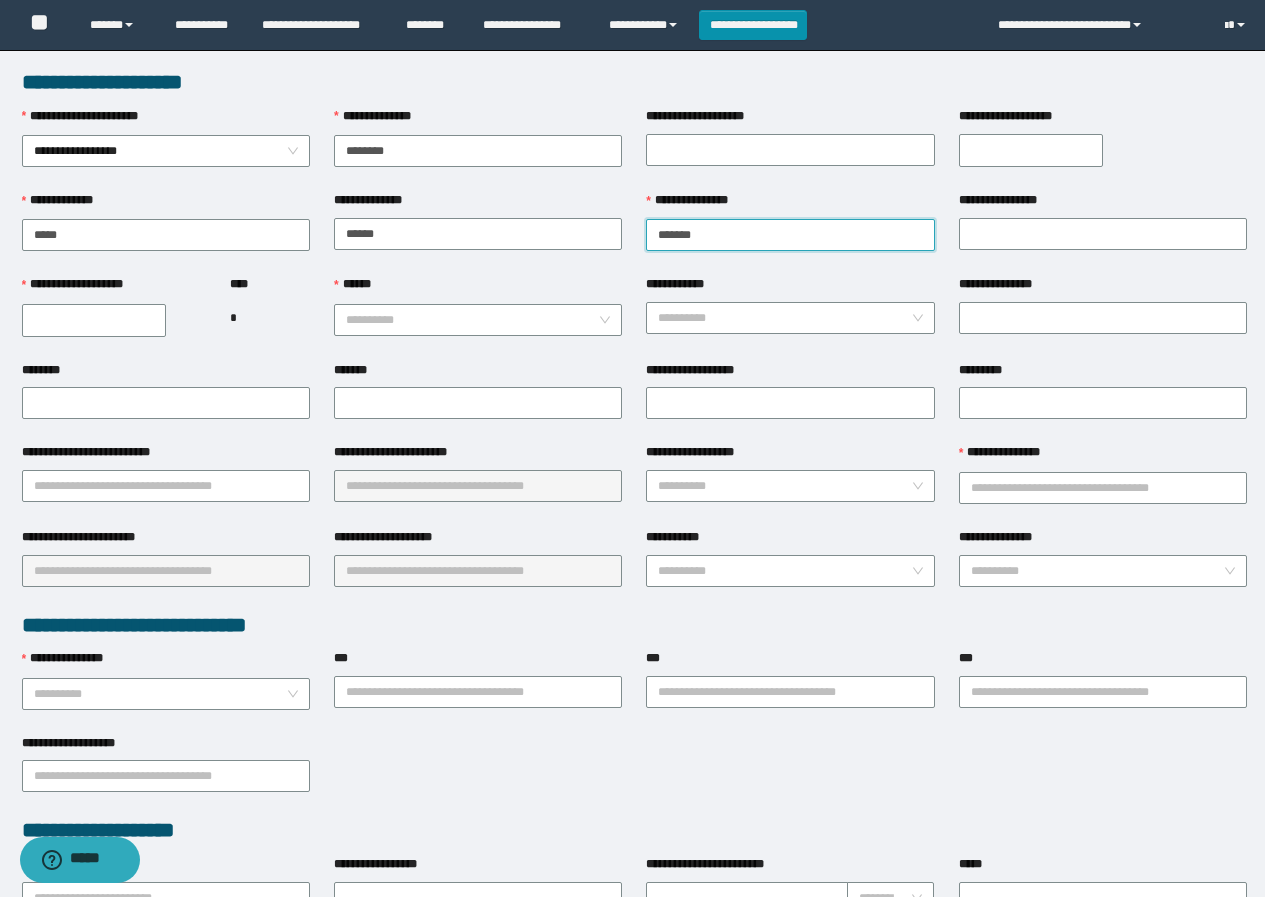 type on "*******" 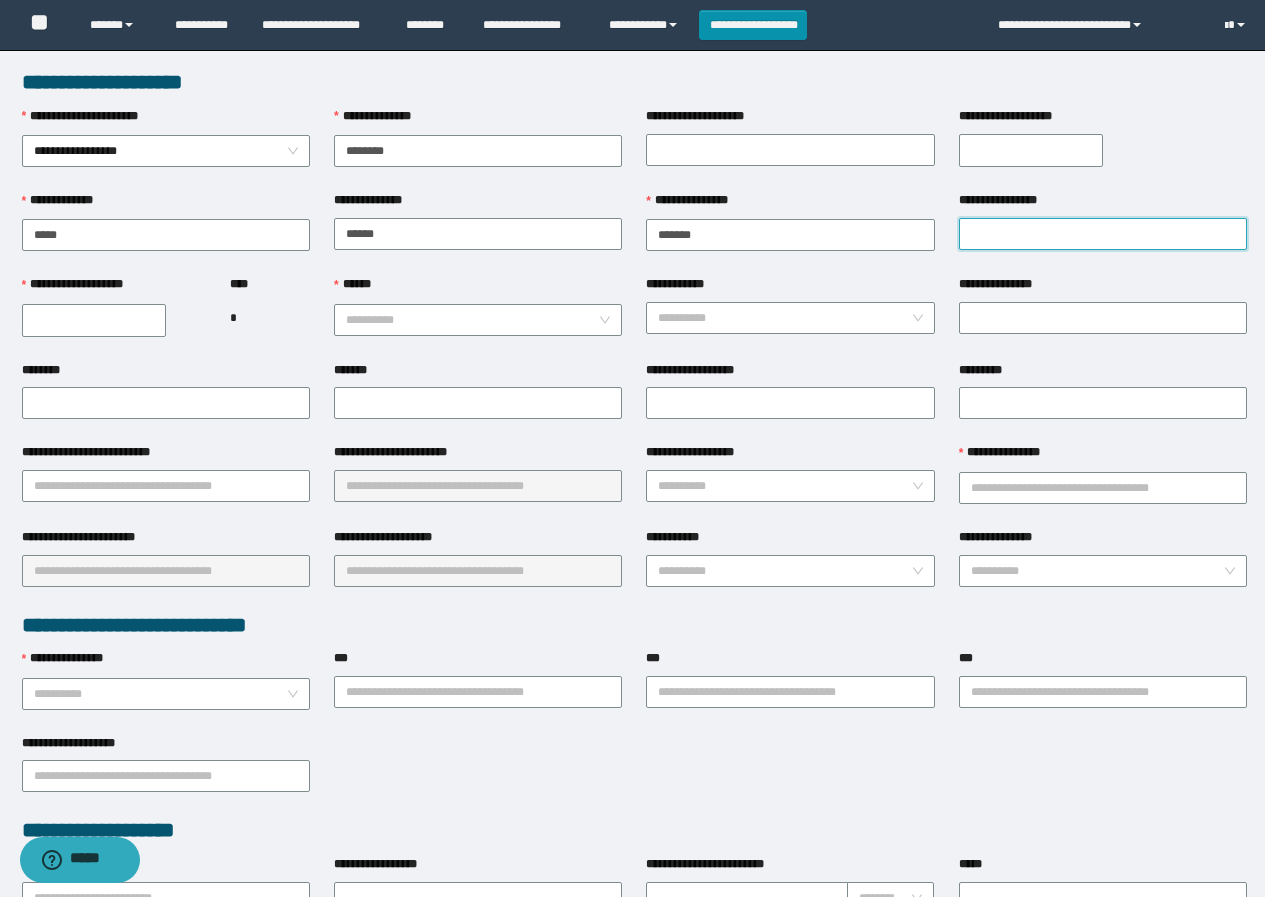 click on "**********" at bounding box center (1103, 234) 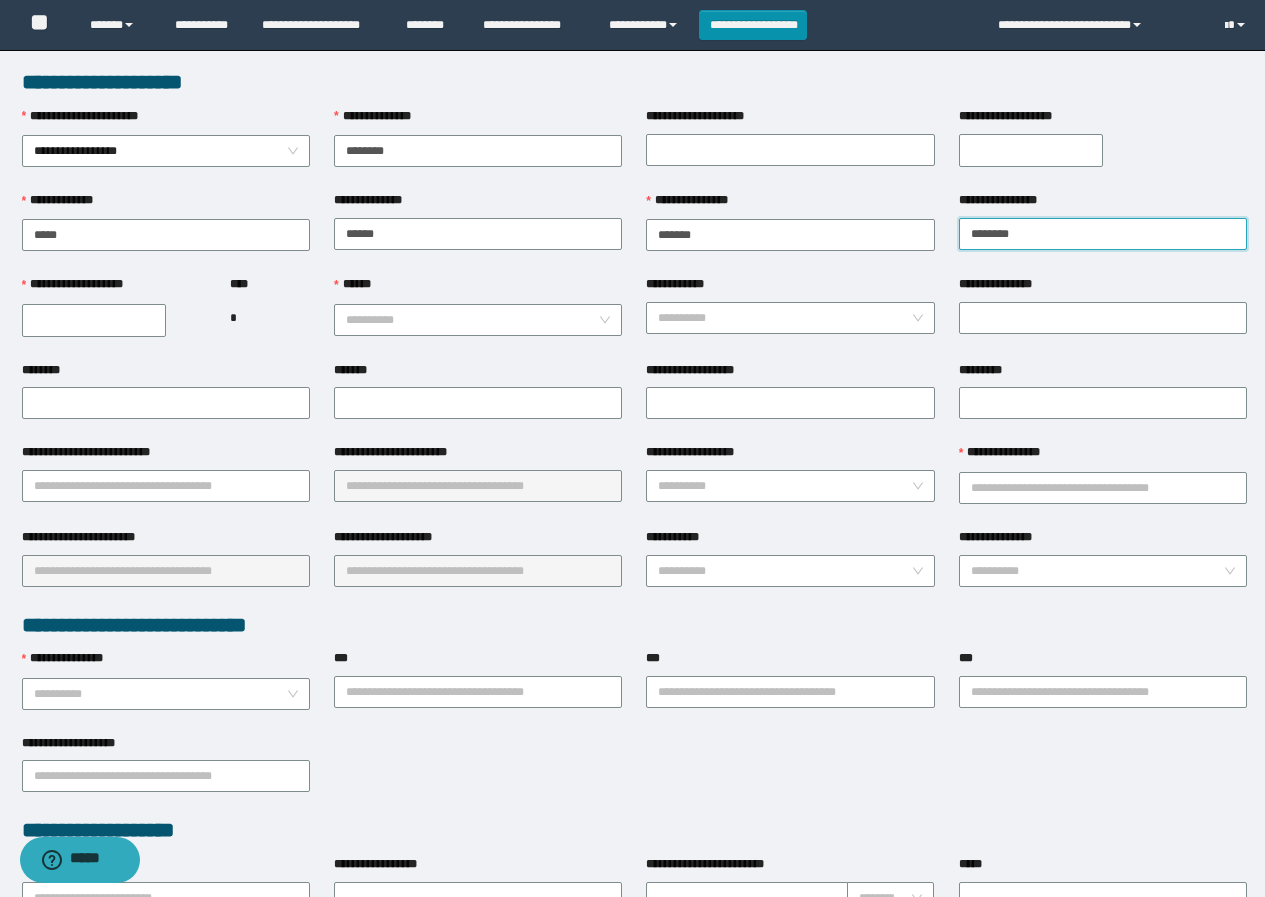 type on "********" 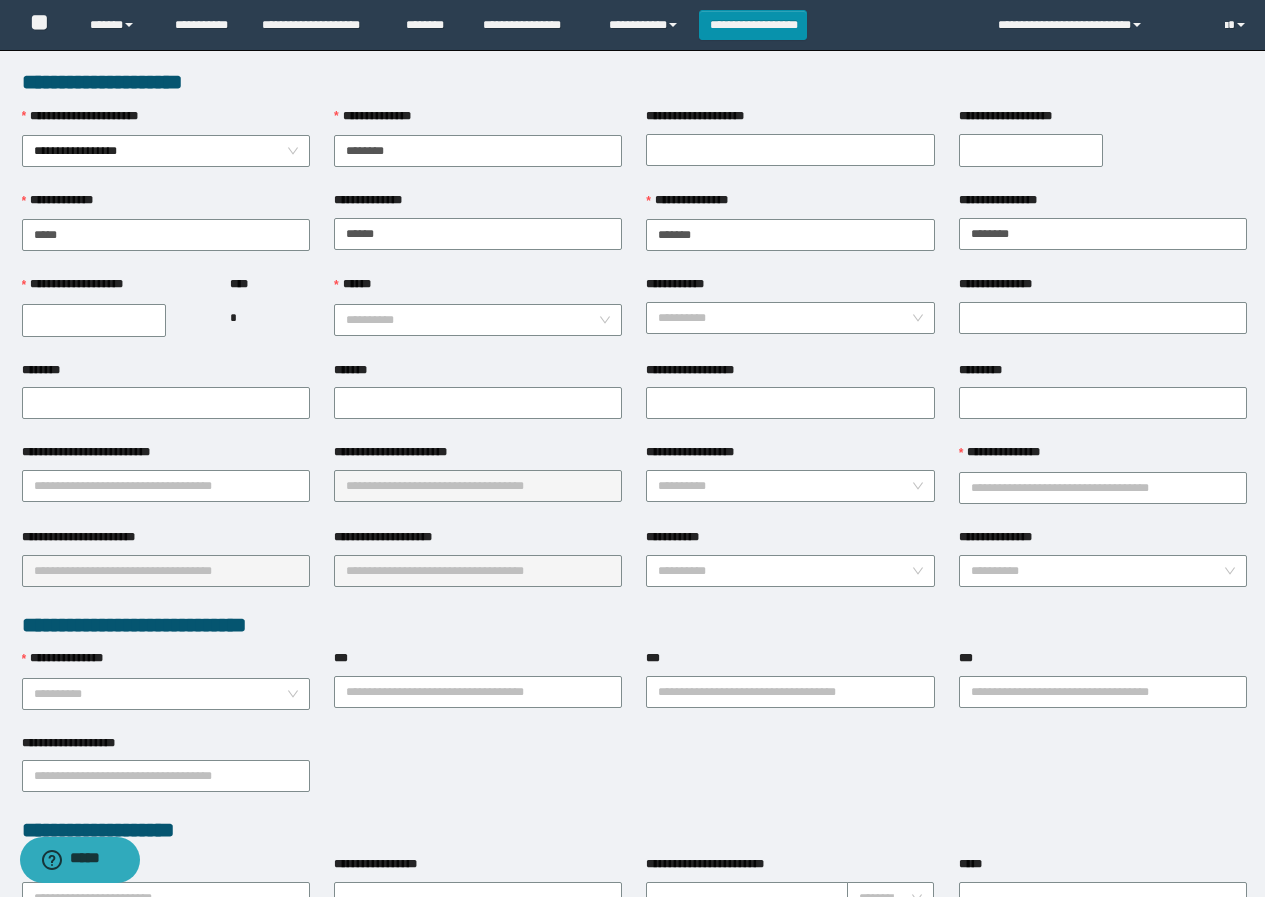 click on "**********" at bounding box center (114, 289) 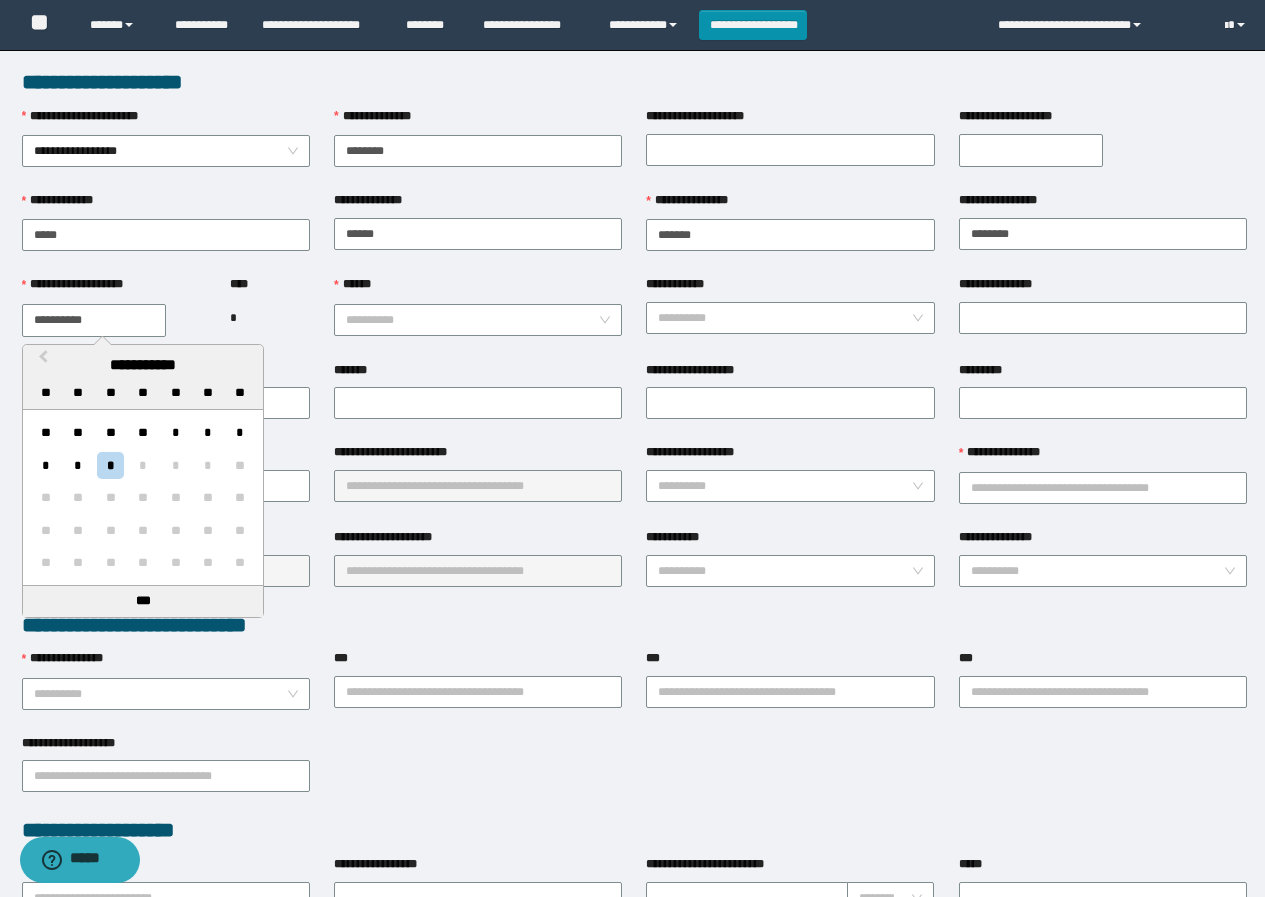 click on "**********" at bounding box center (94, 320) 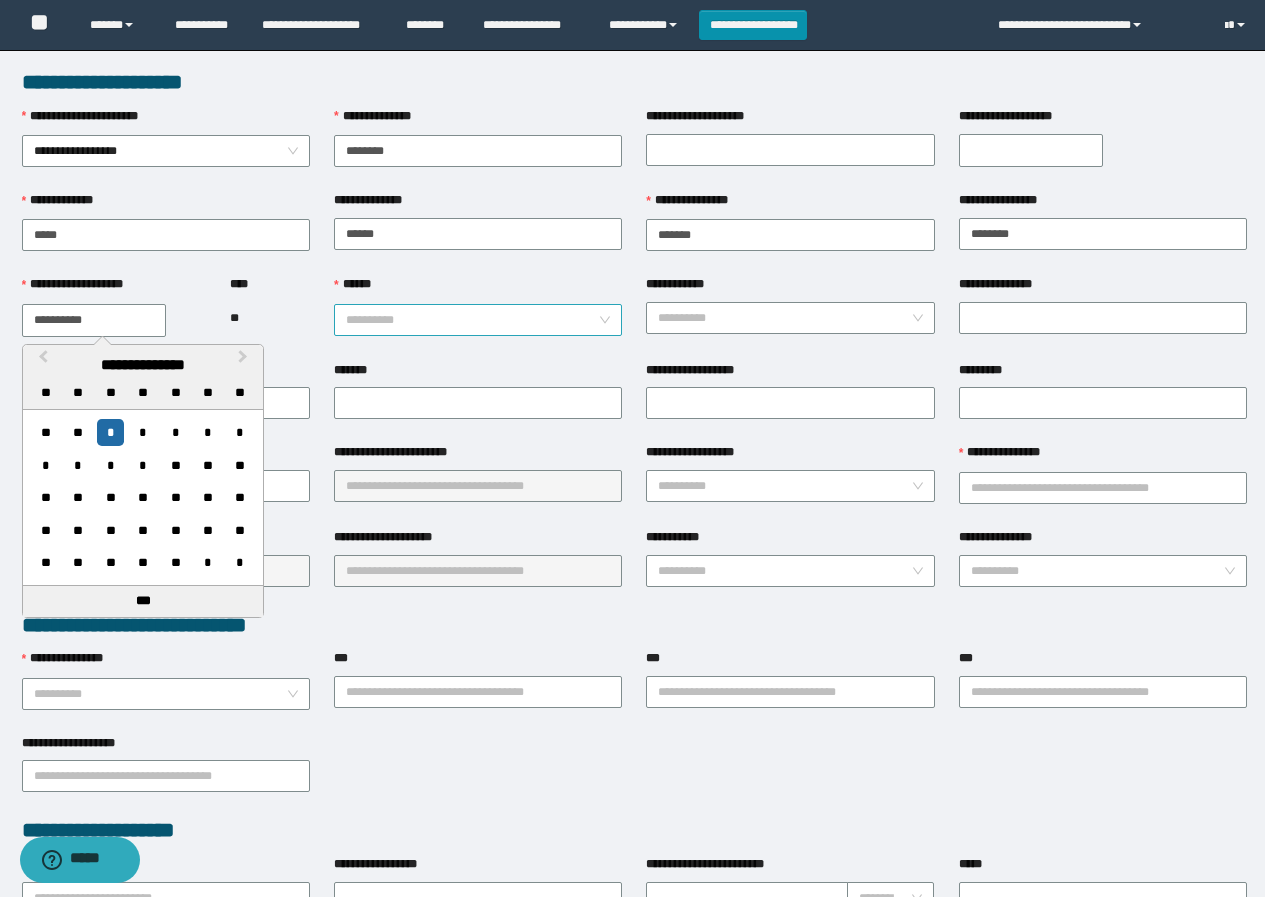 type on "**********" 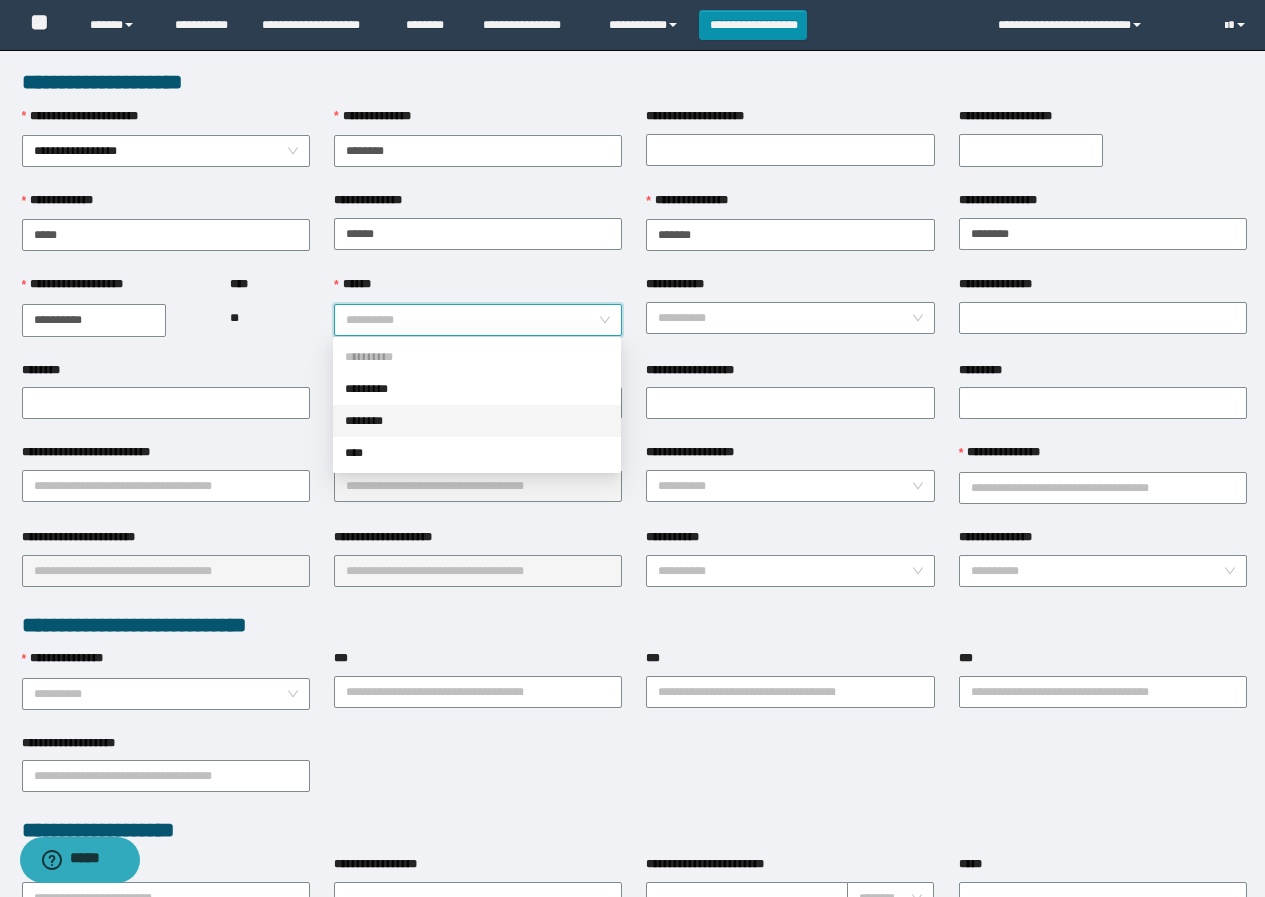 click on "********" at bounding box center (477, 421) 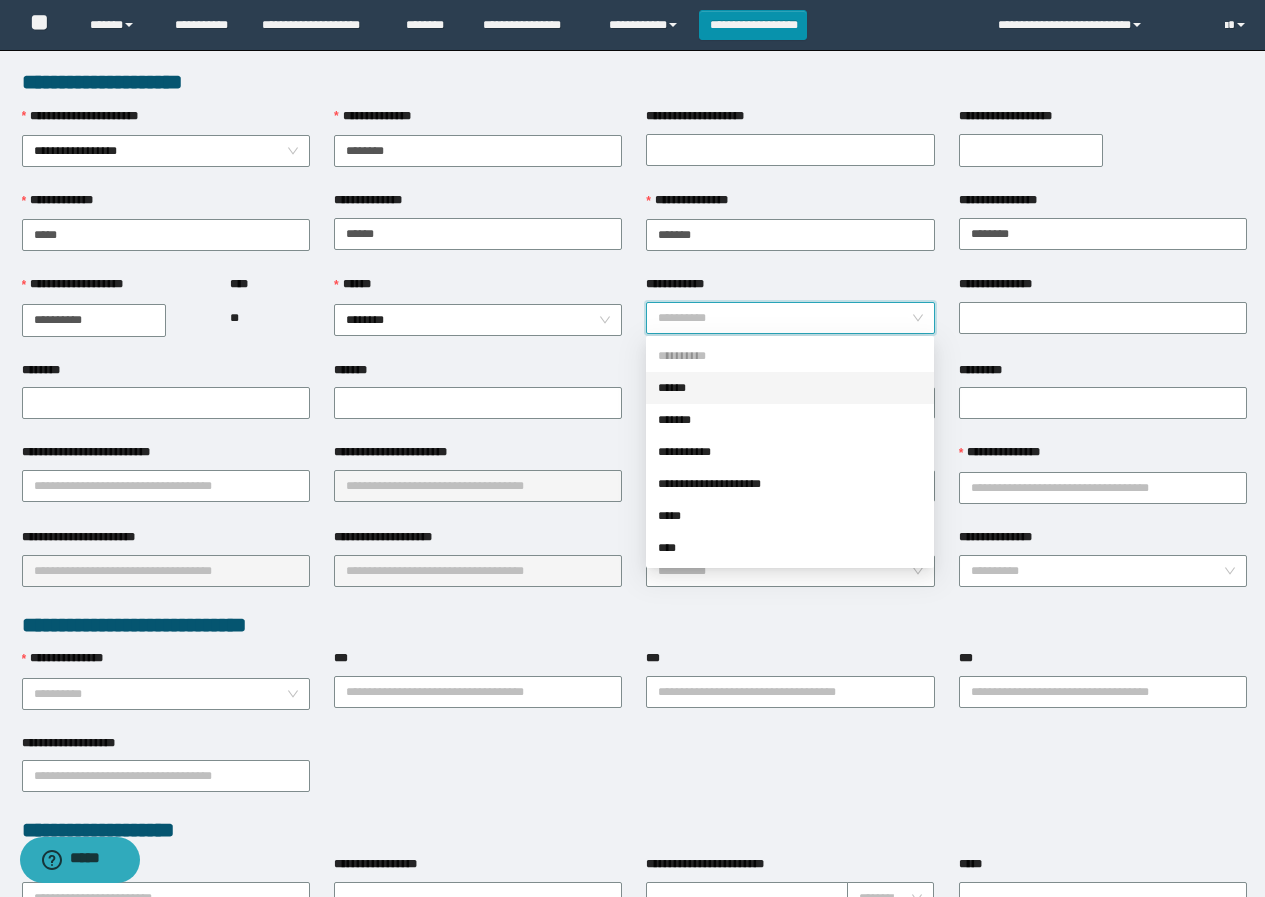 click on "**********" at bounding box center [784, 318] 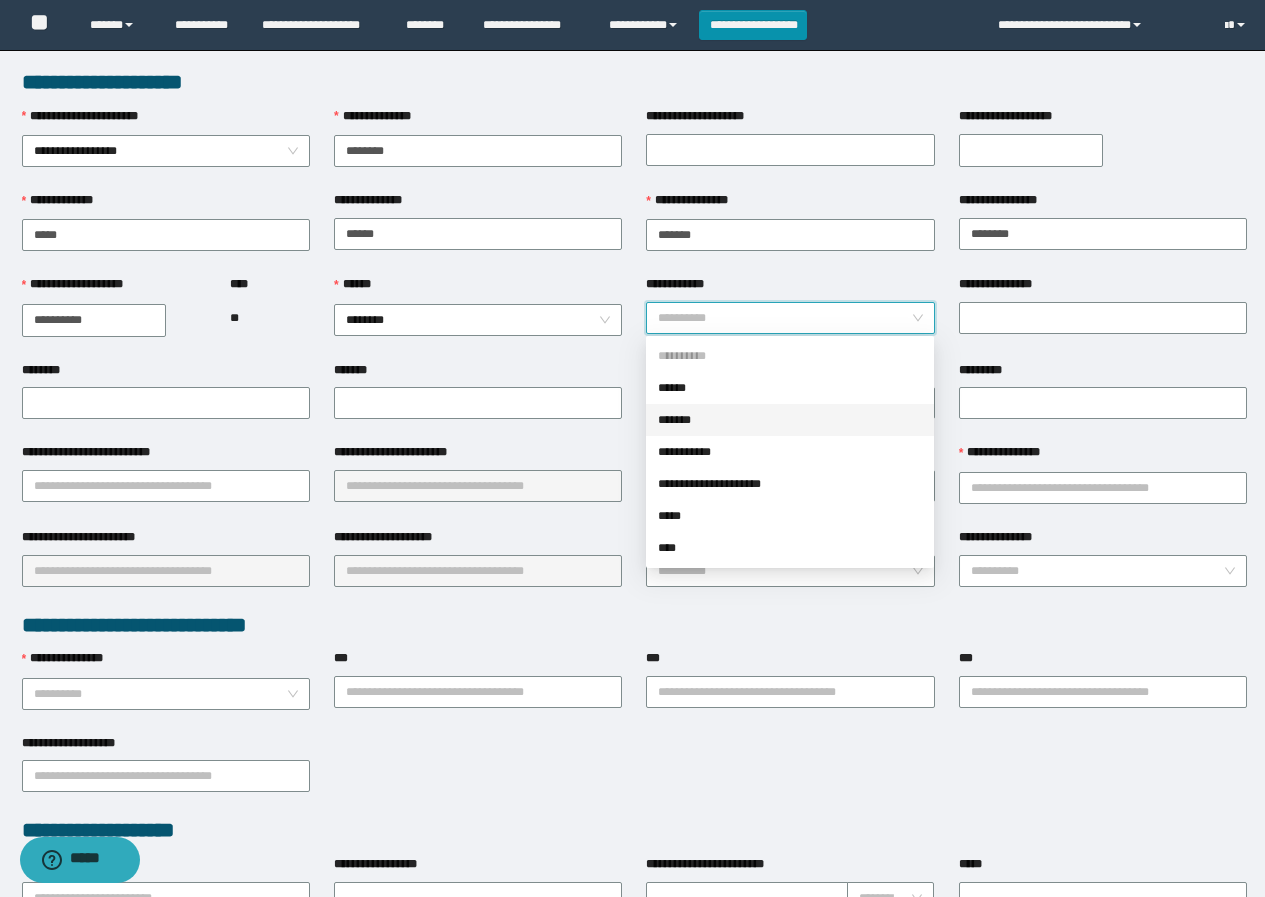 click on "*******" at bounding box center (790, 420) 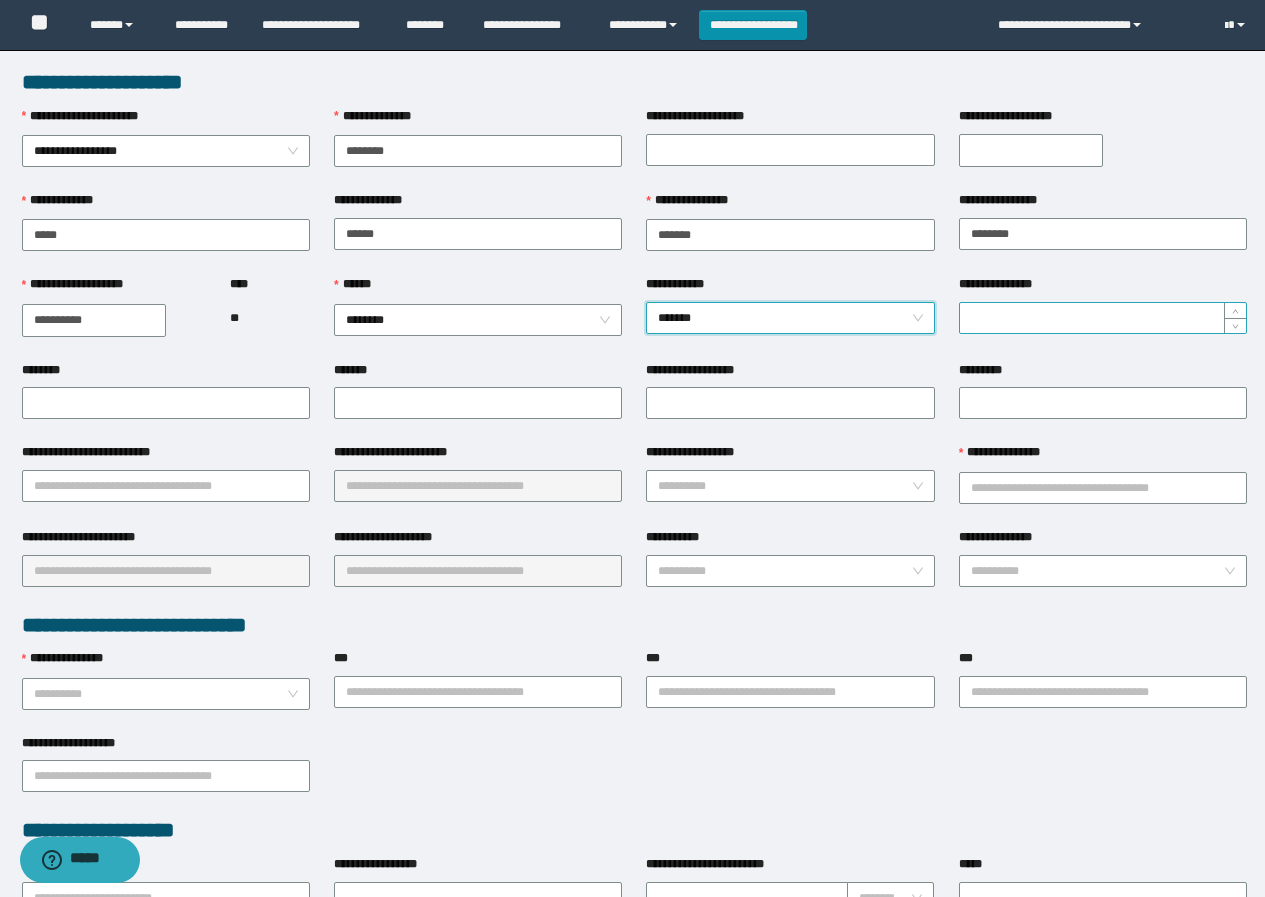 click on "**********" at bounding box center [1103, 318] 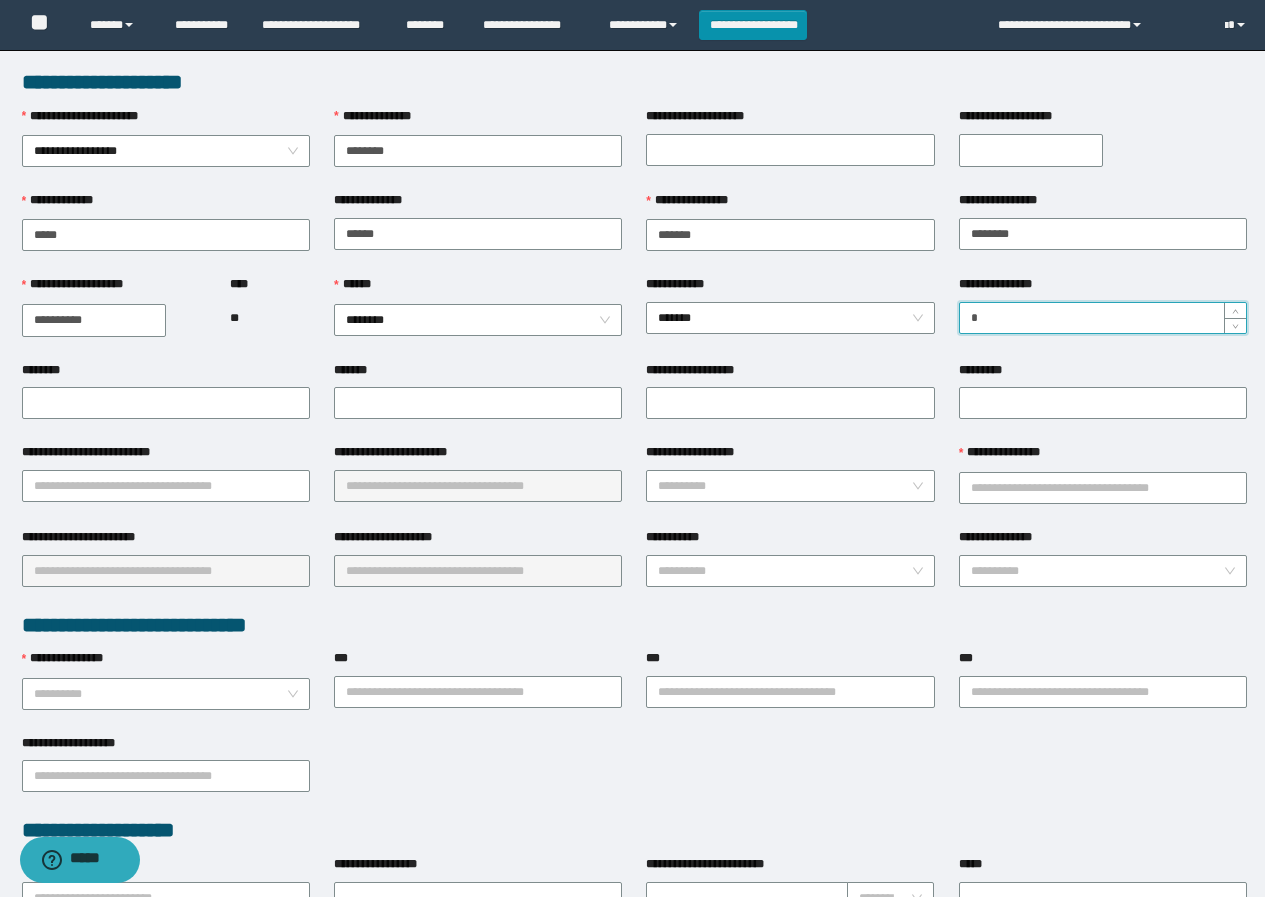 scroll, scrollTop: 100, scrollLeft: 0, axis: vertical 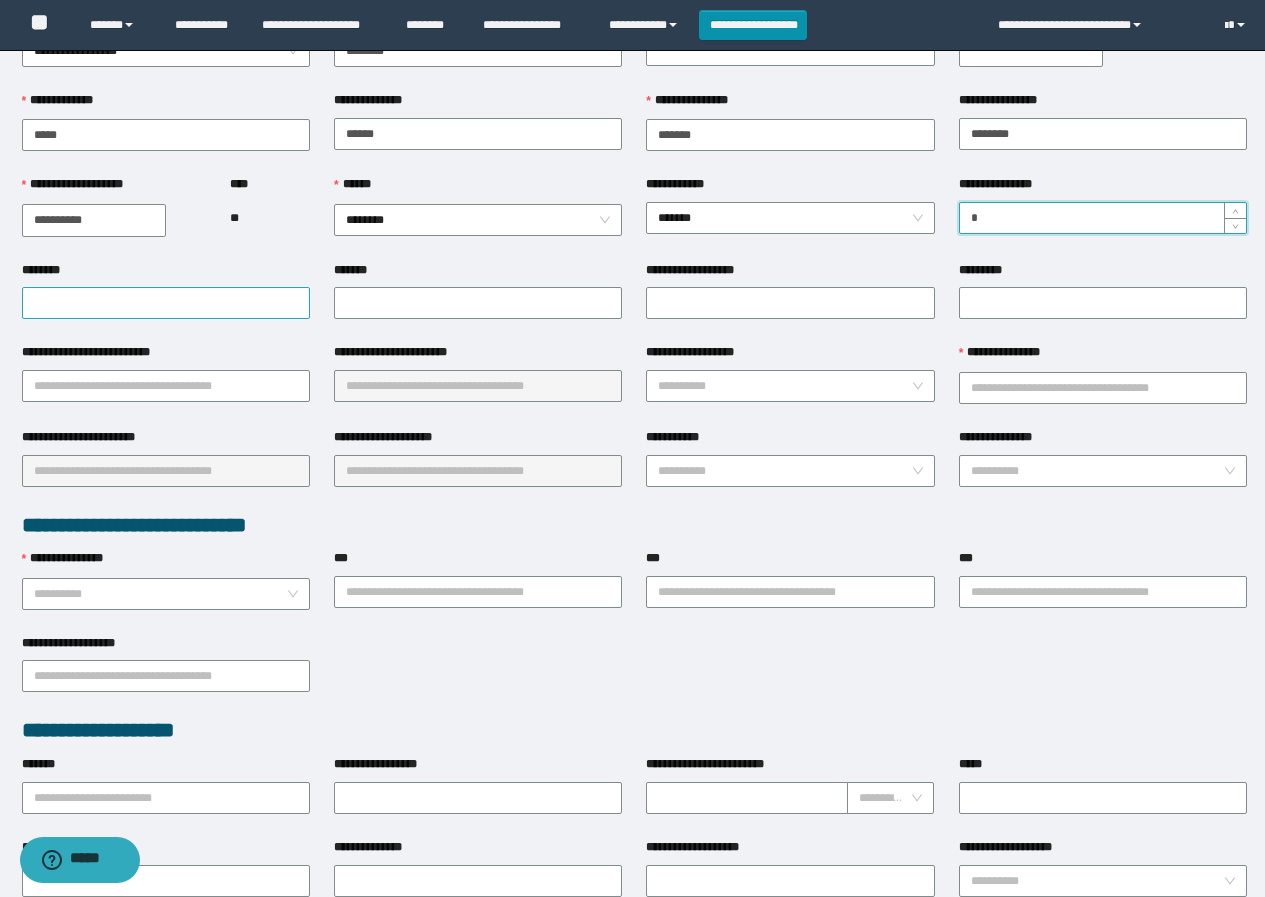 type on "*" 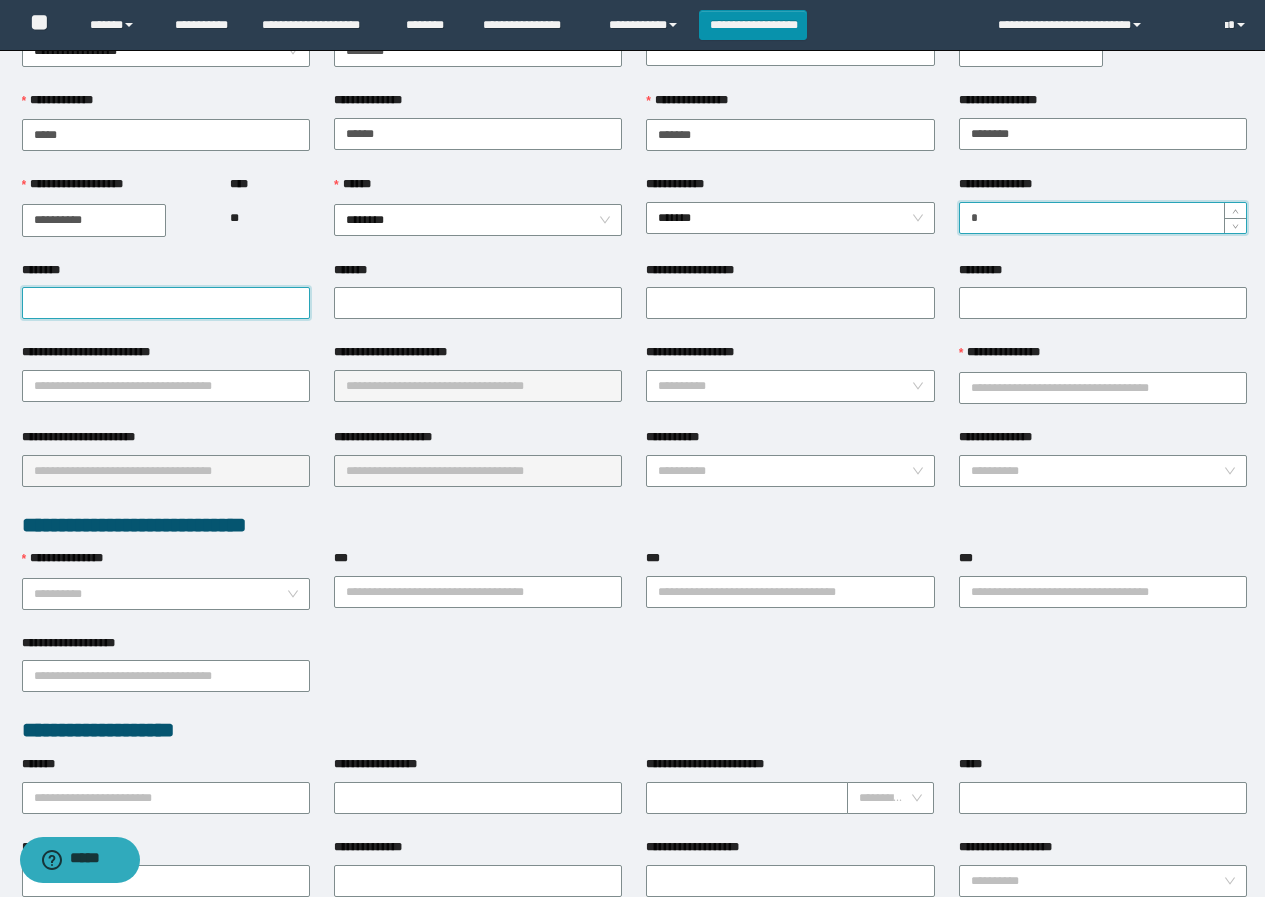 click on "********" at bounding box center [166, 303] 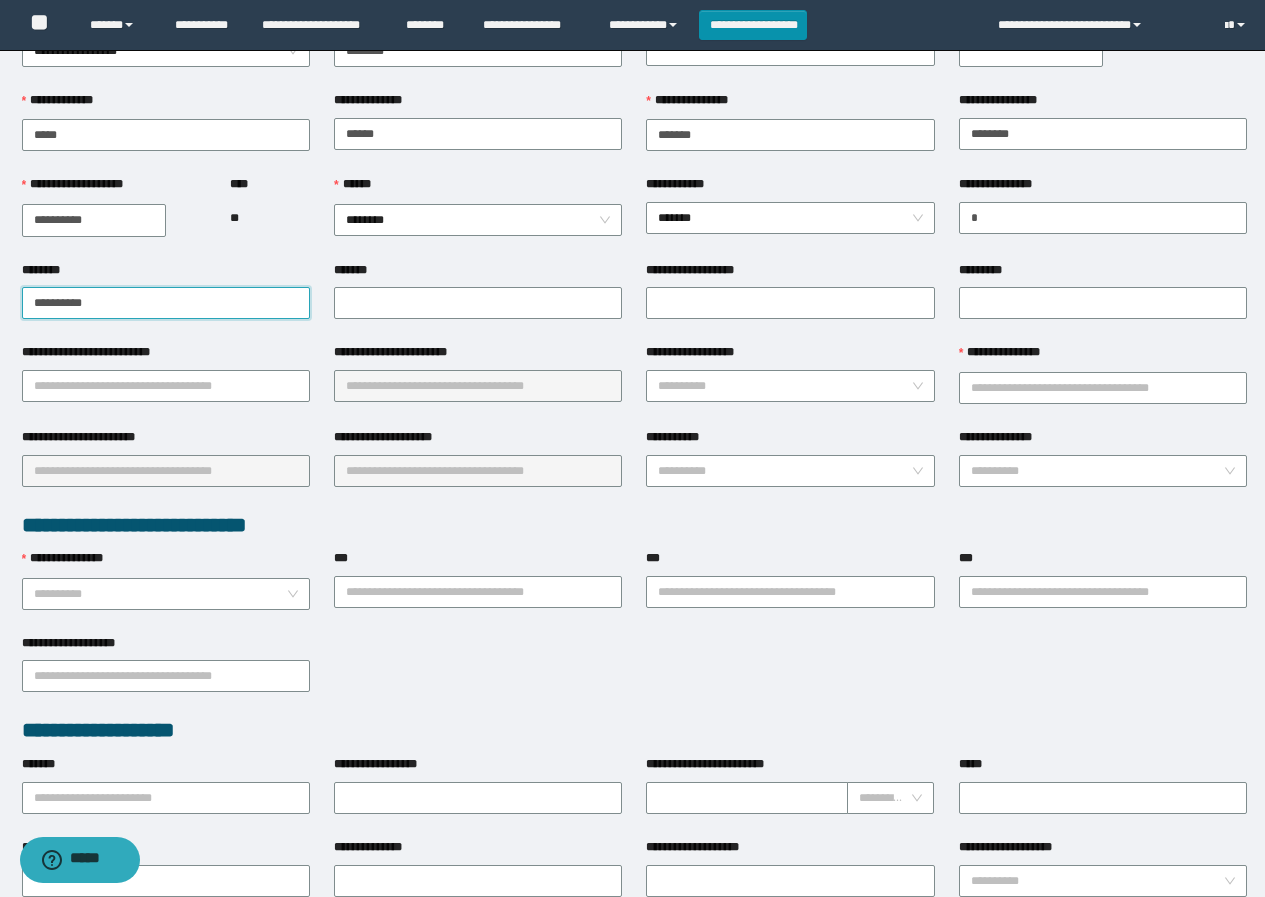 drag, startPoint x: 185, startPoint y: 291, endPoint x: 0, endPoint y: 270, distance: 186.18808 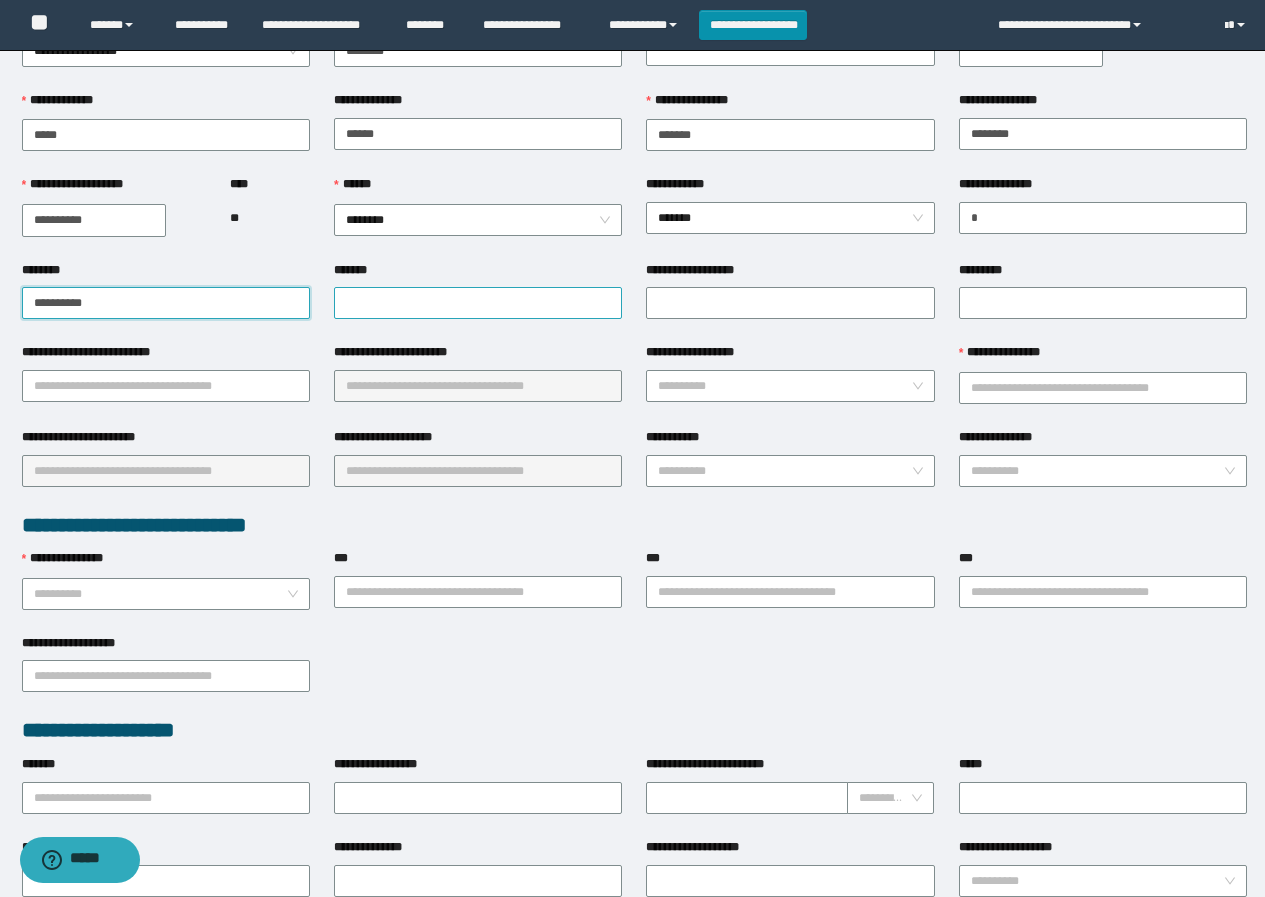 type on "**********" 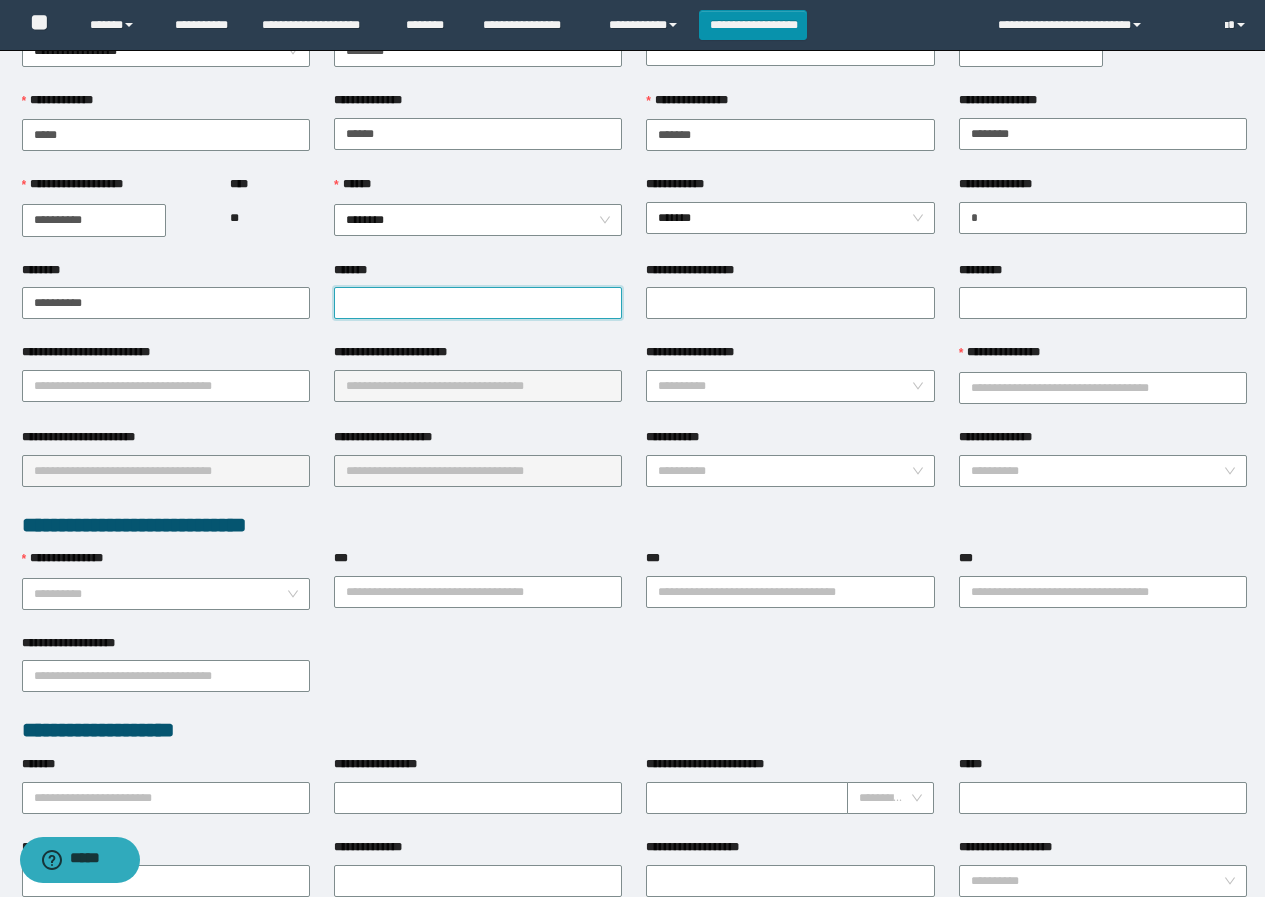 click on "*******" at bounding box center (478, 303) 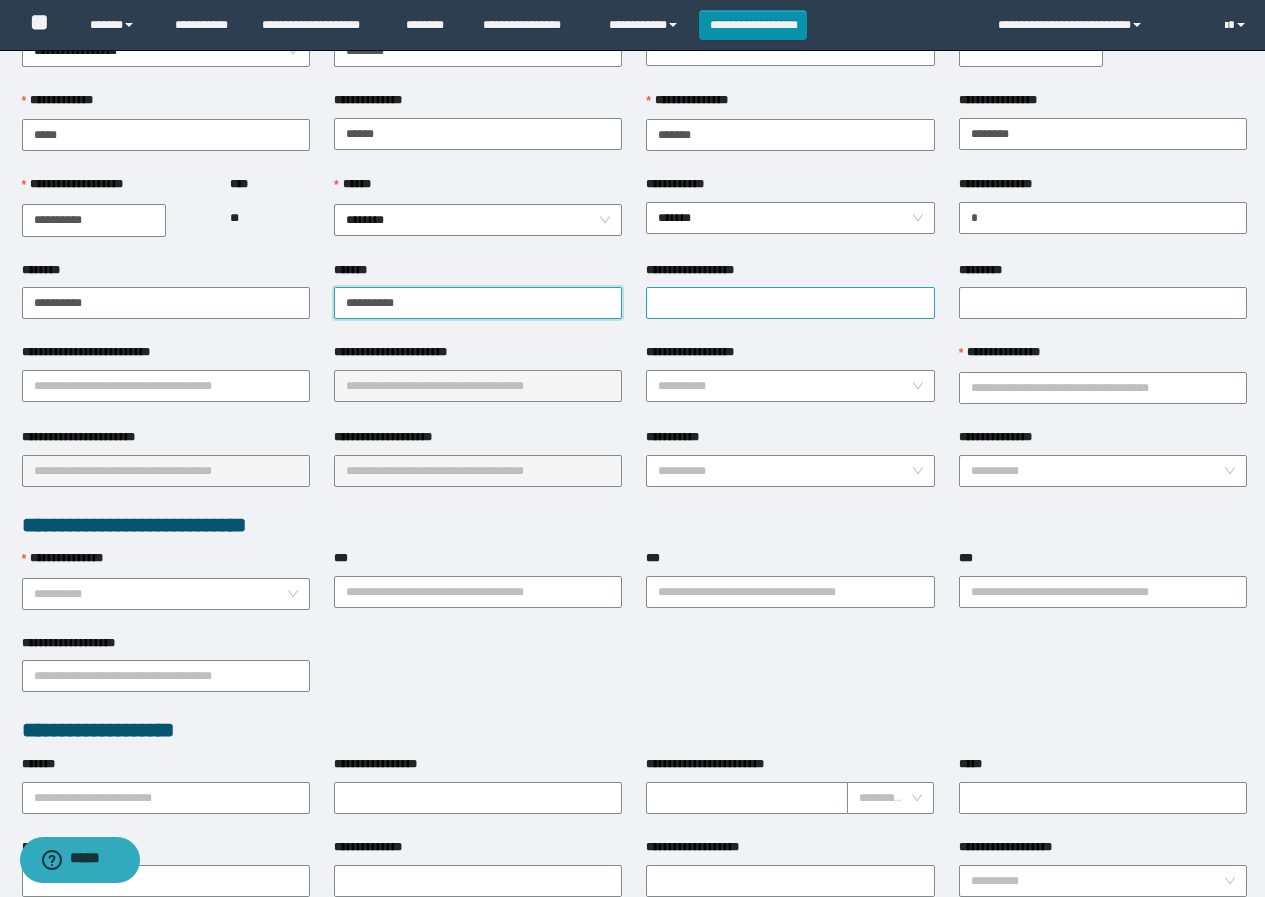type on "**********" 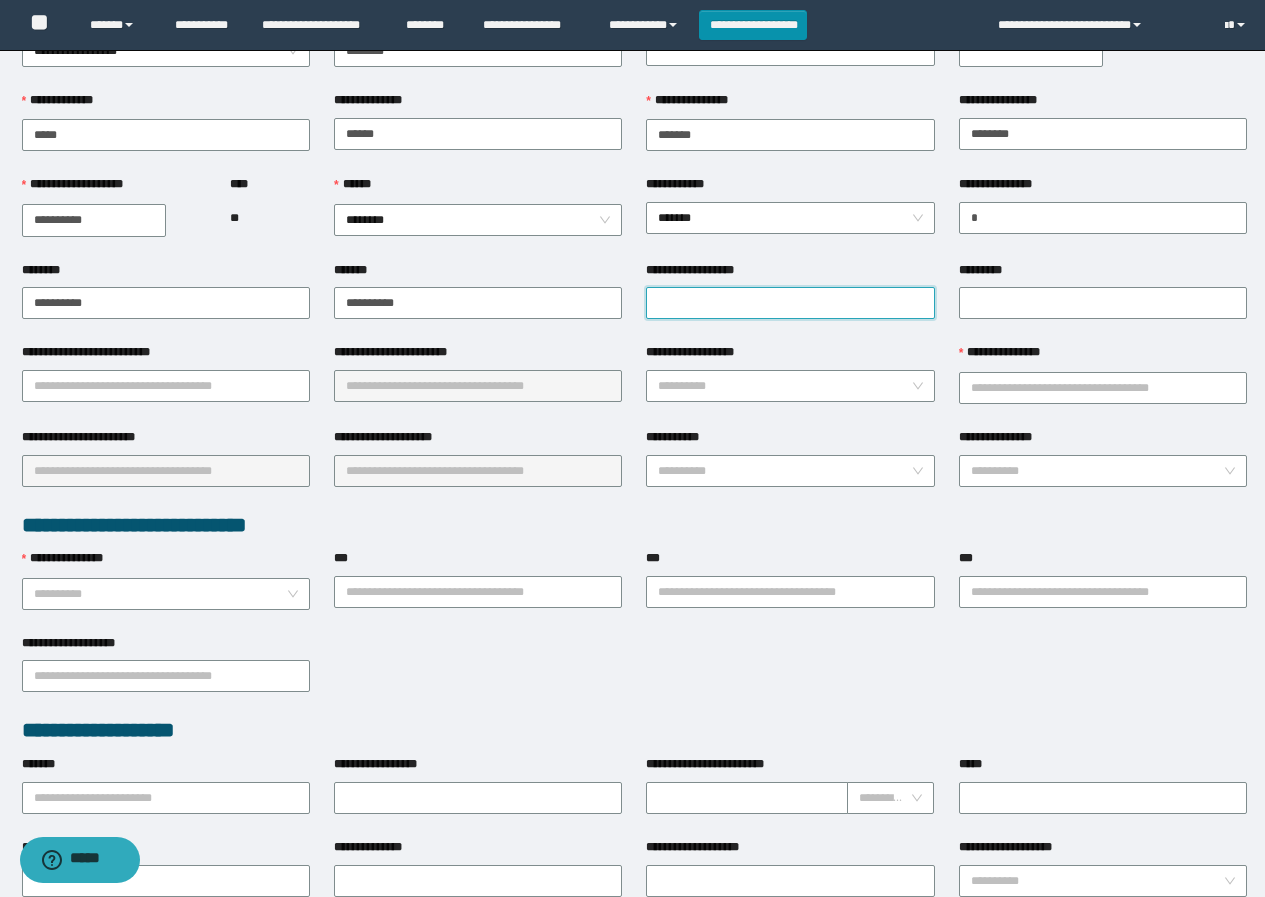 click on "**********" at bounding box center (790, 303) 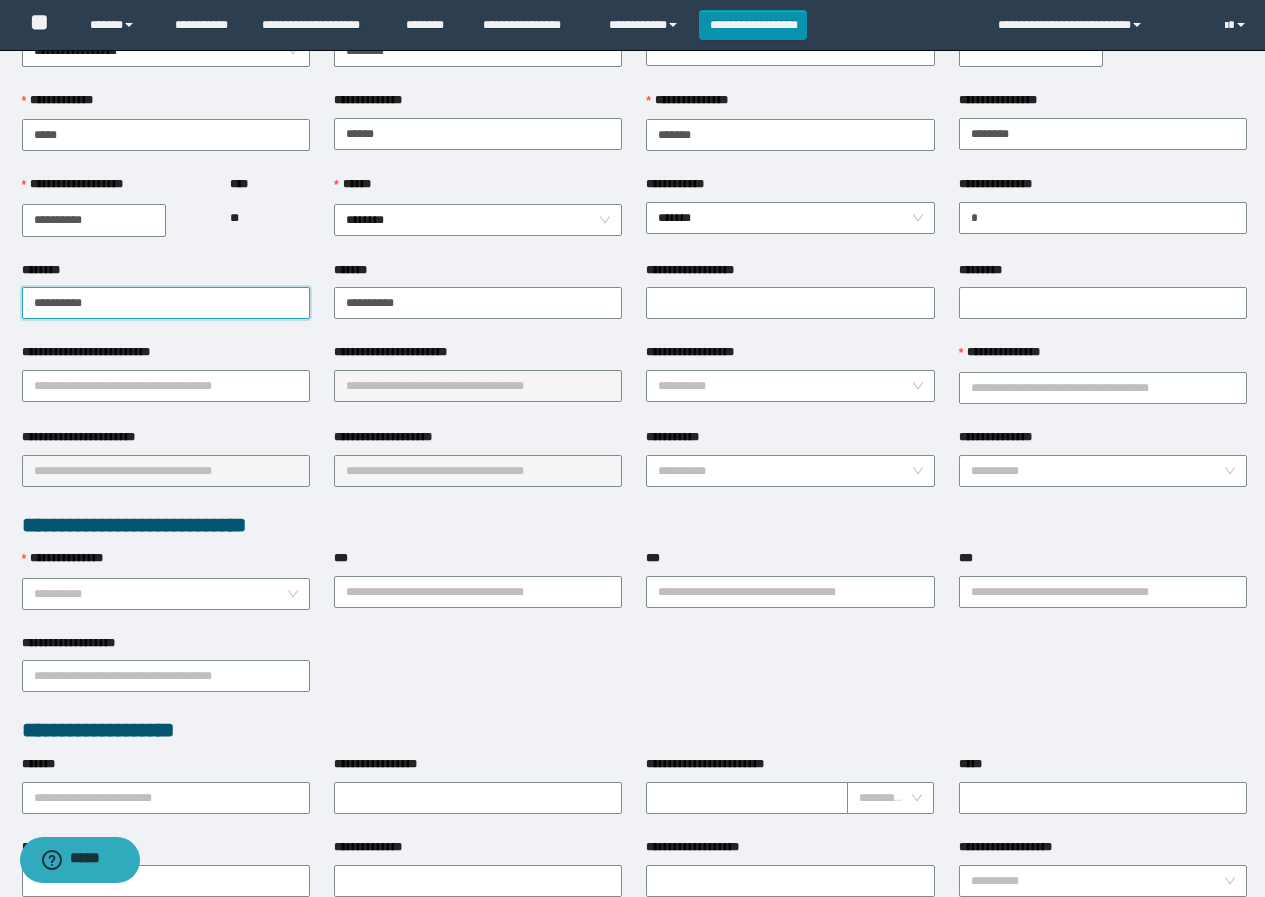 drag, startPoint x: 147, startPoint y: 300, endPoint x: 0, endPoint y: 283, distance: 147.97972 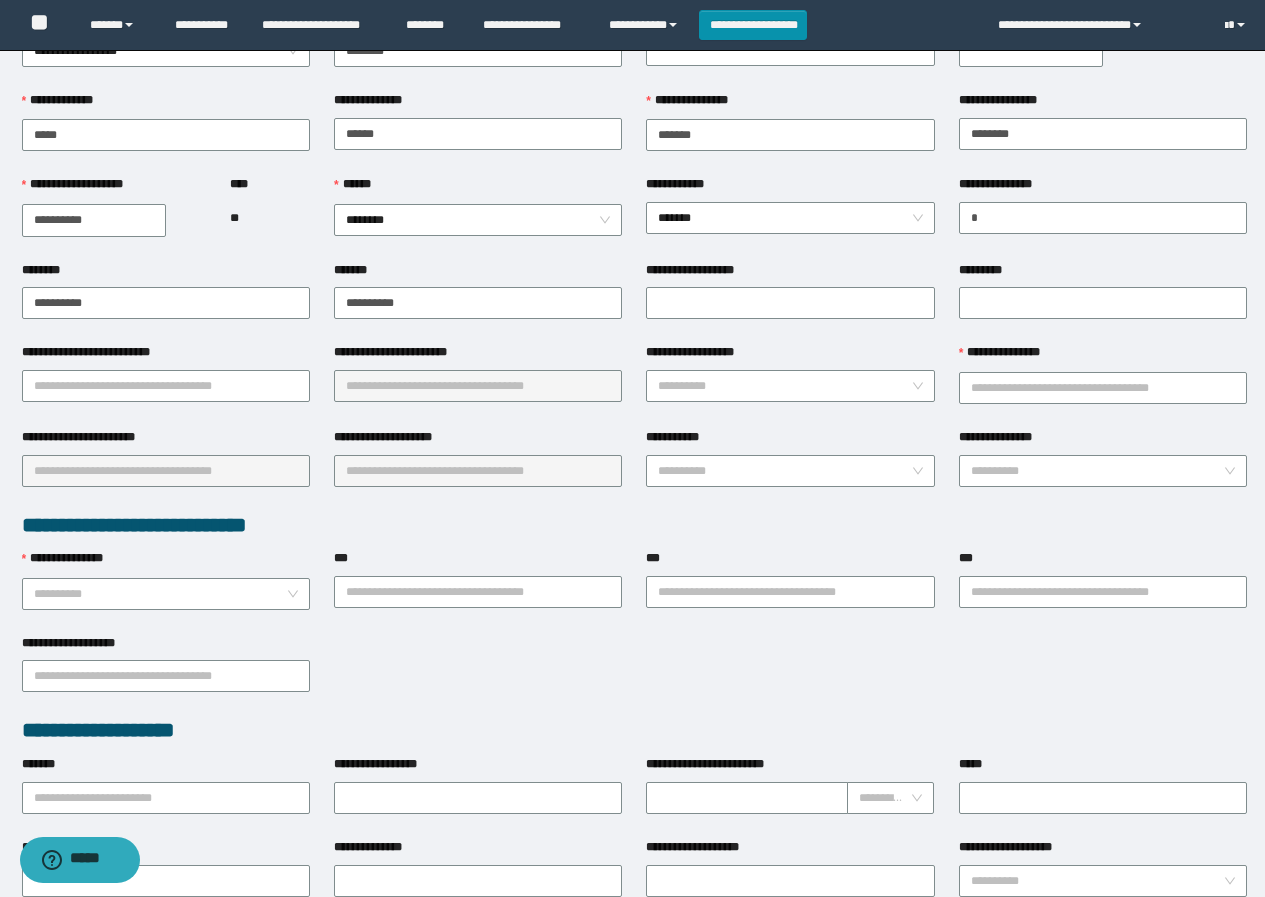 drag, startPoint x: 192, startPoint y: 276, endPoint x: 134, endPoint y: 282, distance: 58.30952 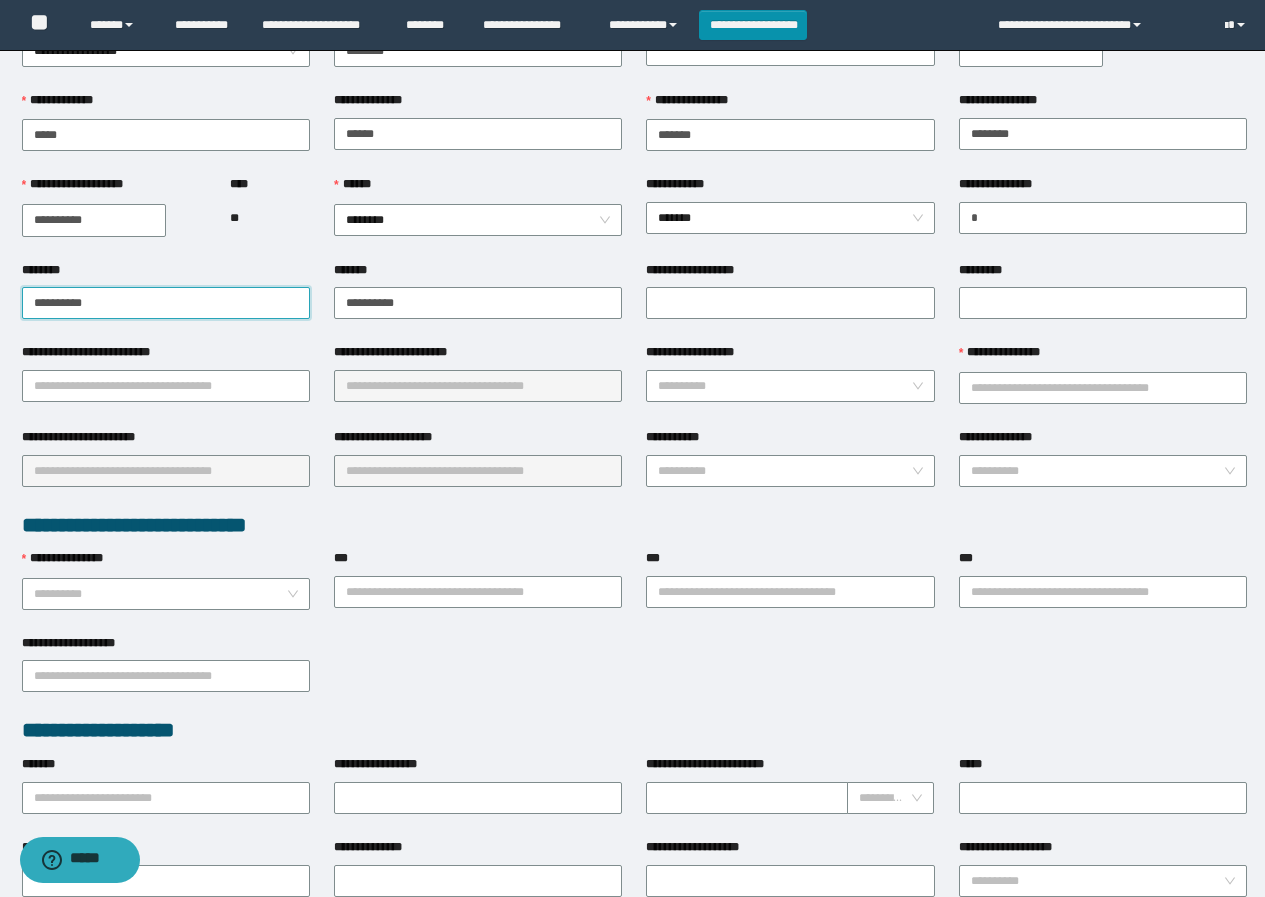 drag, startPoint x: 133, startPoint y: 301, endPoint x: 0, endPoint y: 282, distance: 134.3503 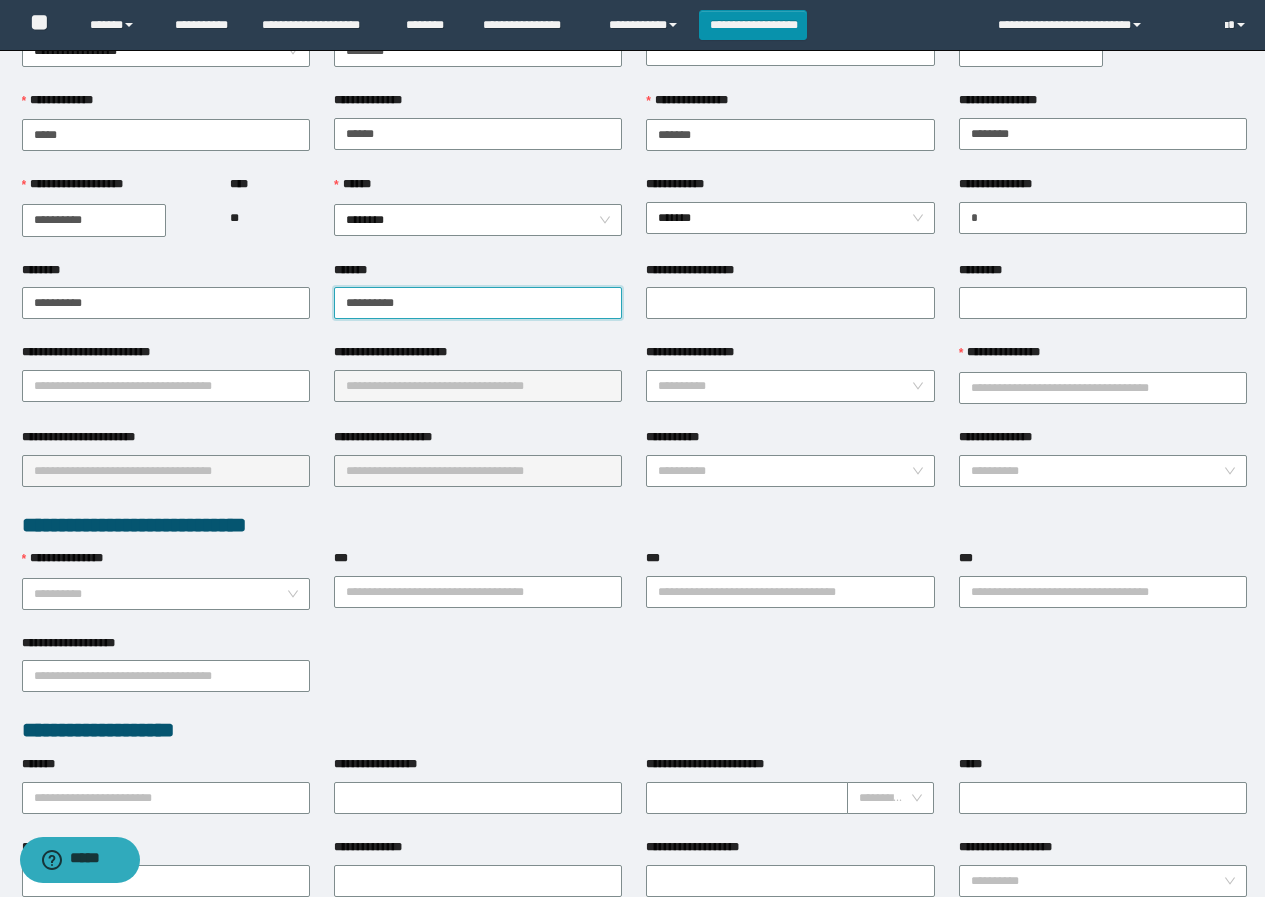 drag, startPoint x: 451, startPoint y: 311, endPoint x: 213, endPoint y: 284, distance: 239.52661 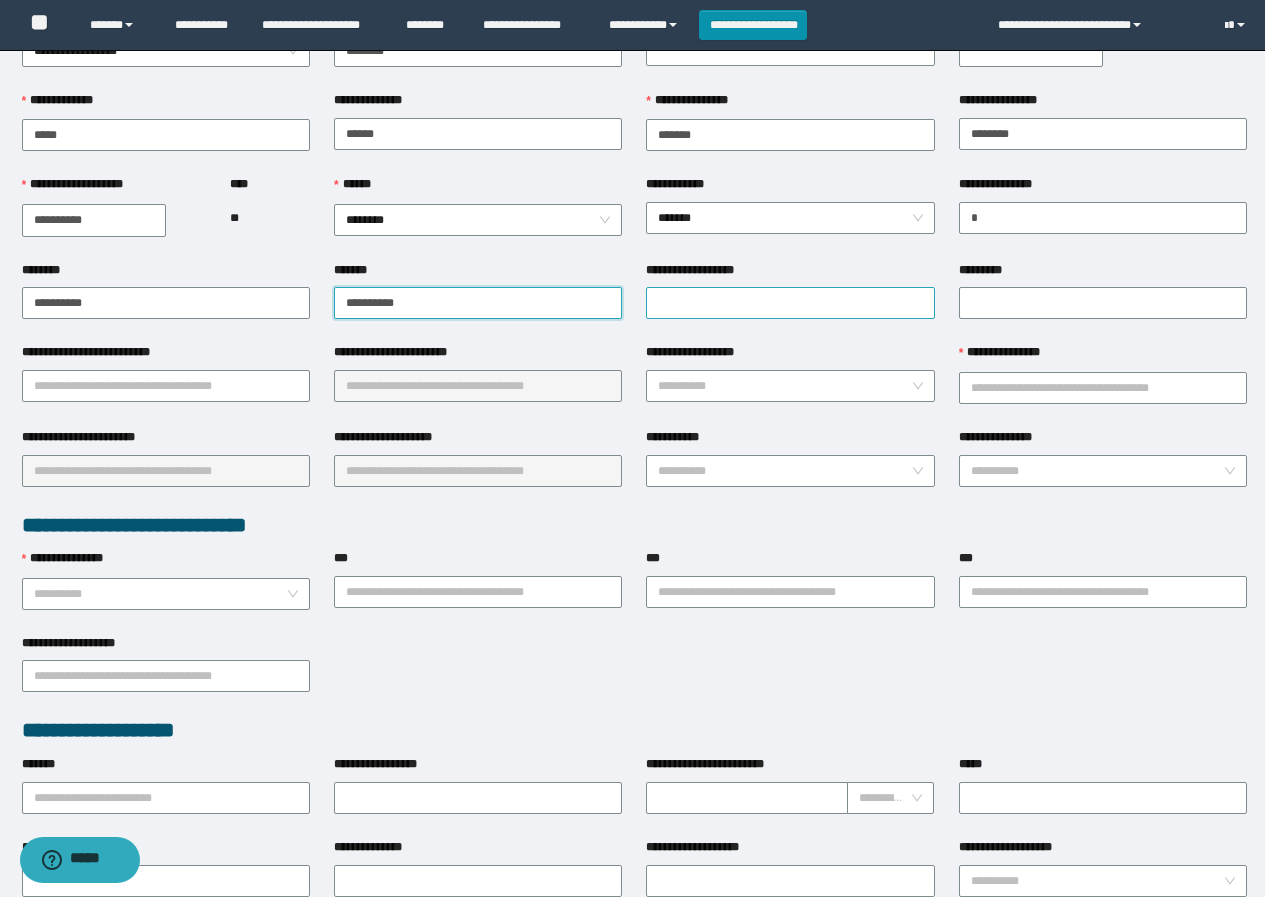 type on "**********" 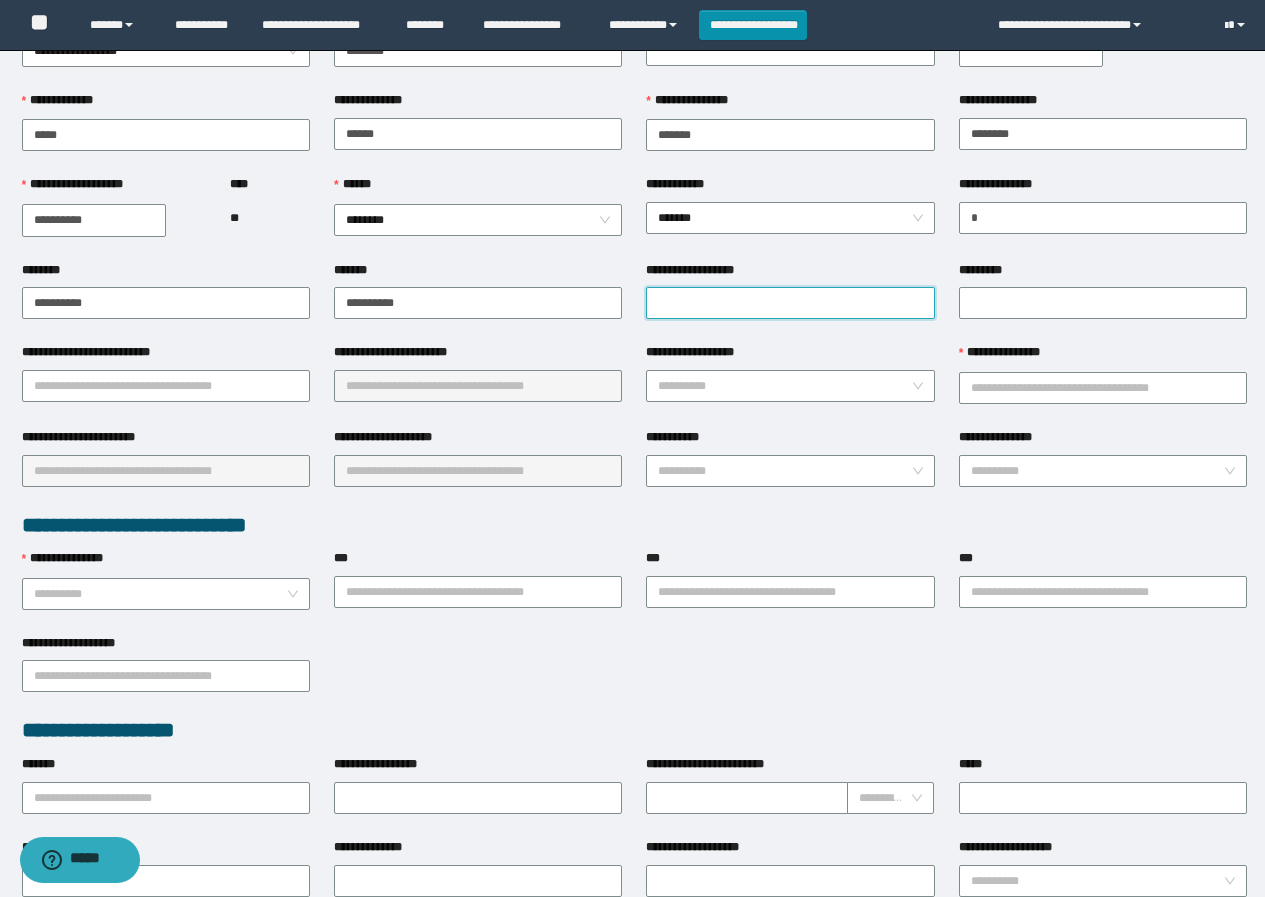 click on "**********" at bounding box center (790, 303) 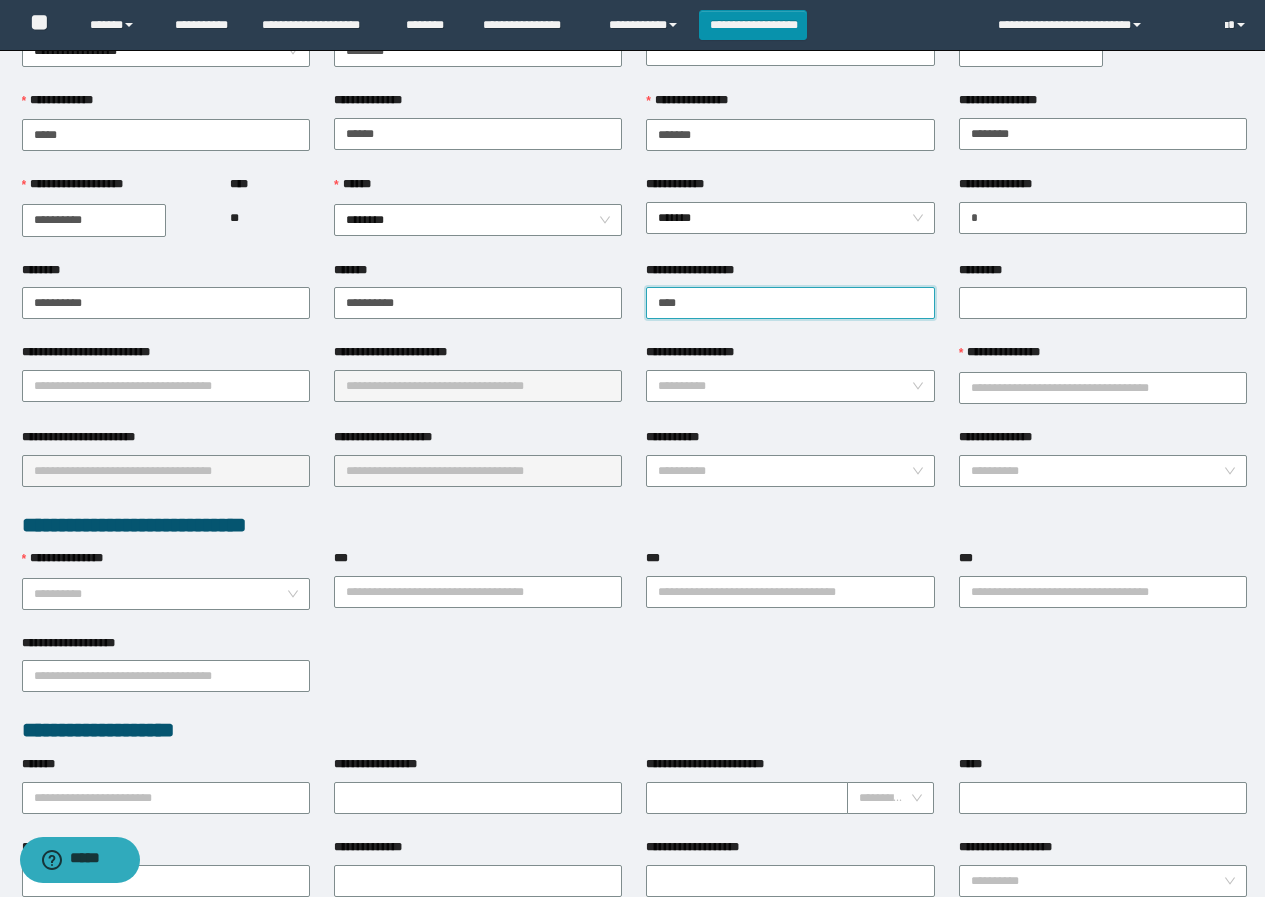type on "**********" 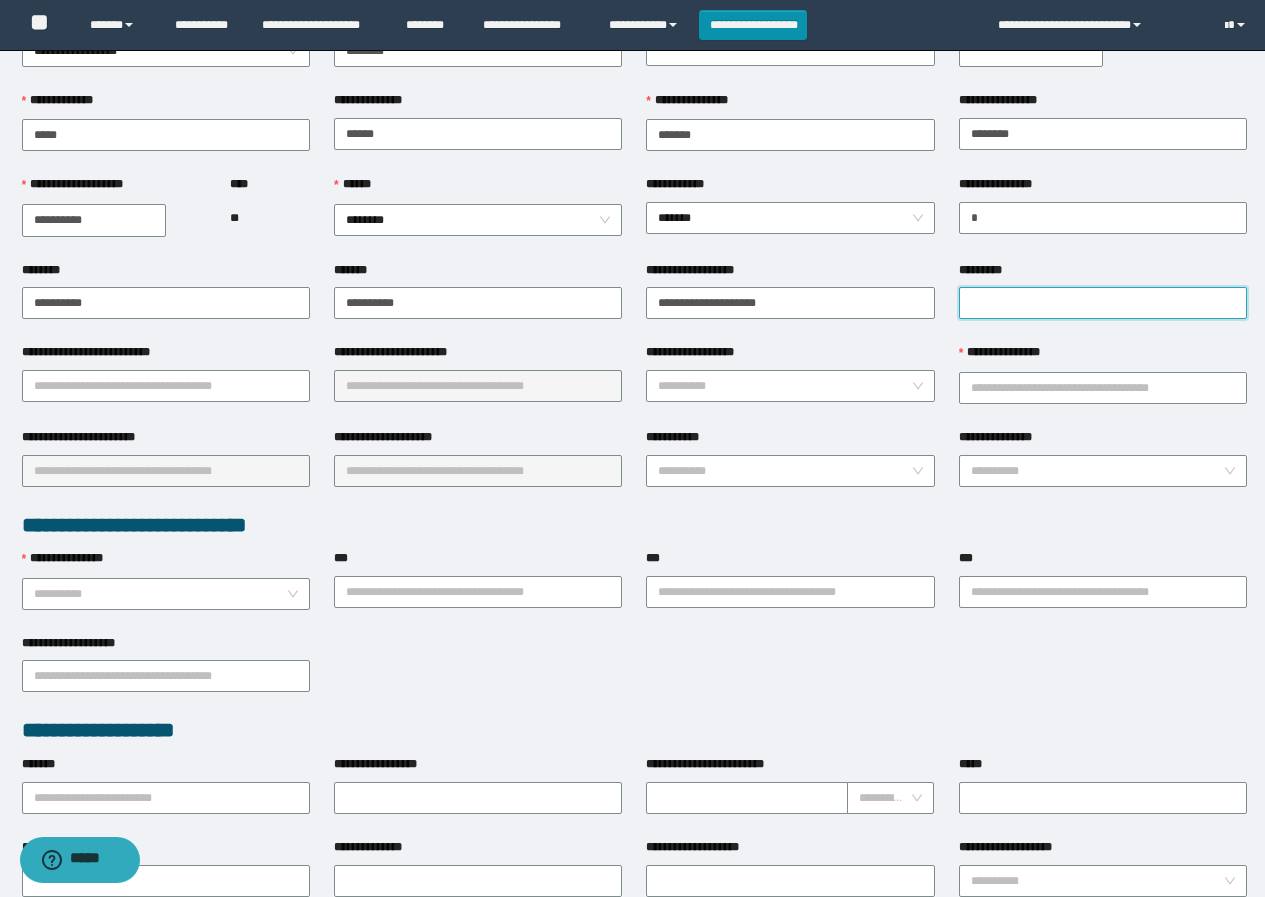 click on "*********" at bounding box center (1103, 303) 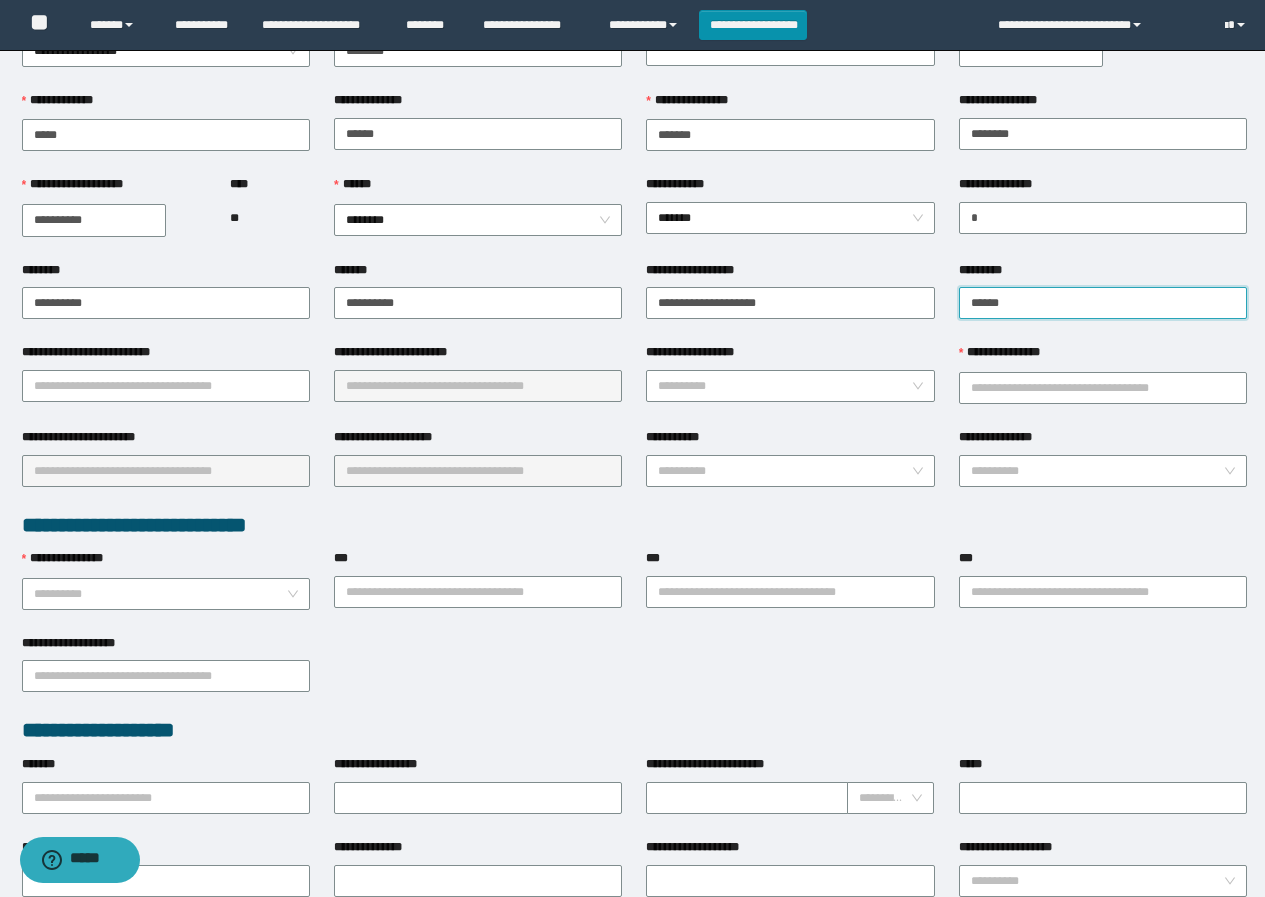 type on "**********" 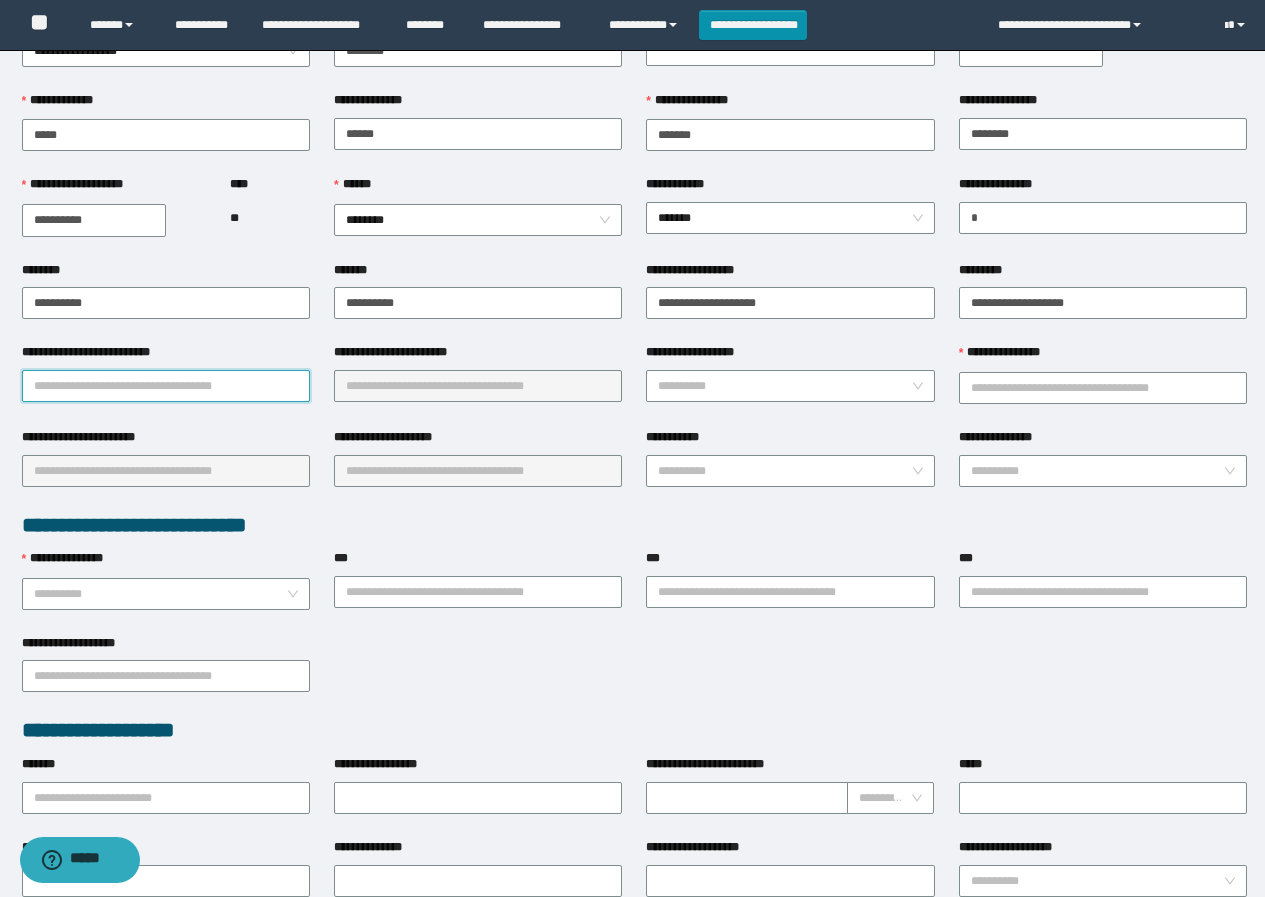click on "**********" at bounding box center [166, 386] 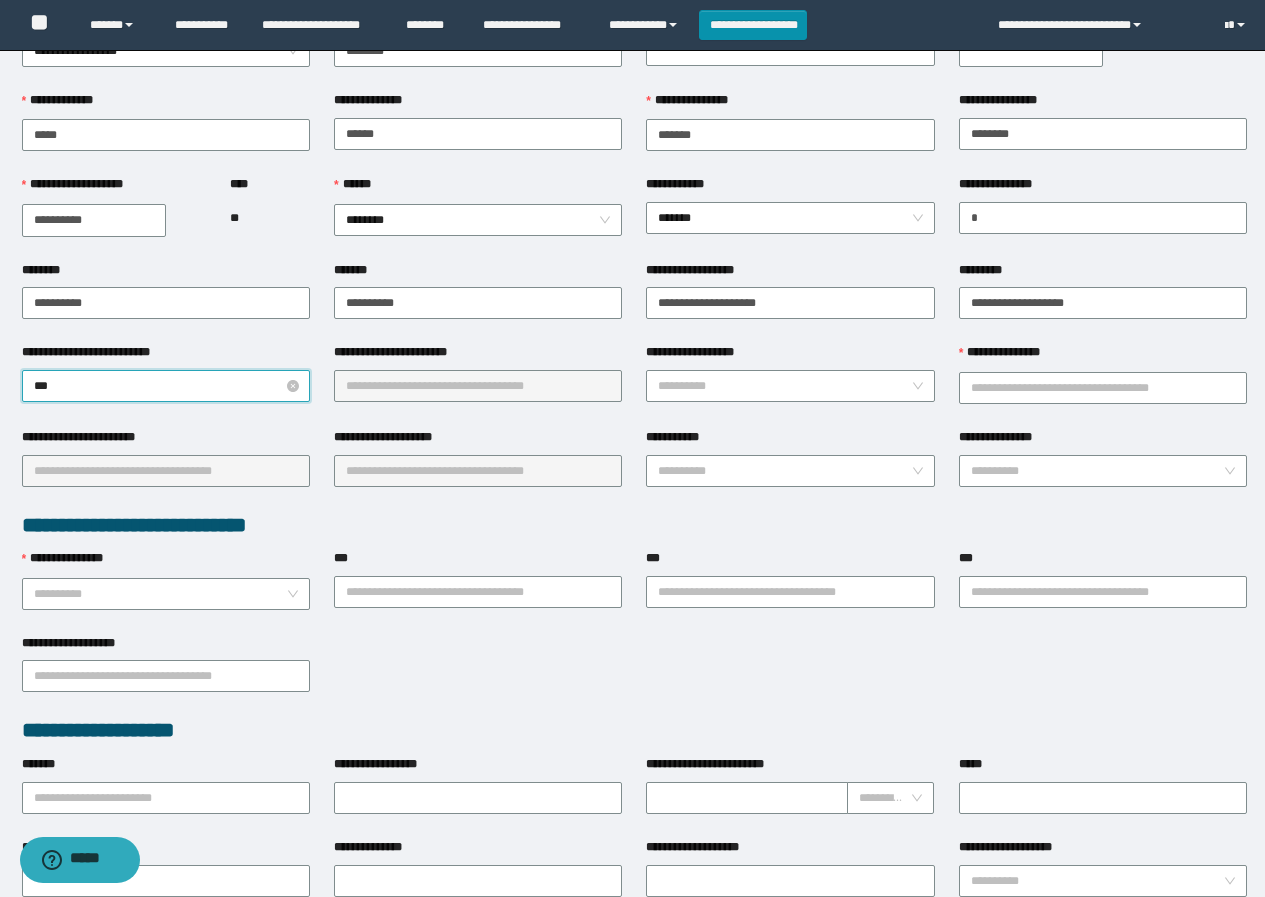 type on "****" 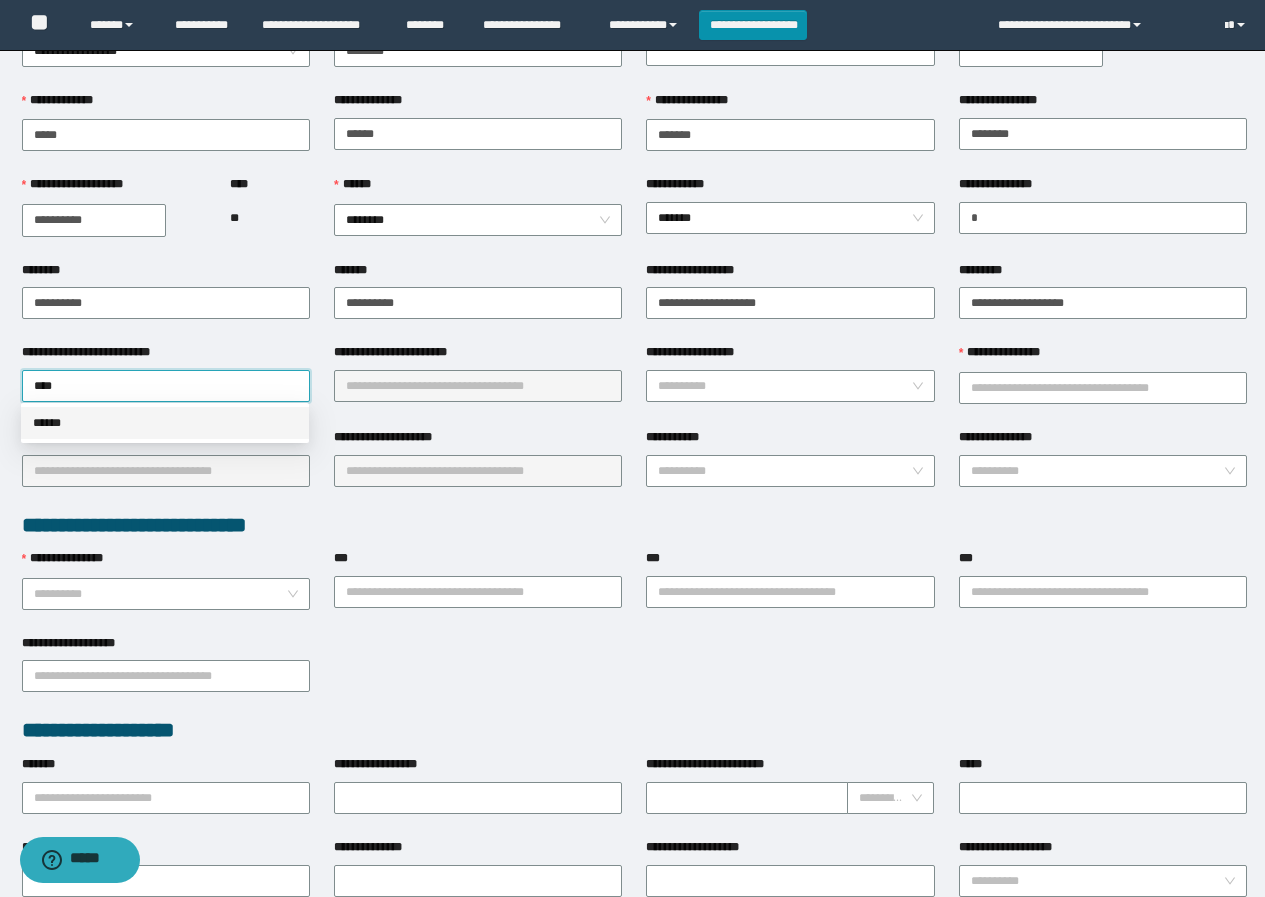 click on "******" at bounding box center [165, 423] 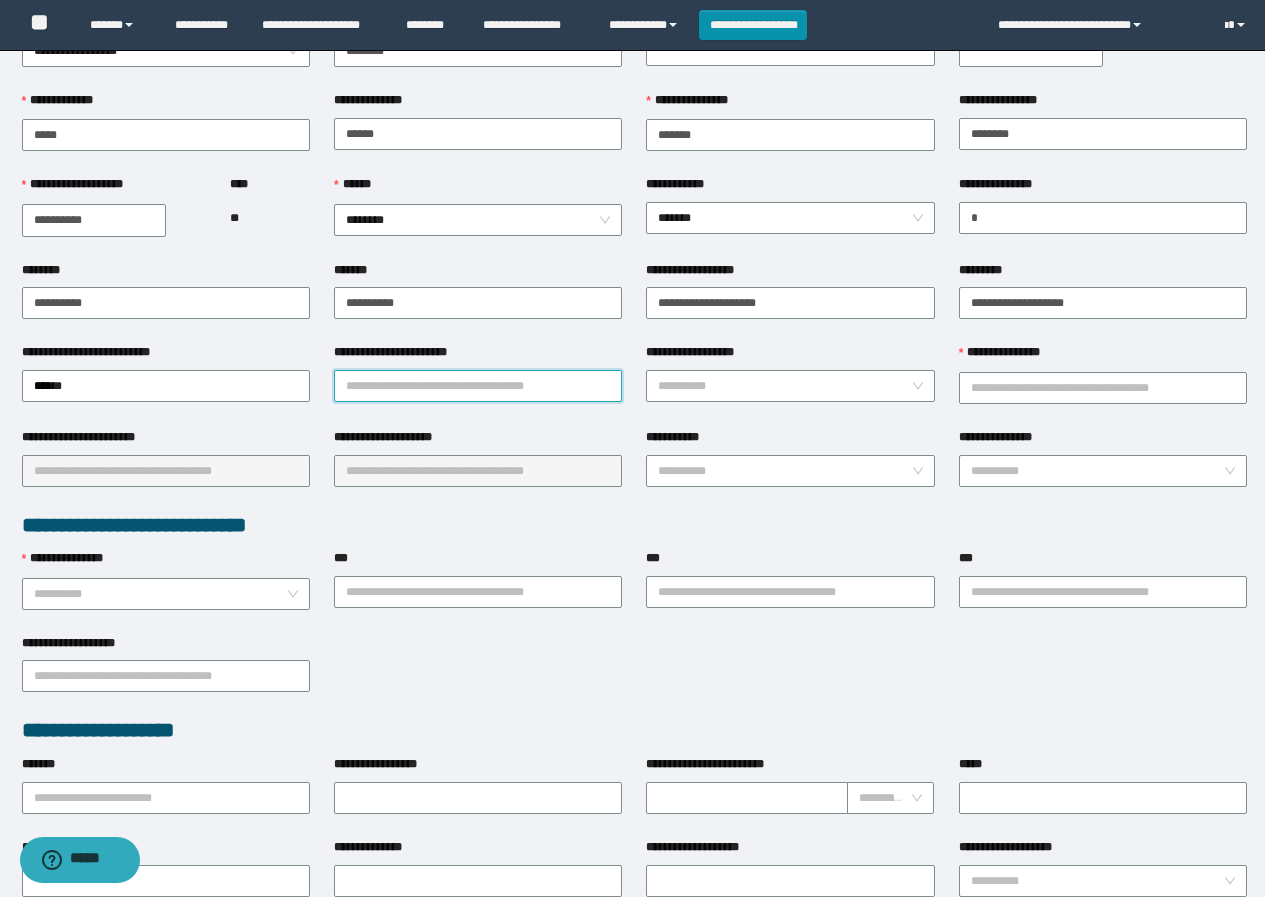 click on "**********" at bounding box center (478, 386) 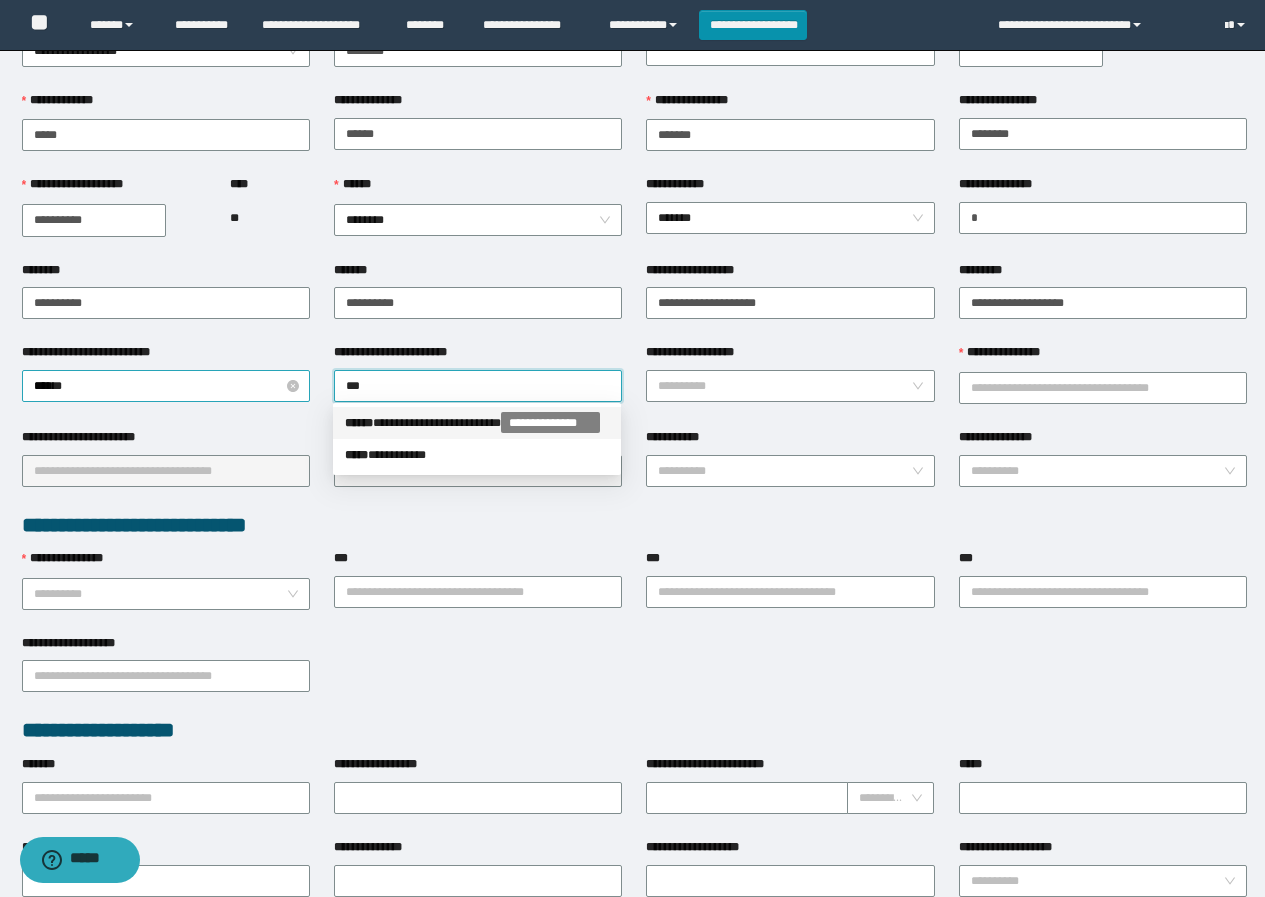 drag, startPoint x: 398, startPoint y: 382, endPoint x: 236, endPoint y: 379, distance: 162.02777 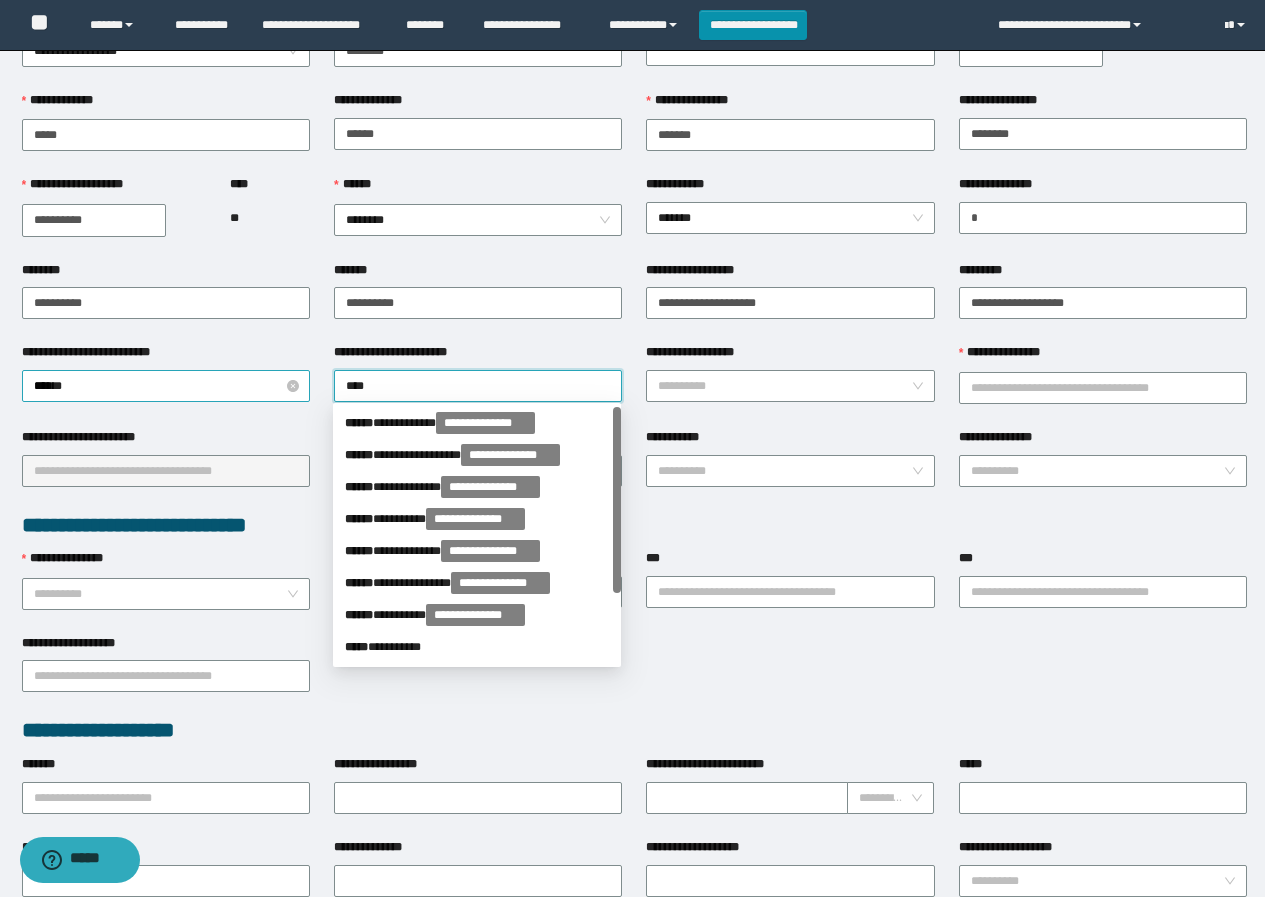 type on "*****" 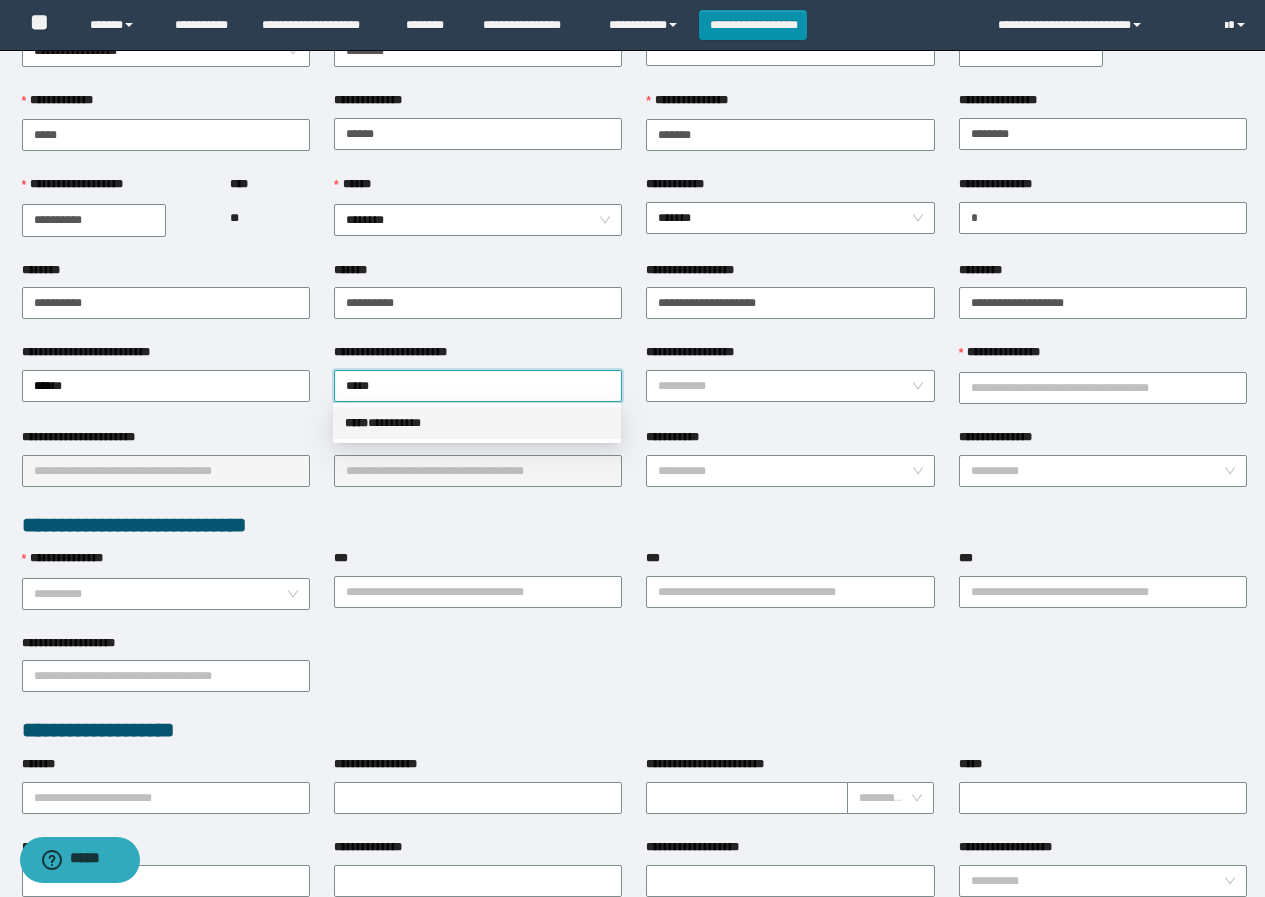click on "***** * ********" at bounding box center (477, 423) 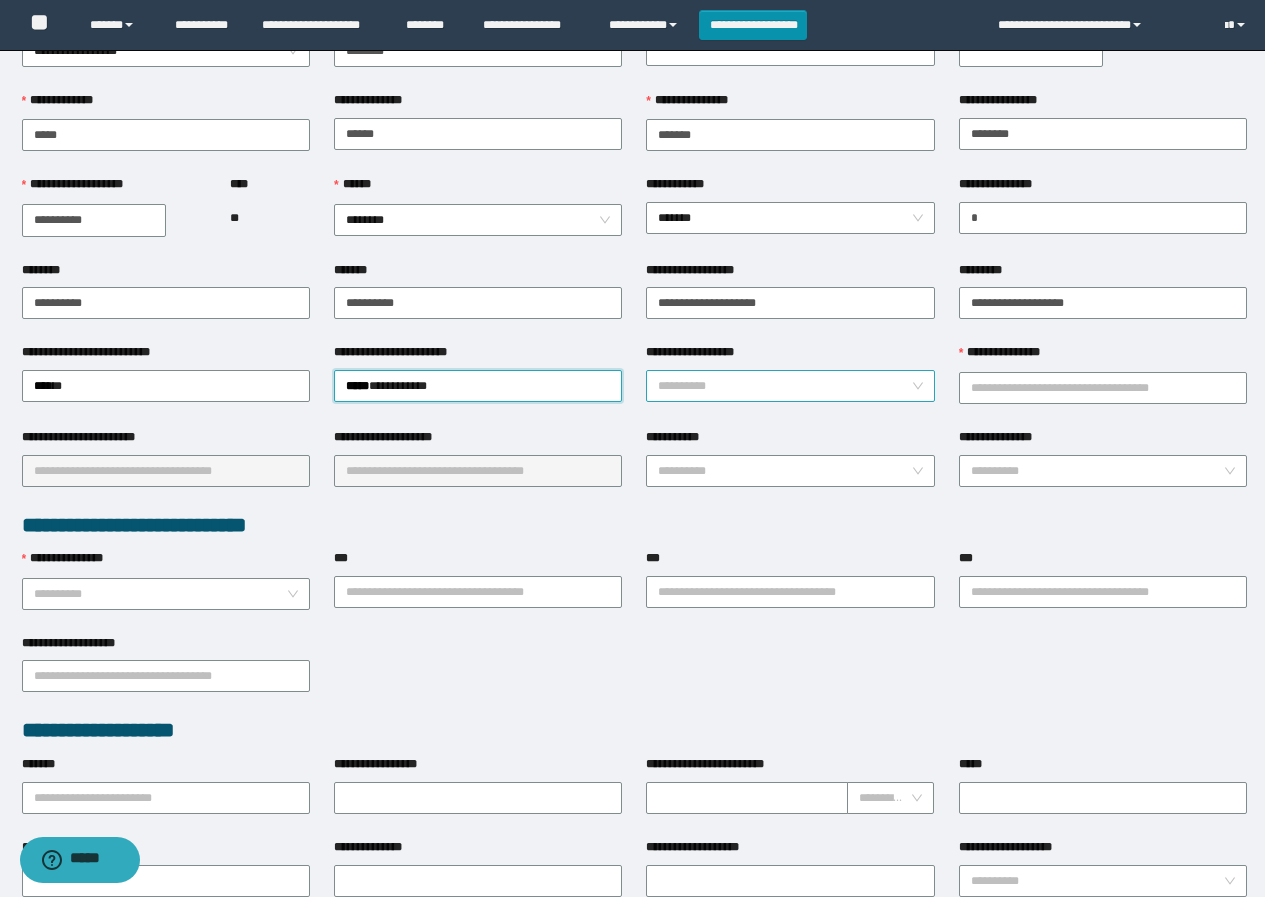 click on "**********" at bounding box center [784, 386] 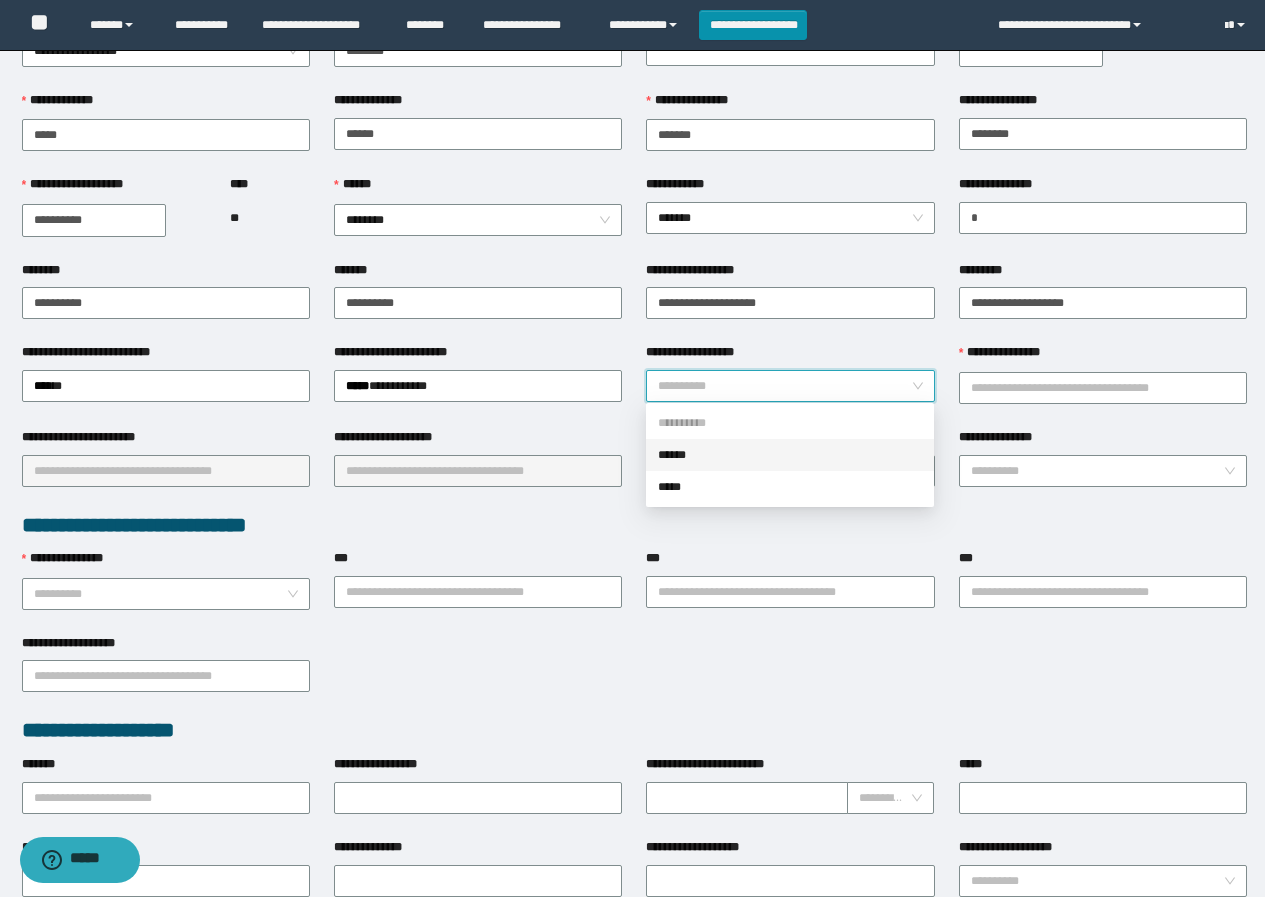 click on "******" at bounding box center (790, 455) 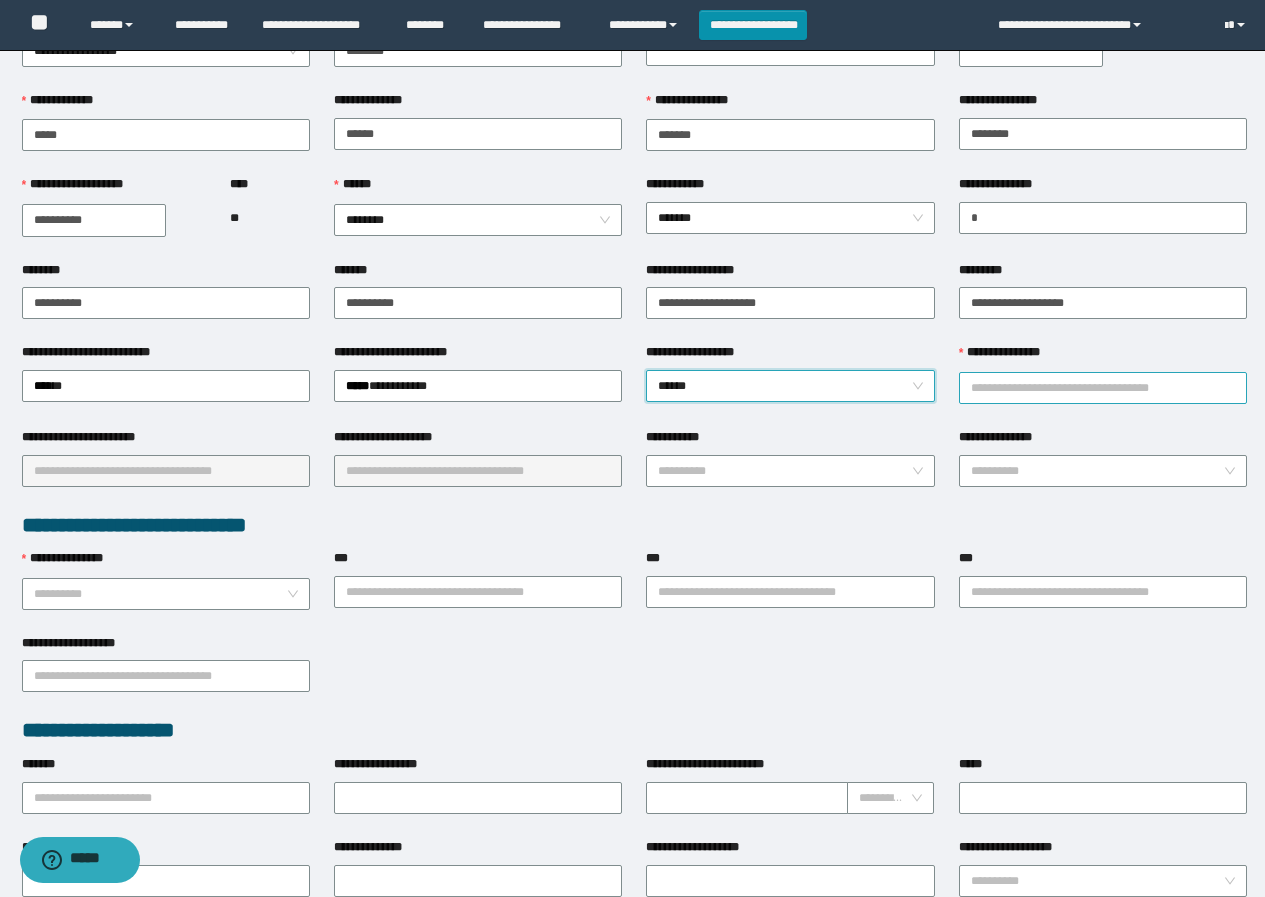 click on "**********" at bounding box center (1103, 388) 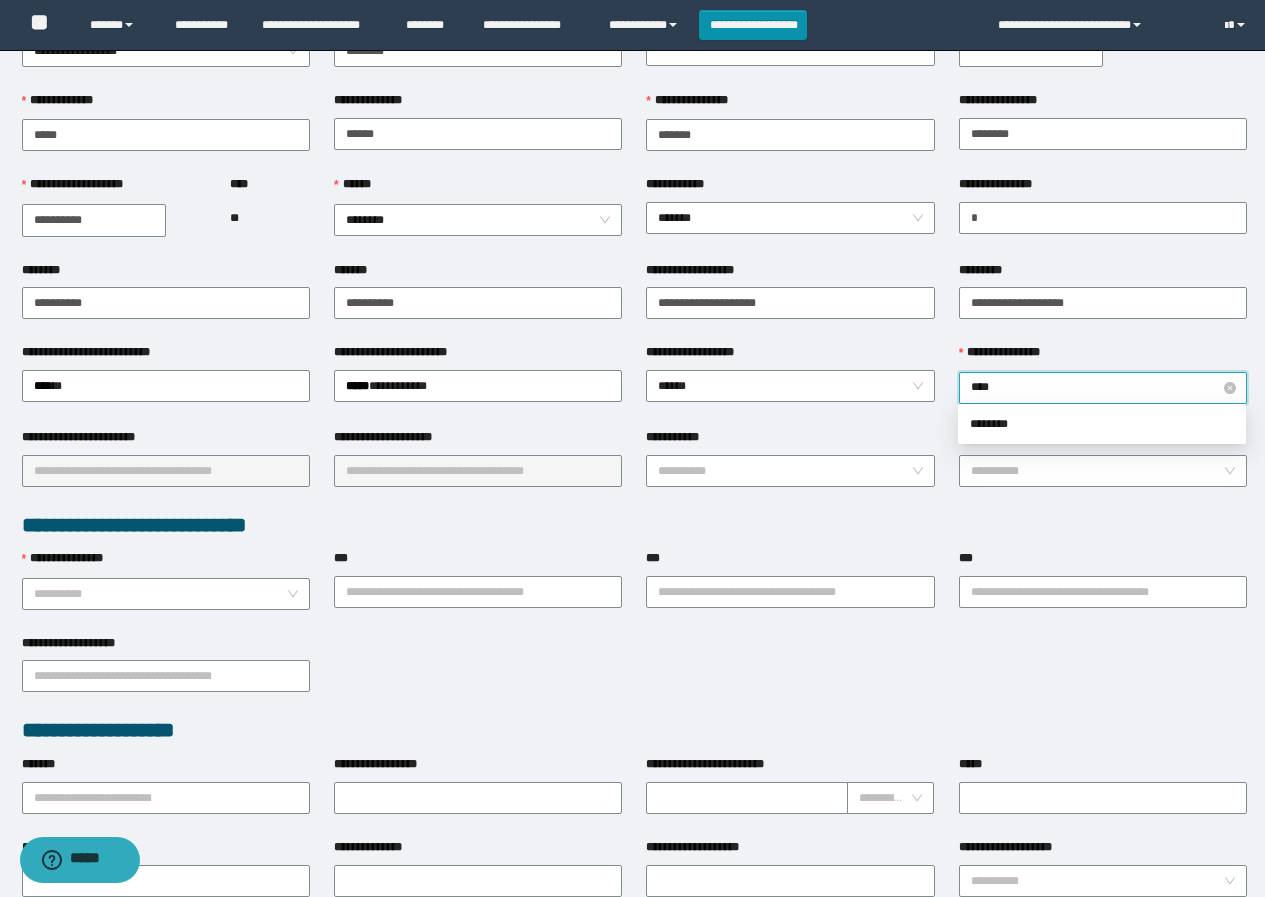 type on "********" 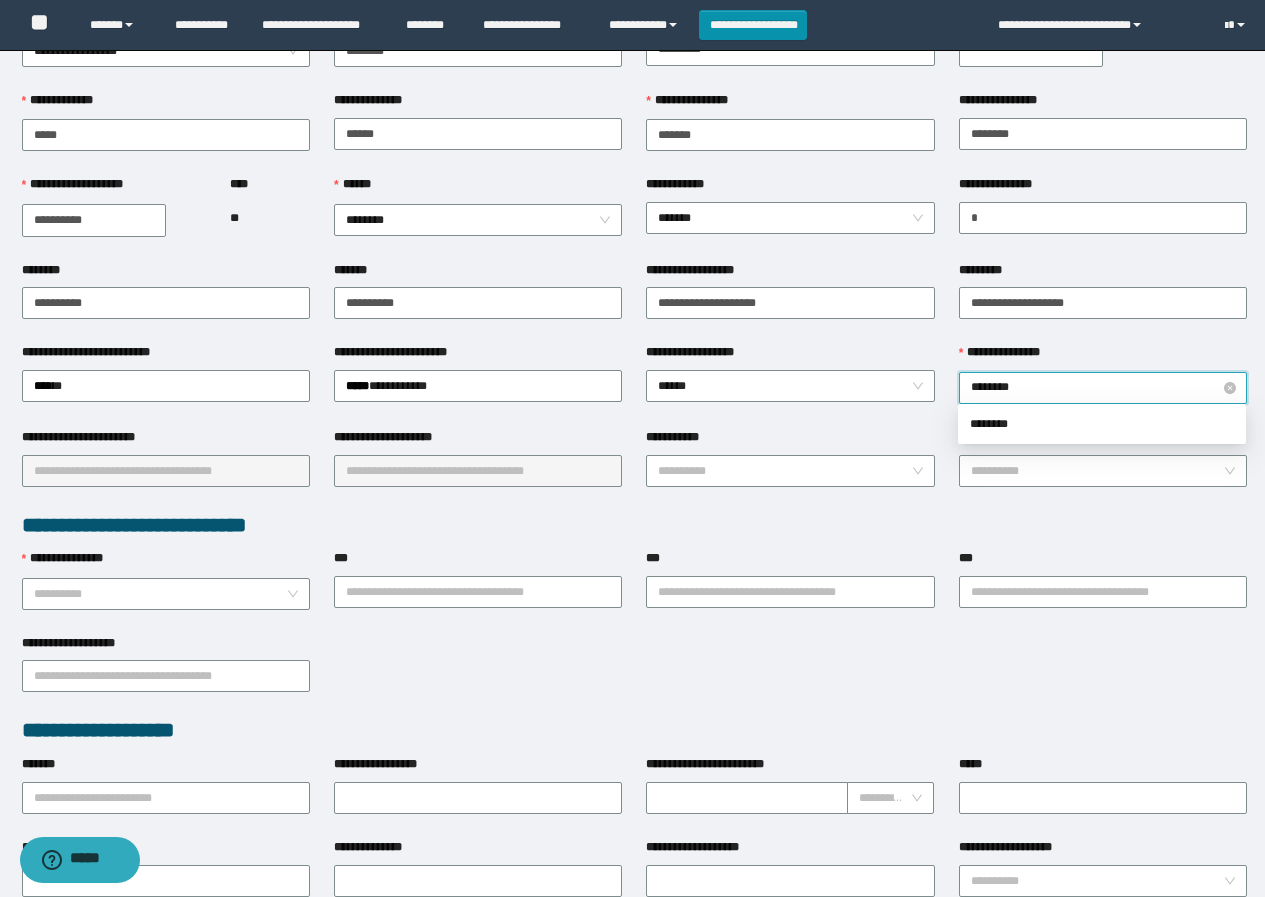 type on "*********" 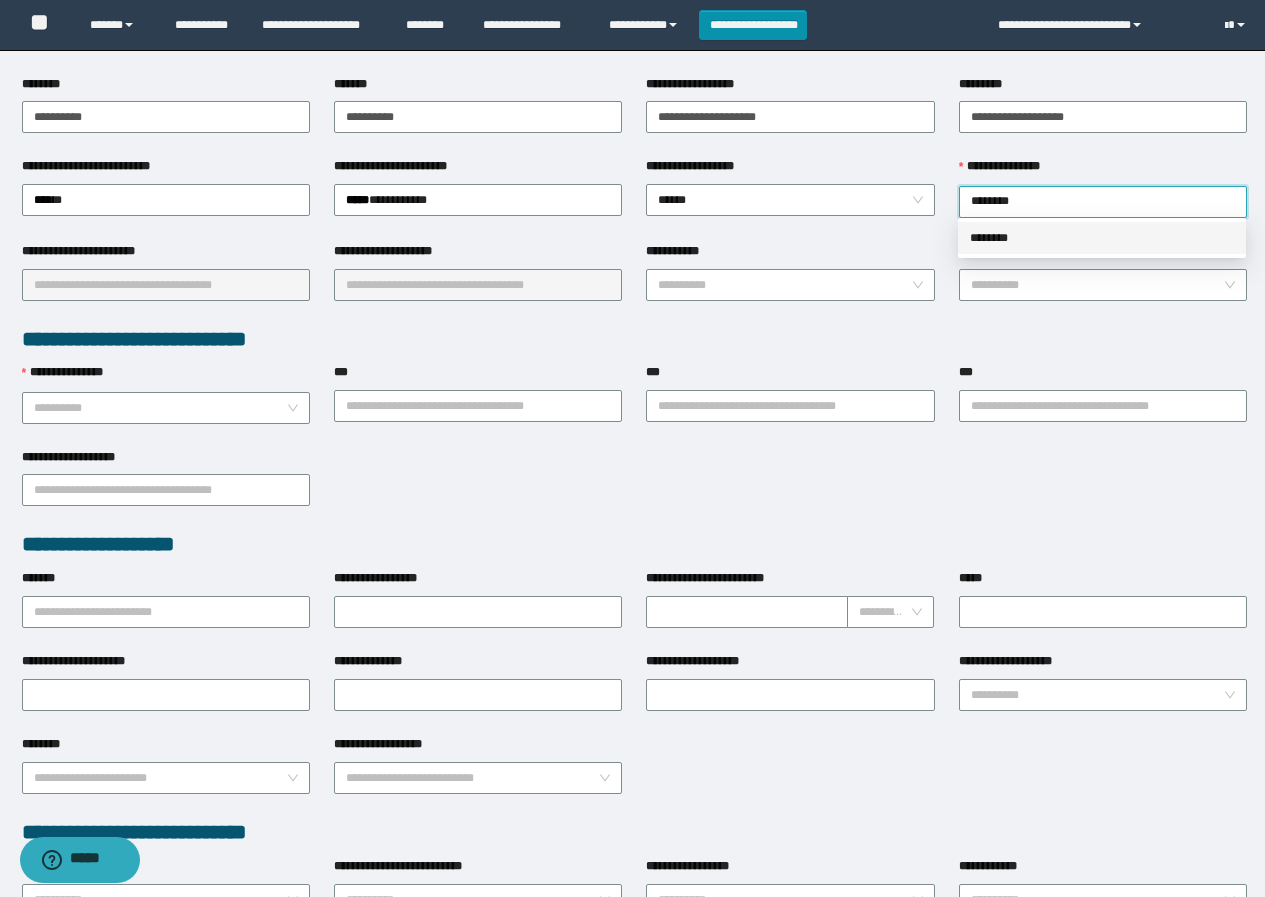 scroll, scrollTop: 300, scrollLeft: 0, axis: vertical 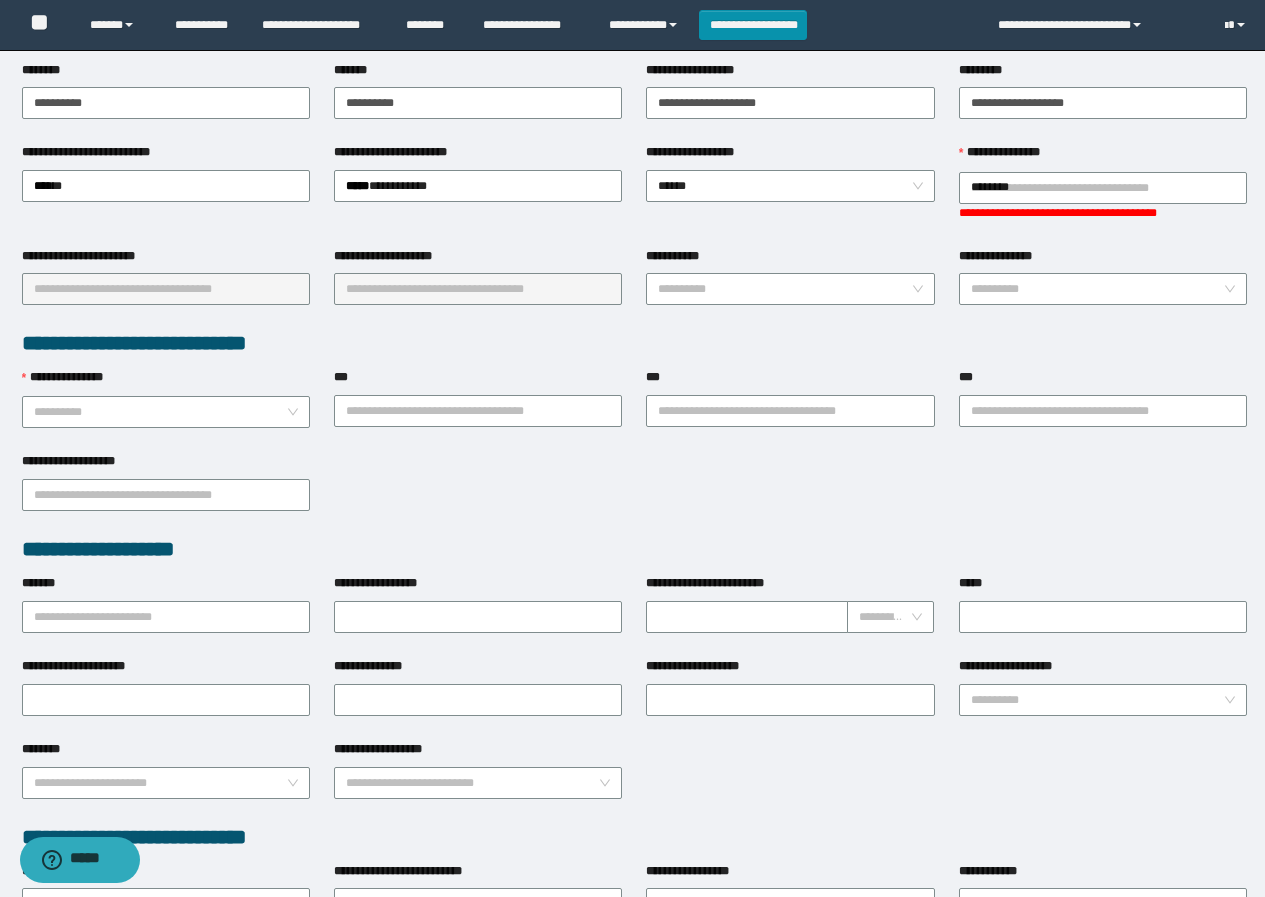 click on "**********" at bounding box center (166, 276) 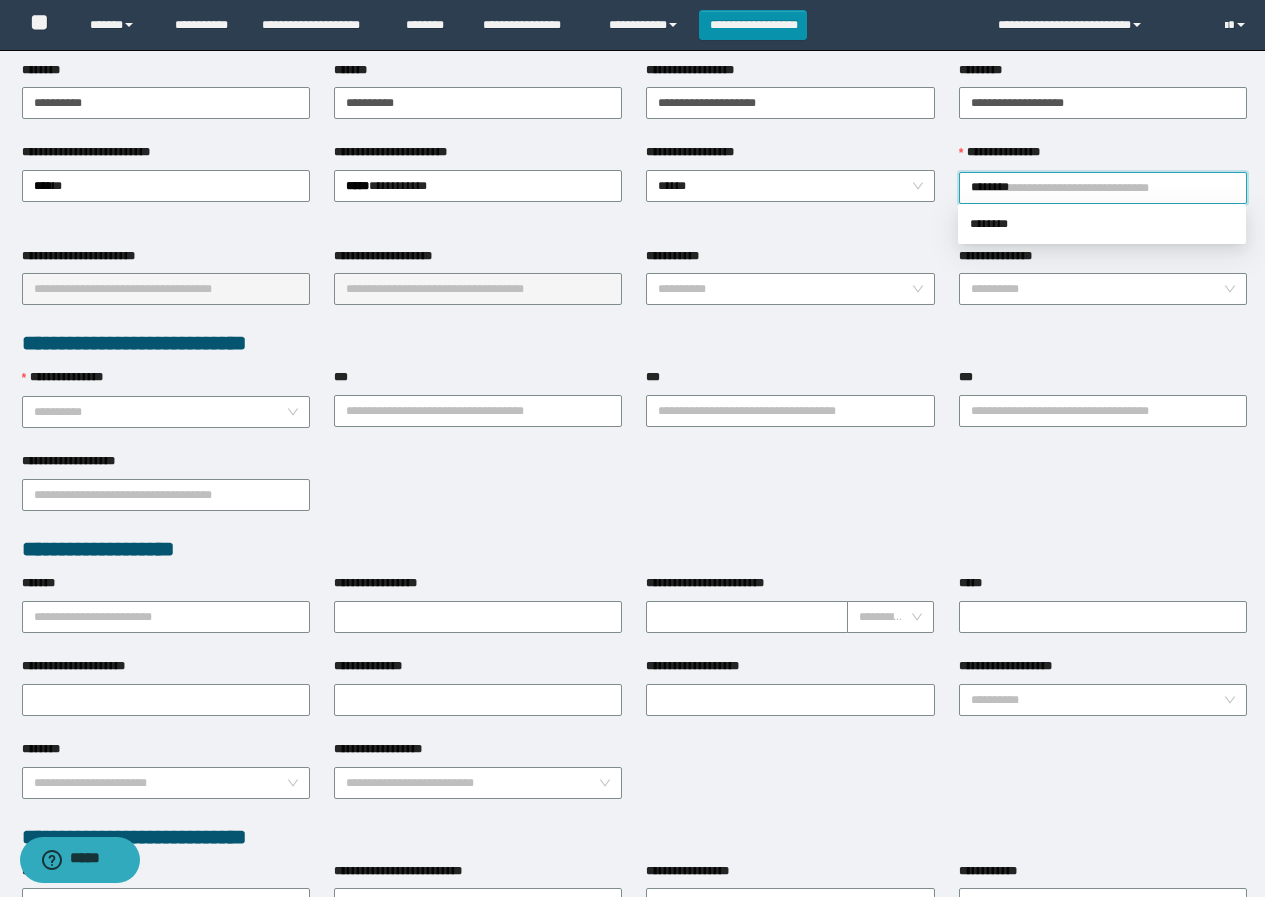 click on "********" at bounding box center (1103, 188) 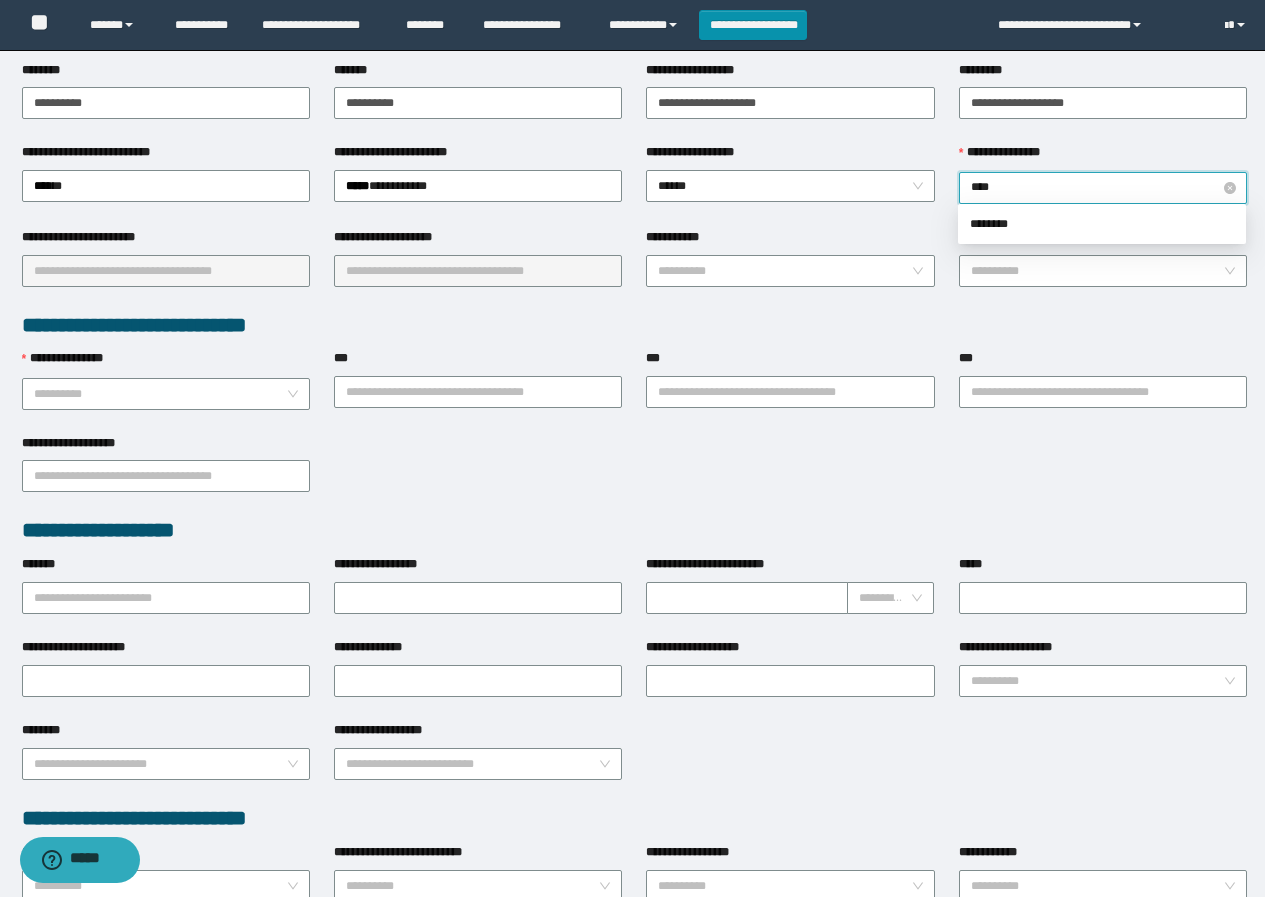 type on "********" 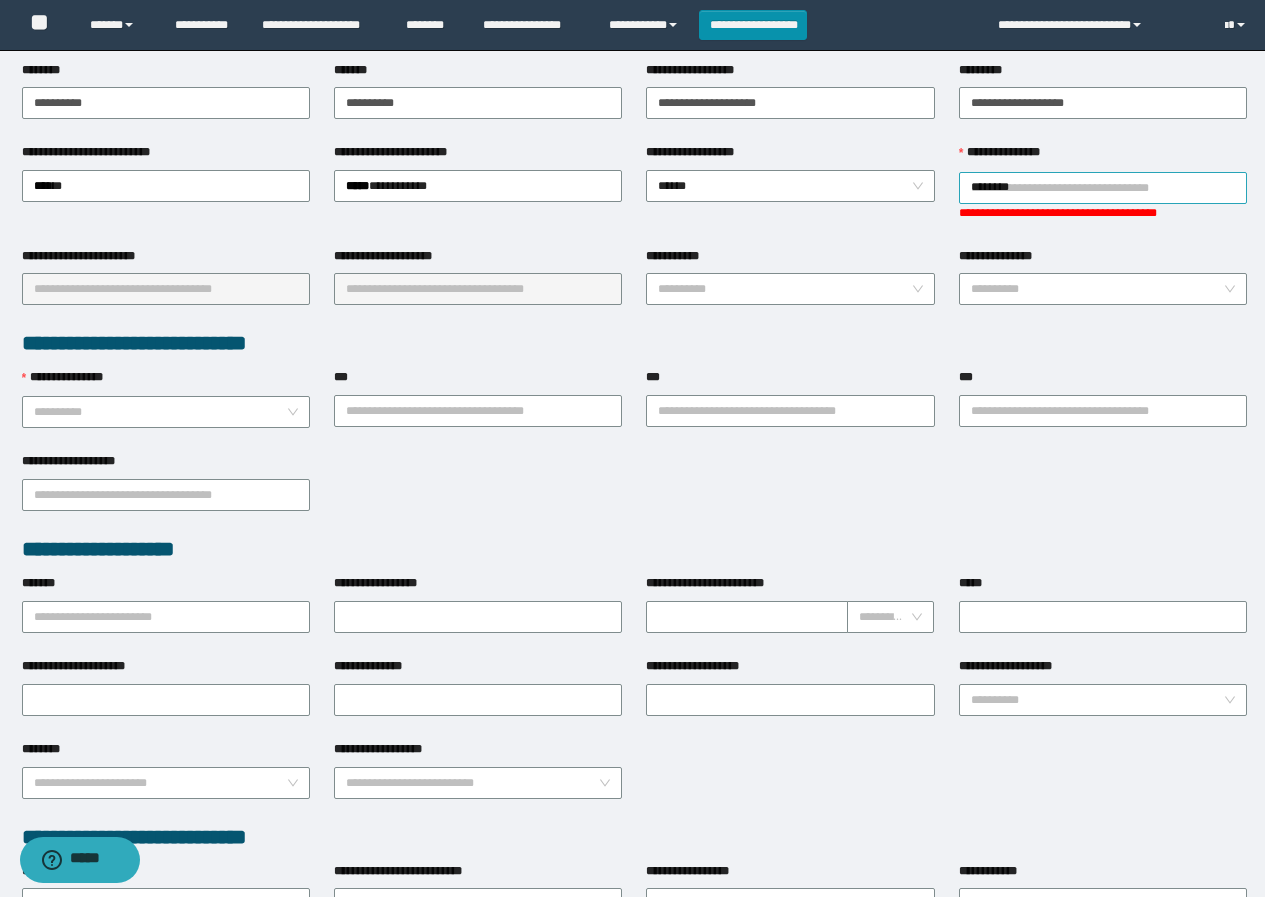 click on "********" at bounding box center [1103, 188] 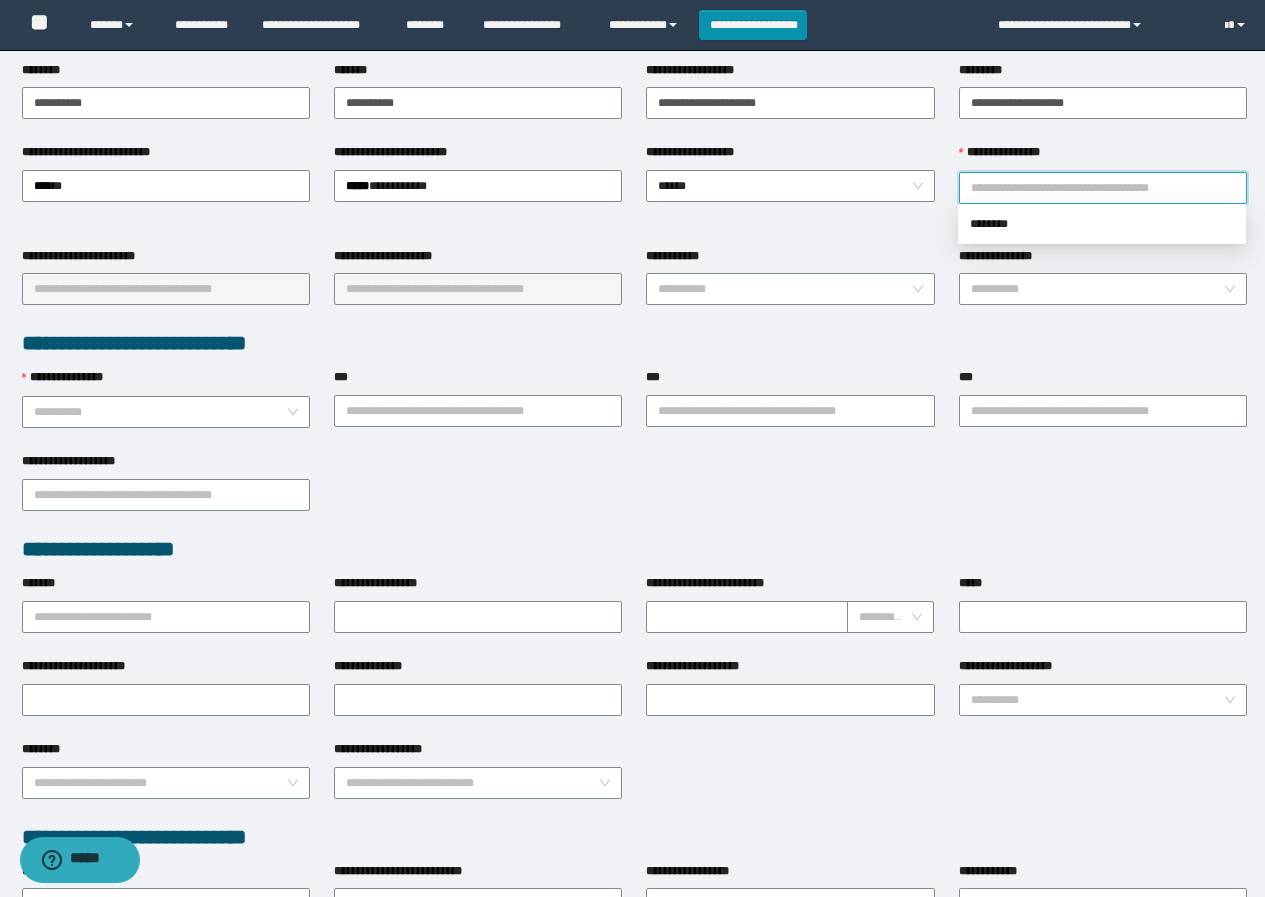 type on "********" 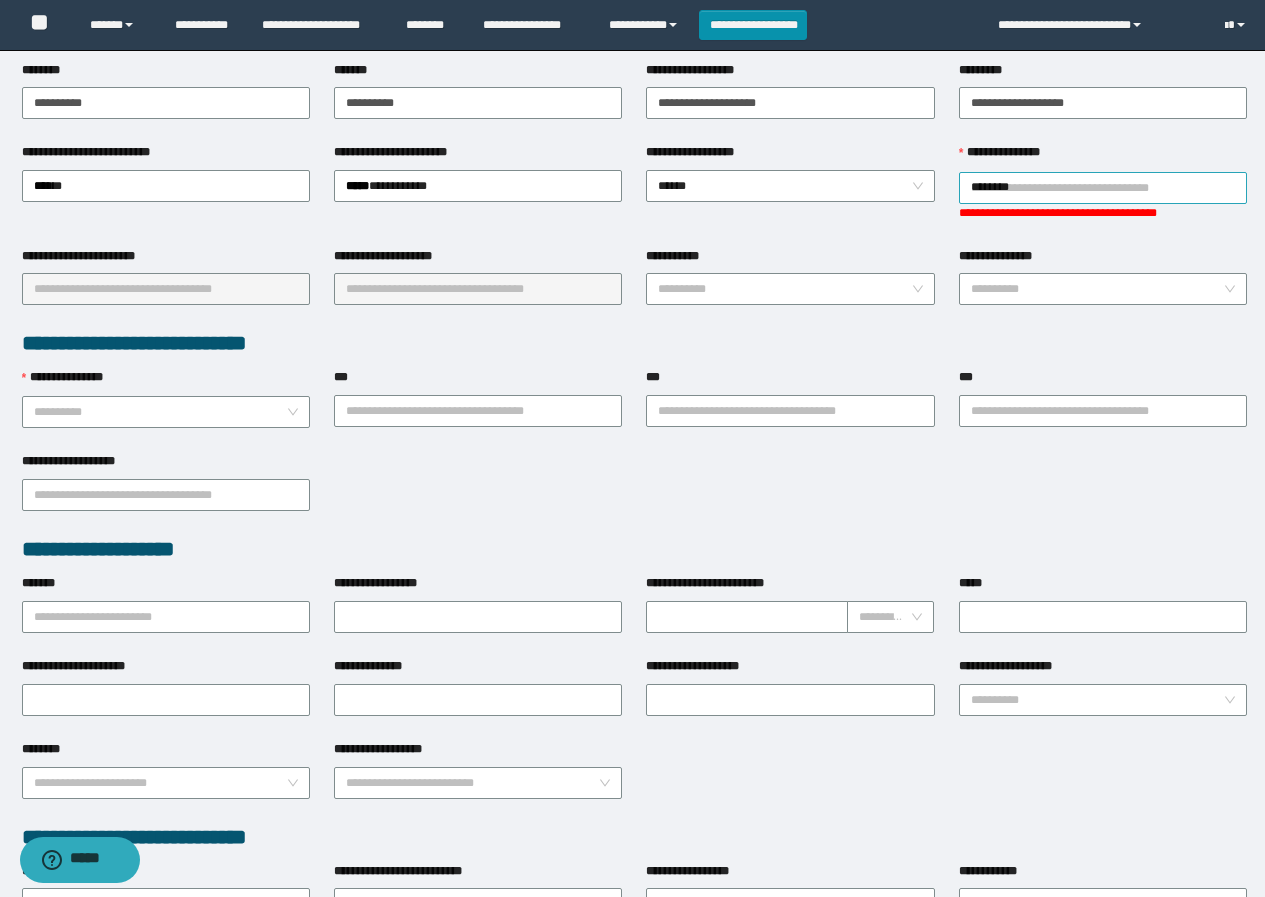 click on "********" at bounding box center [1103, 188] 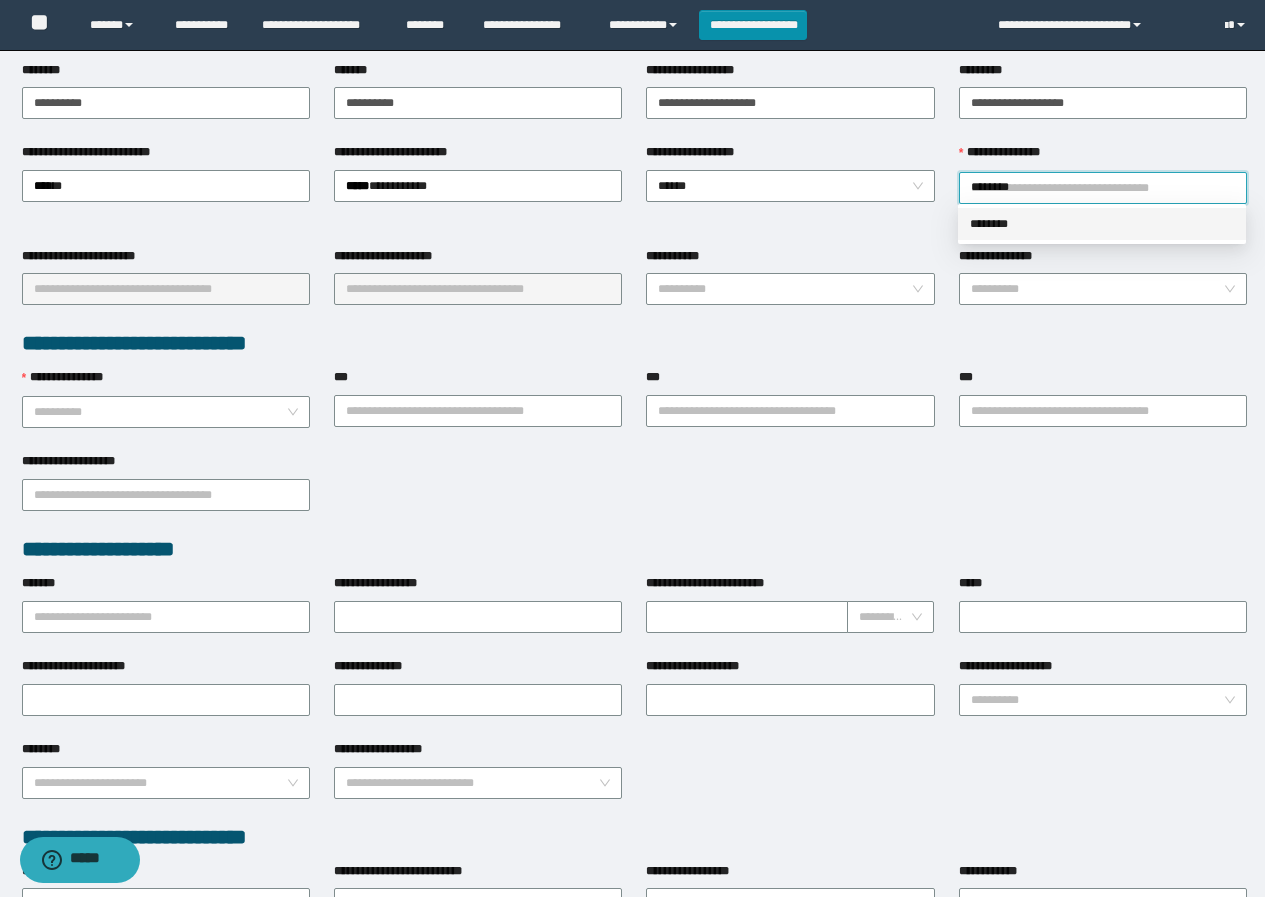 click on "********" at bounding box center (1102, 224) 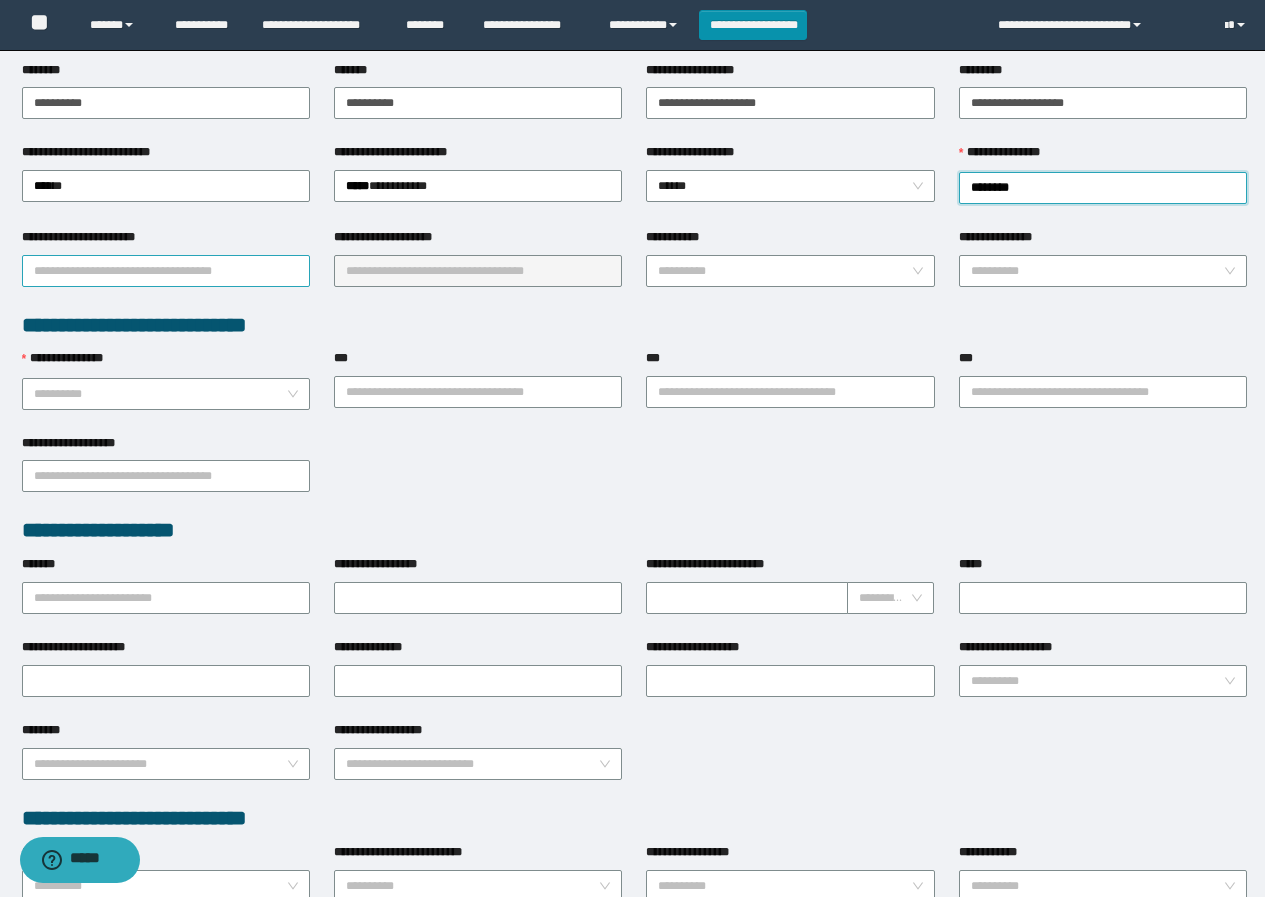 click on "**********" at bounding box center [166, 271] 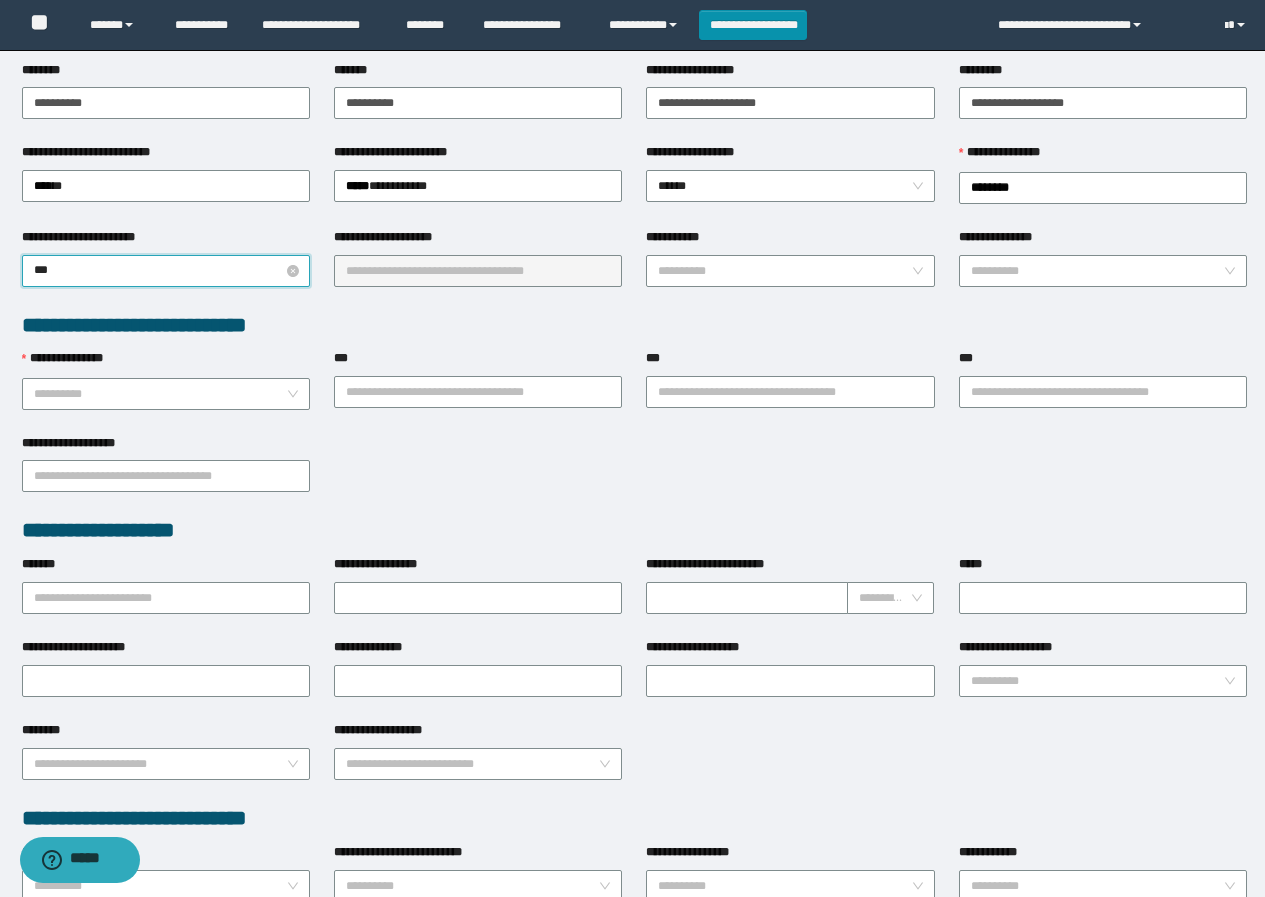 type on "****" 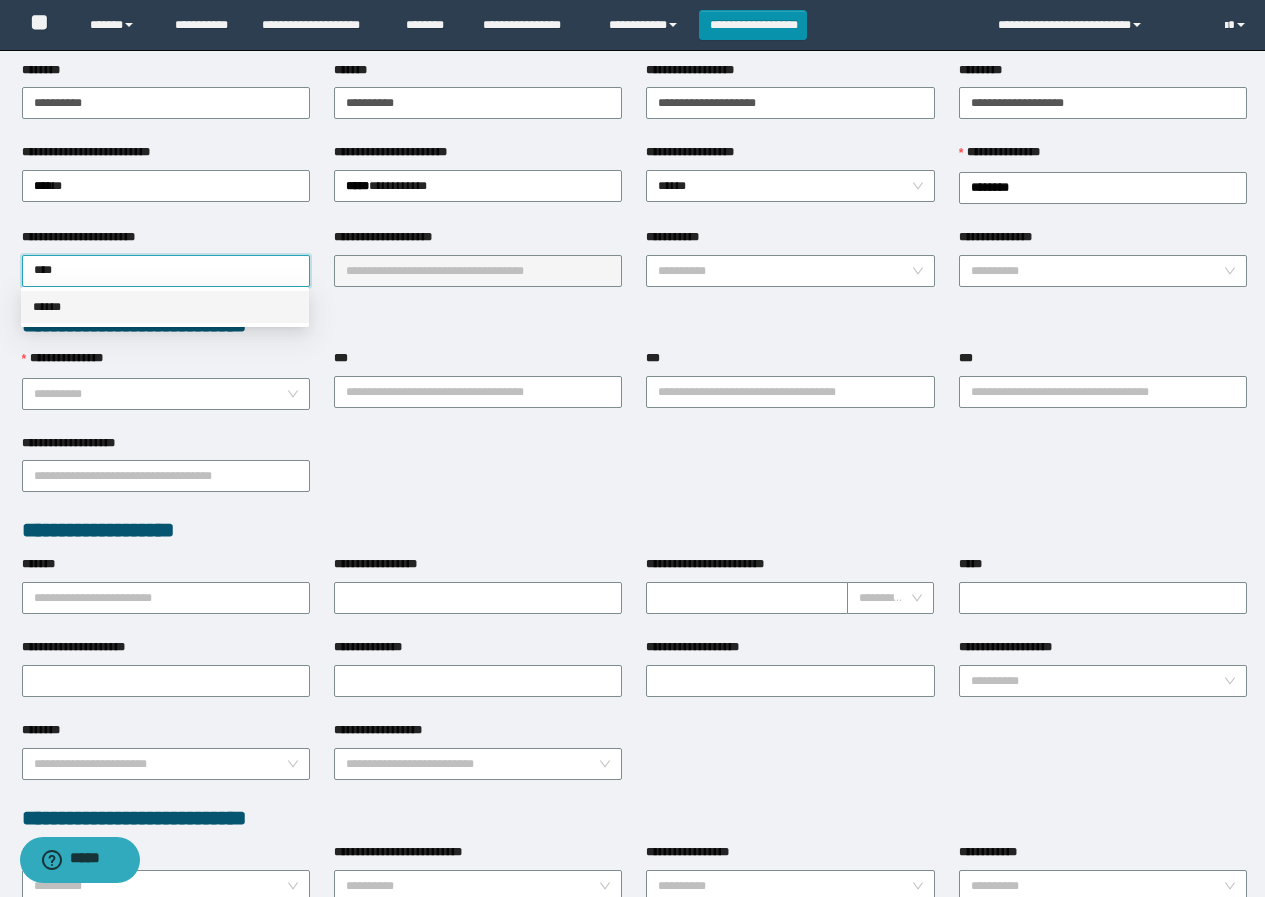 drag, startPoint x: 199, startPoint y: 319, endPoint x: 197, endPoint y: 306, distance: 13.152946 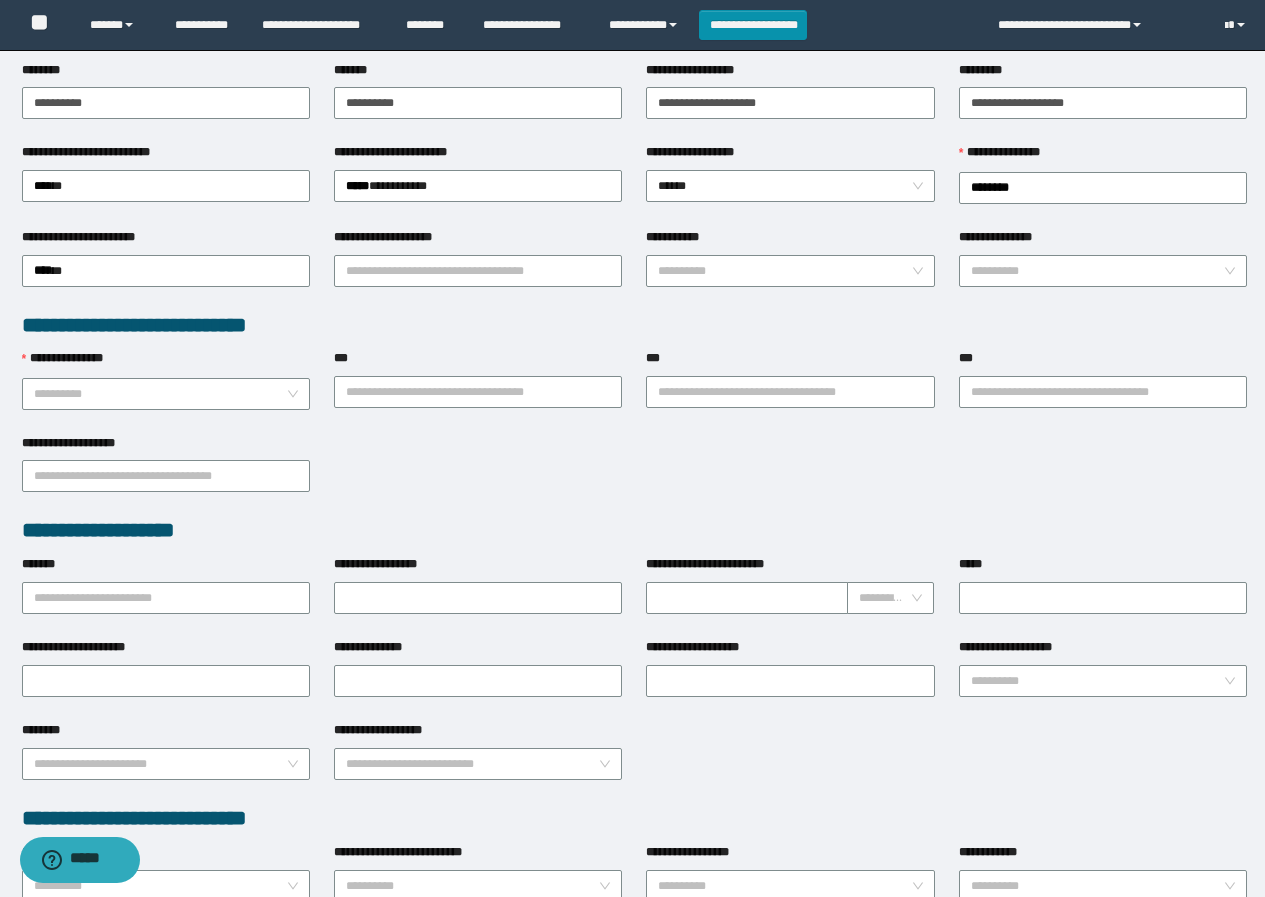 click on "[FIRST] [LAST]" at bounding box center [166, 269] 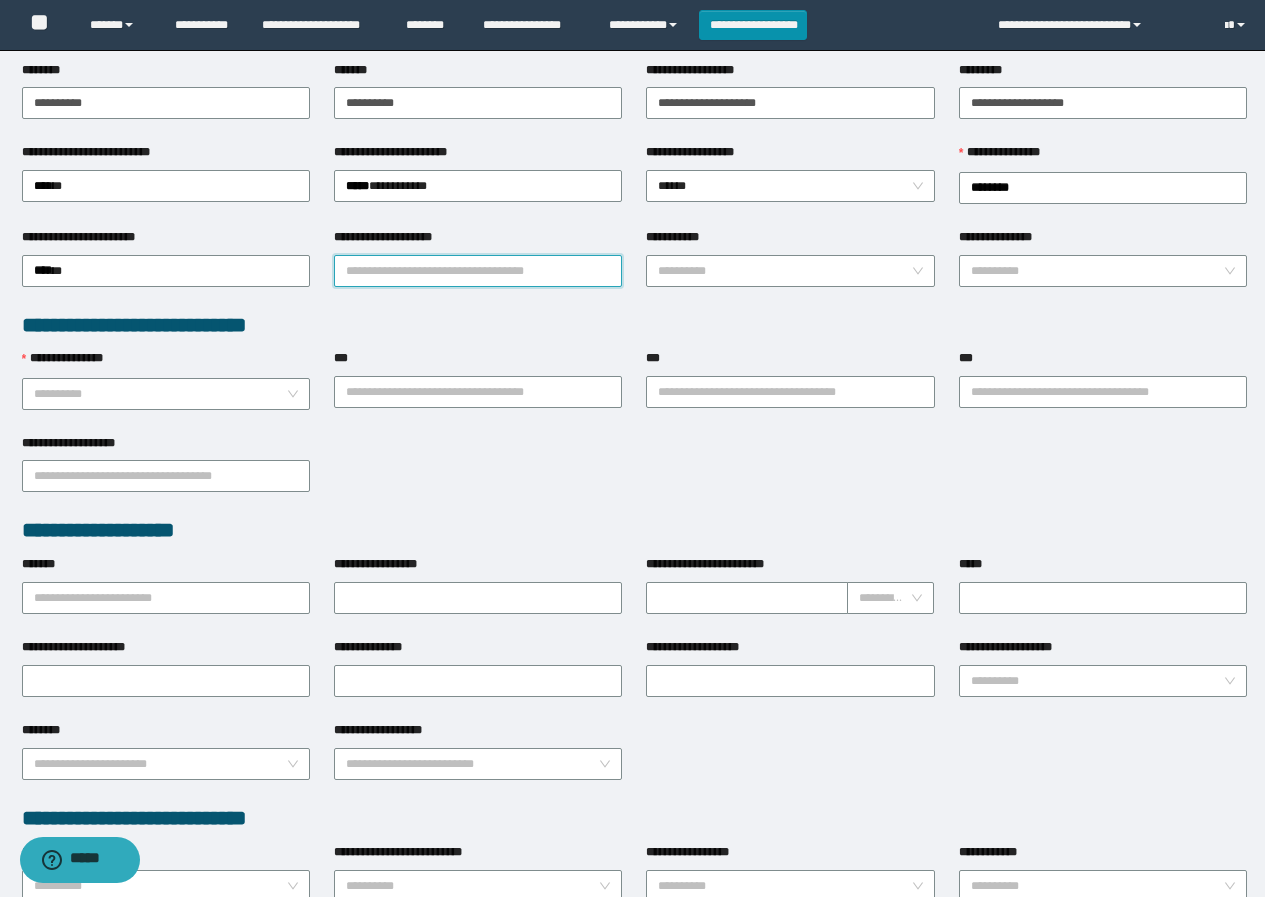 click on "**********" at bounding box center (478, 271) 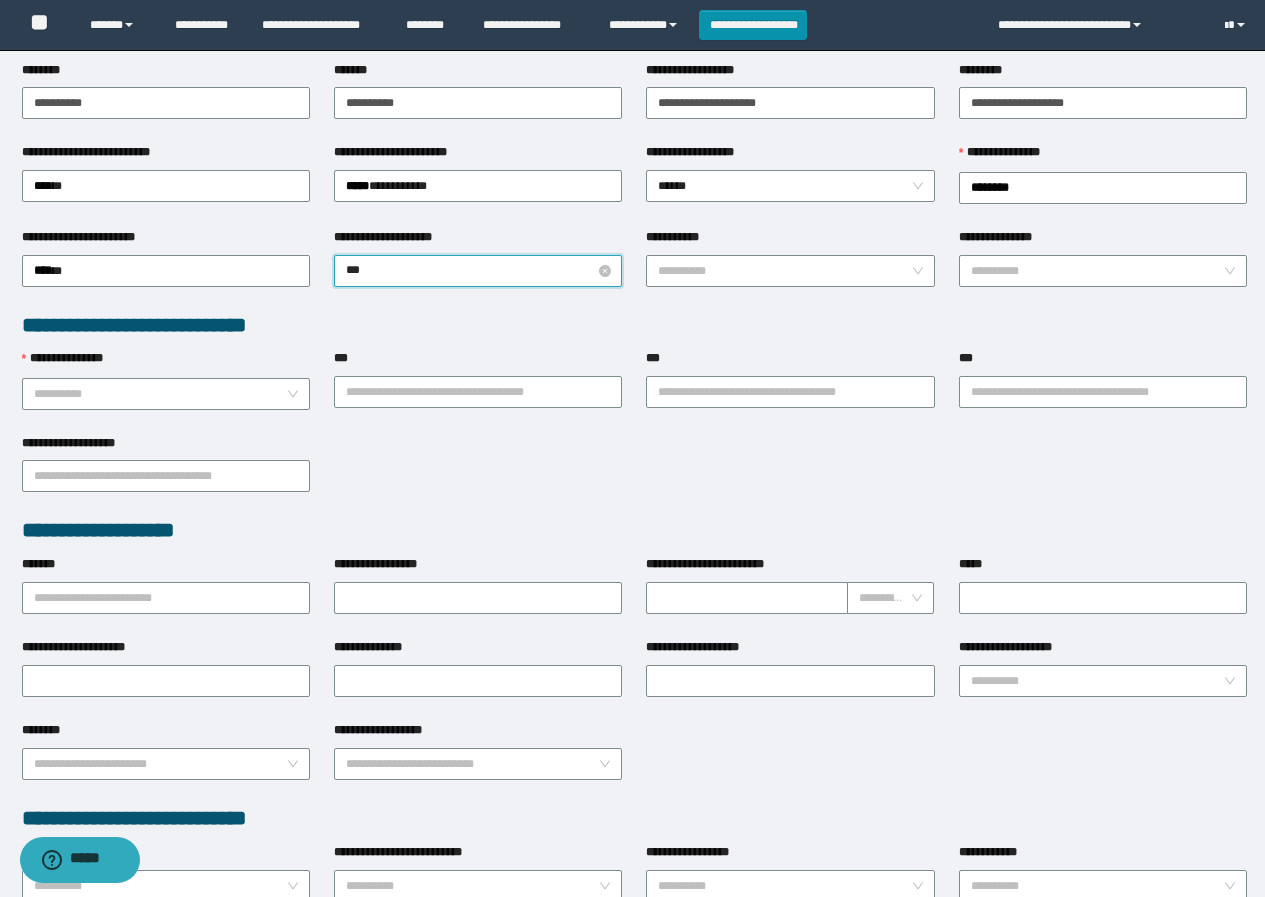 type on "****" 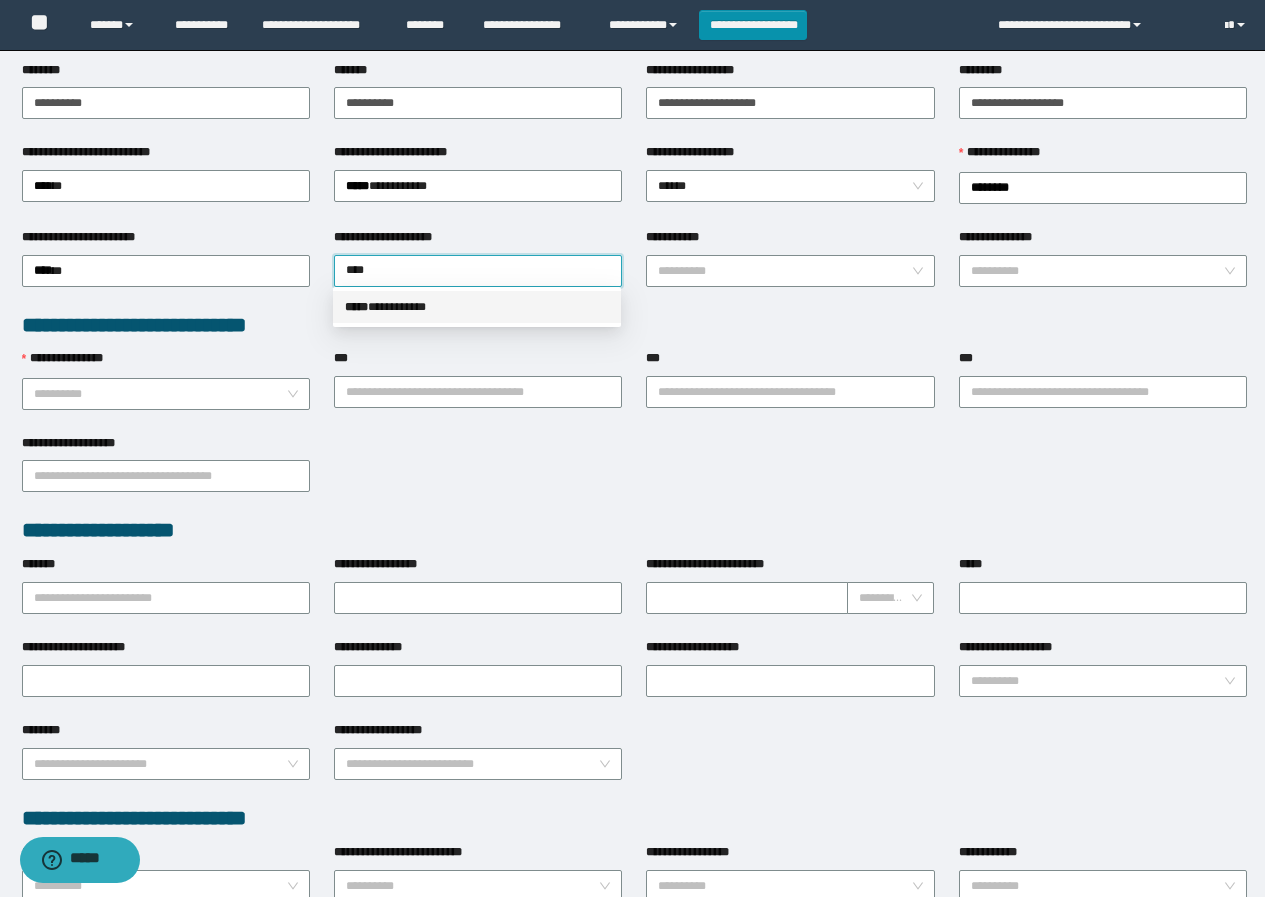 click on "***** * *********" at bounding box center (477, 307) 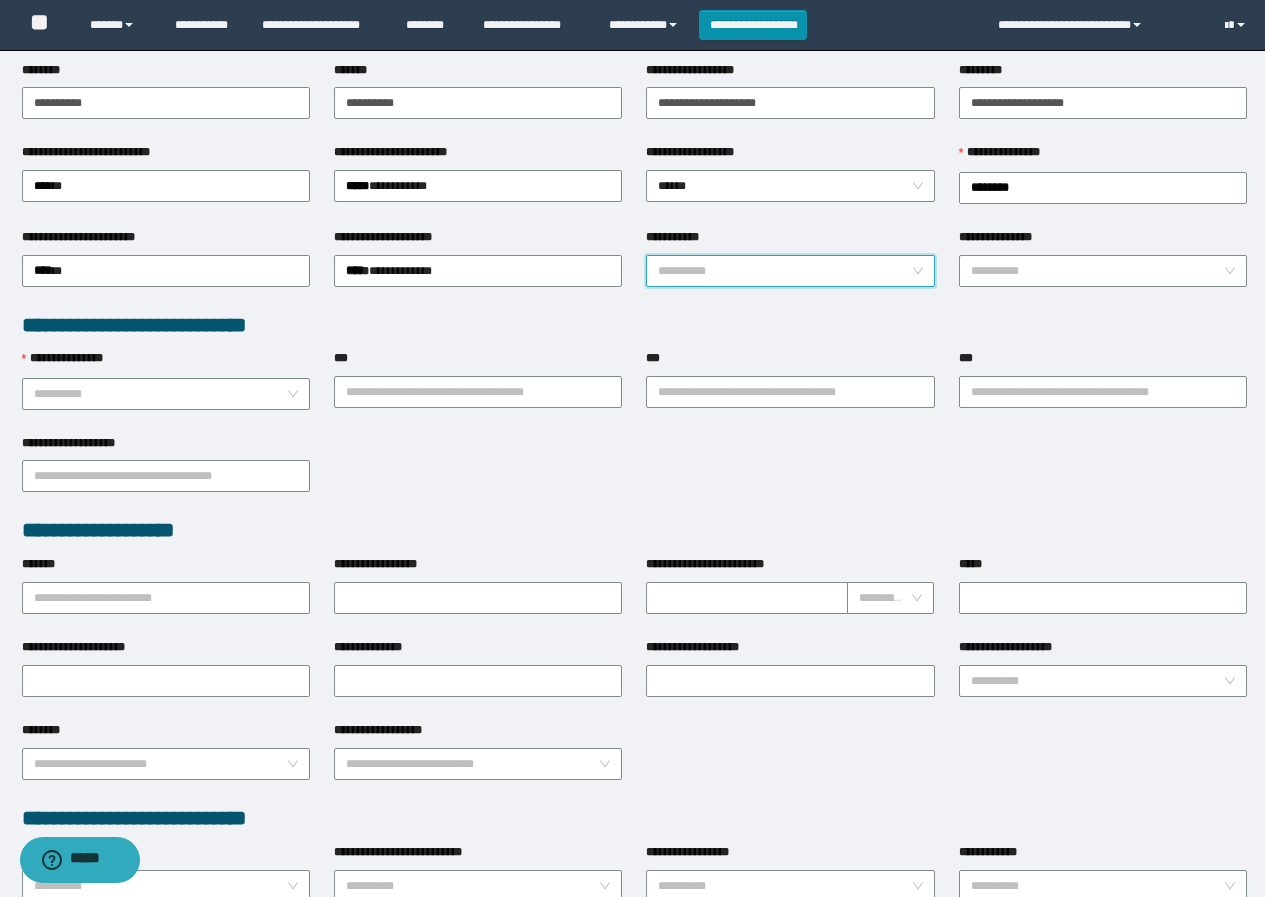 click on "**********" at bounding box center (784, 271) 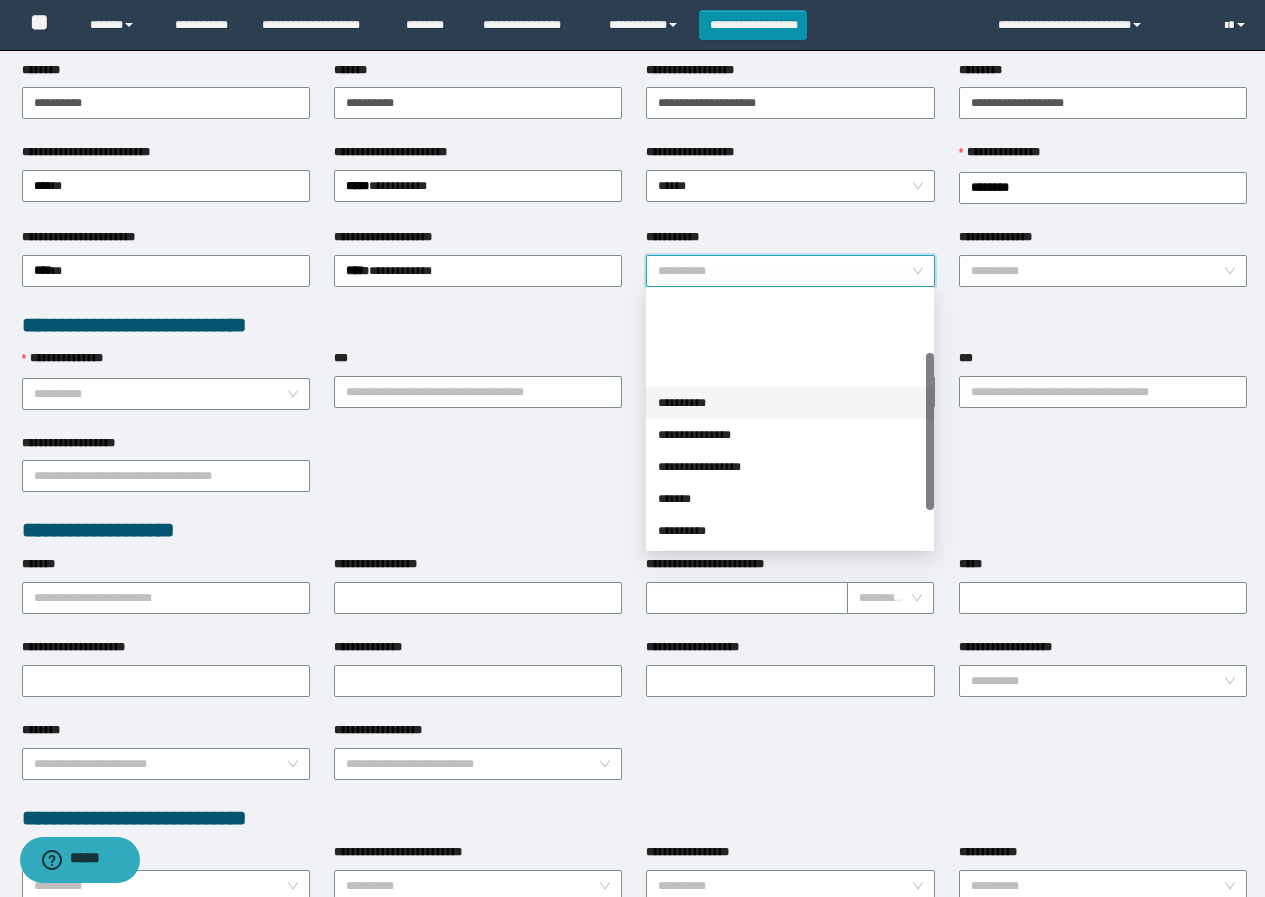 scroll, scrollTop: 100, scrollLeft: 0, axis: vertical 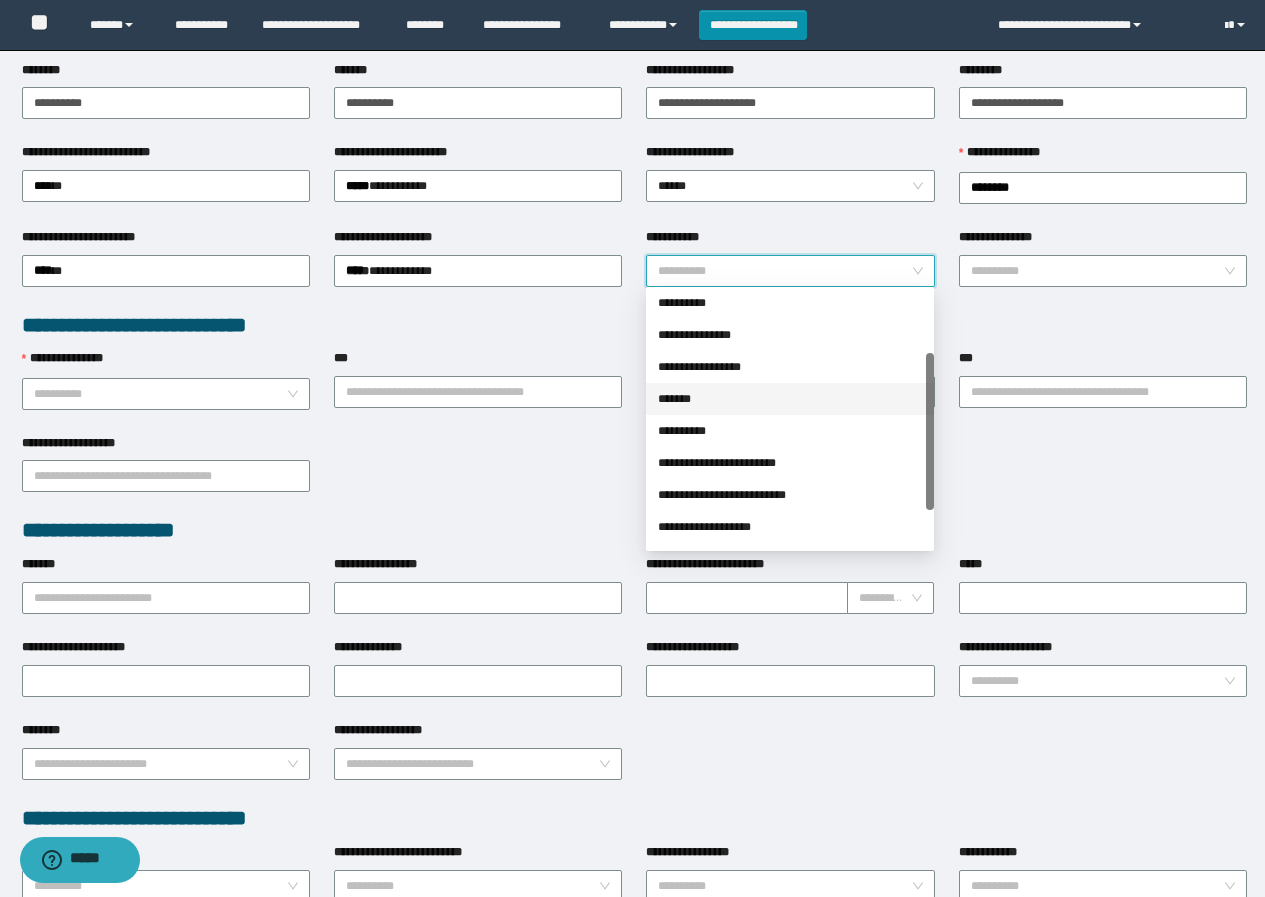 click on "*******" at bounding box center (790, 399) 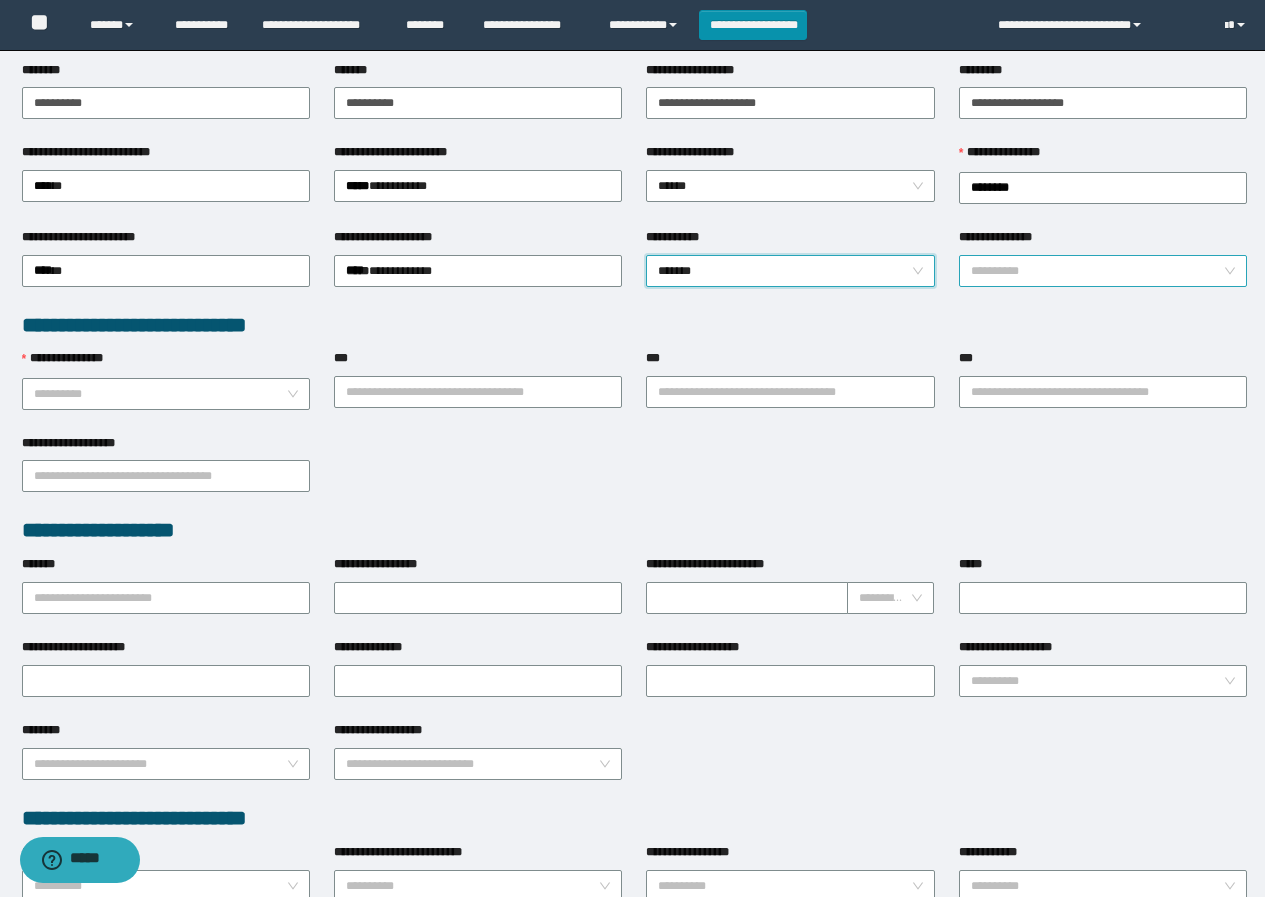 click on "**********" at bounding box center (1097, 271) 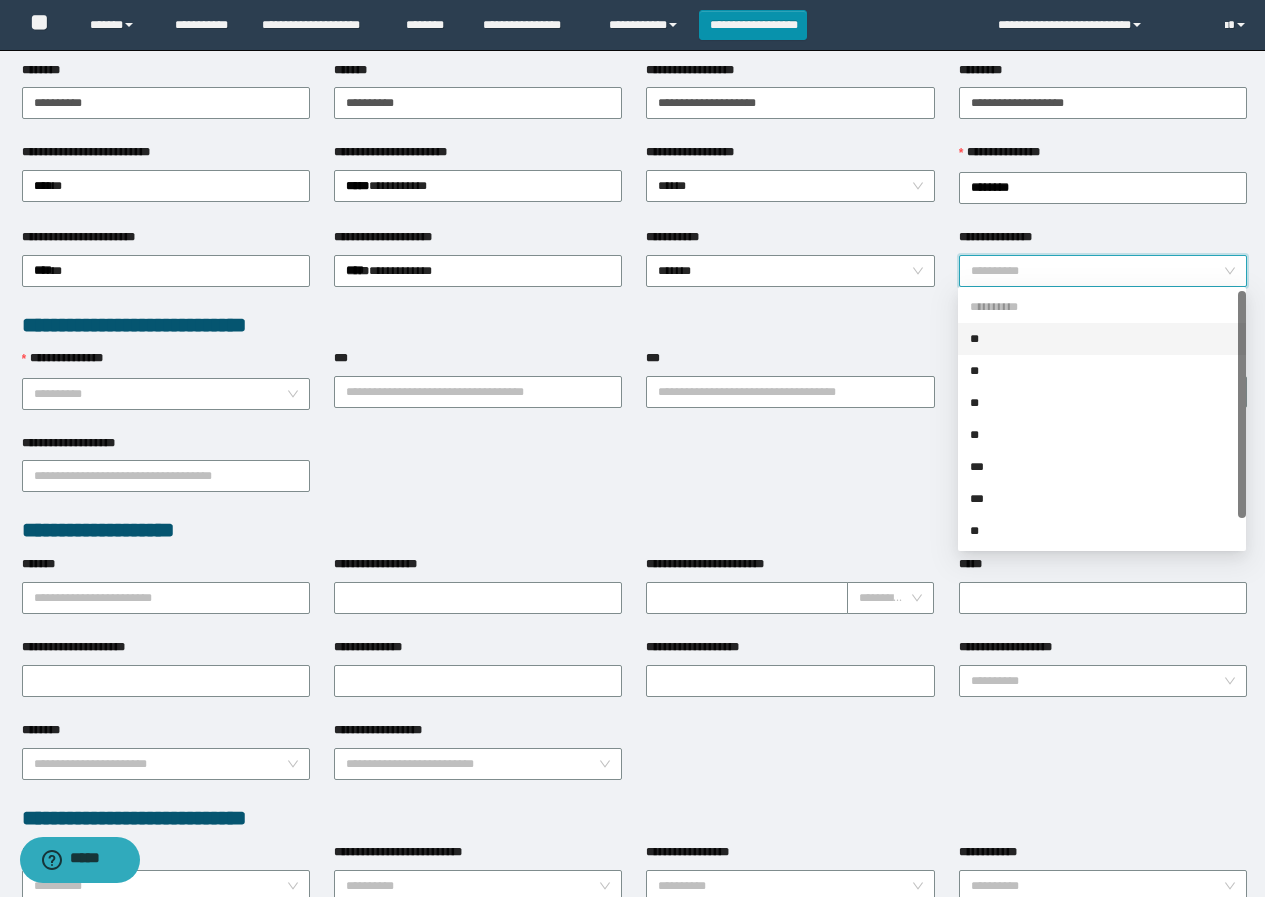 click on "**" at bounding box center [1102, 339] 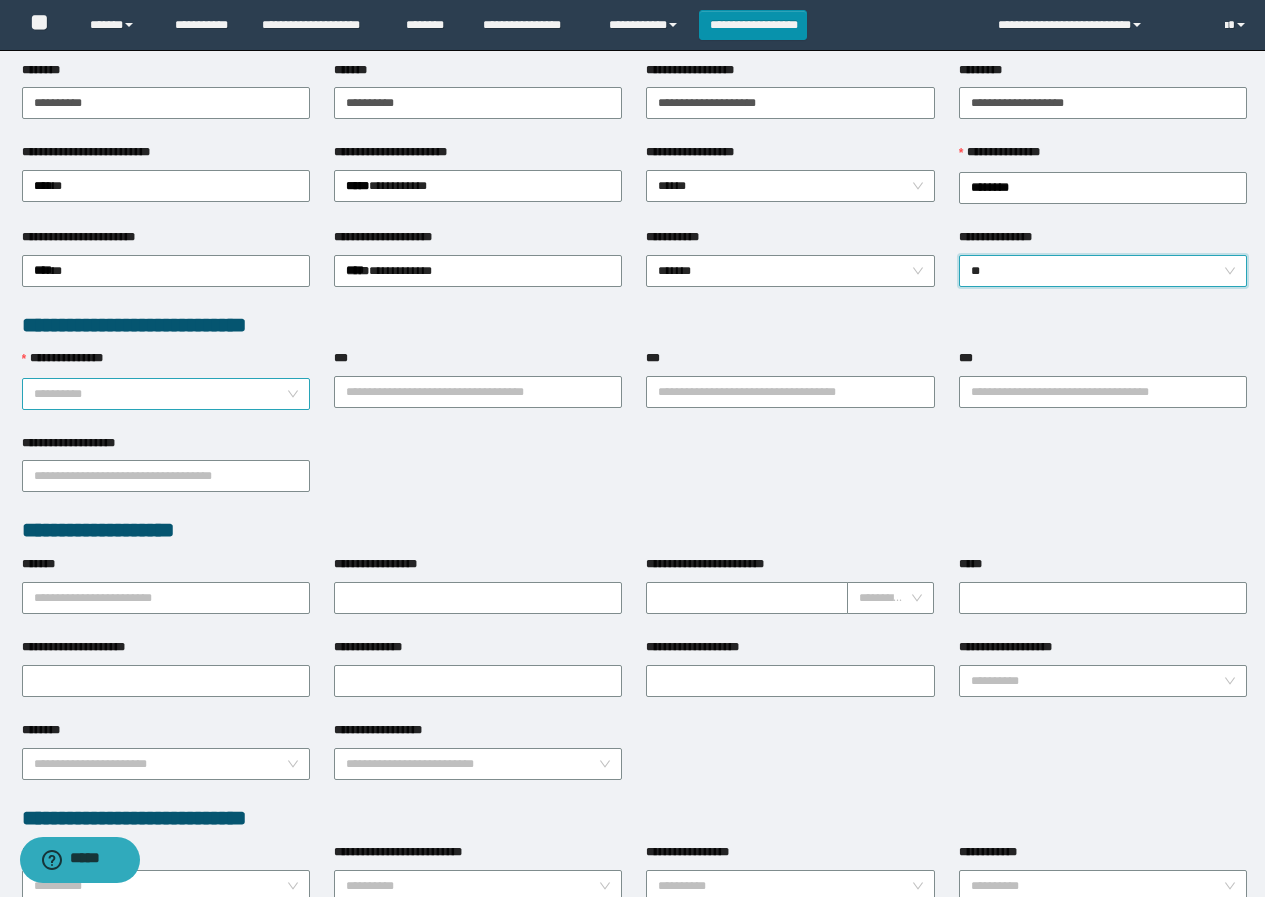 click on "**********" at bounding box center [160, 394] 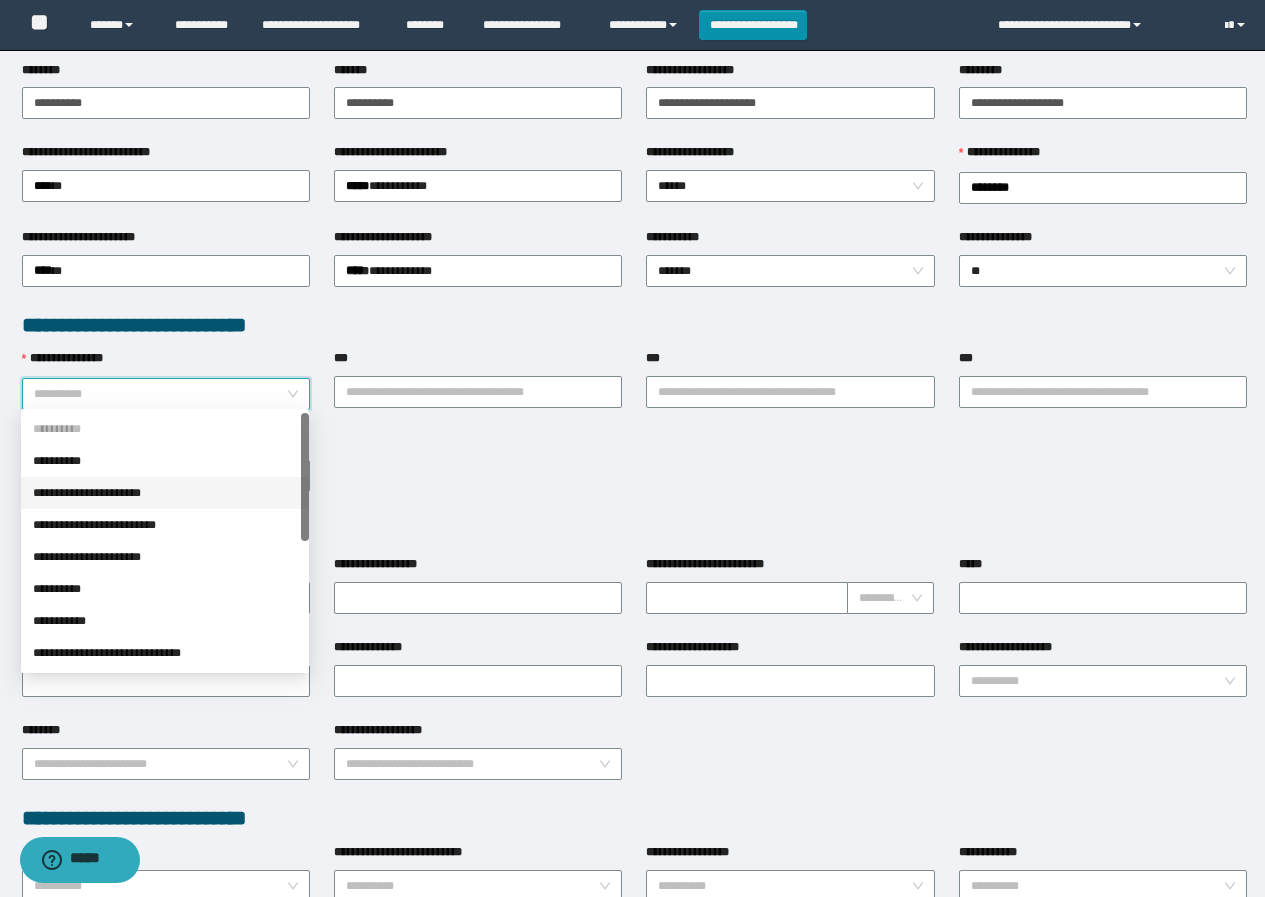 click on "**********" at bounding box center [165, 493] 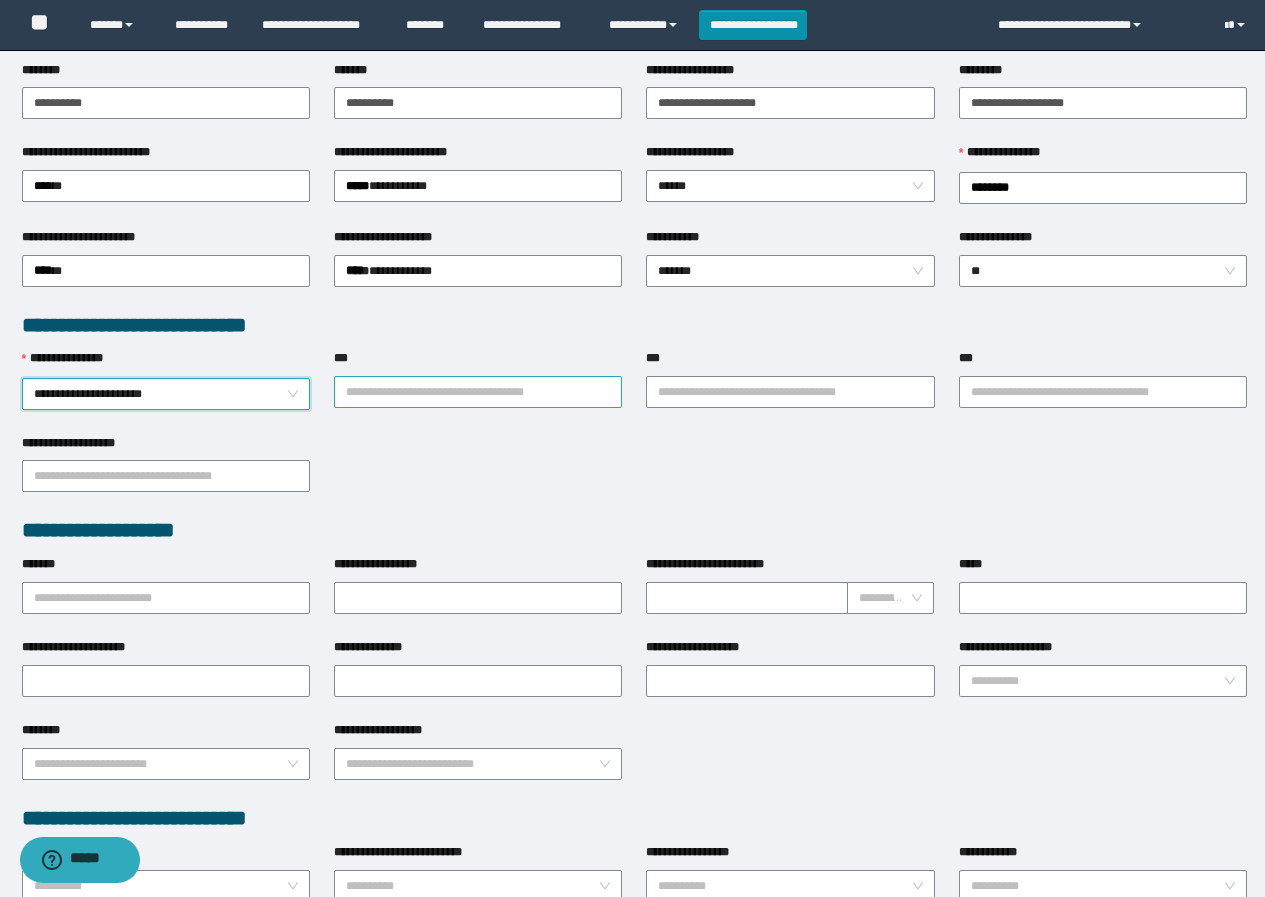 click on "***" at bounding box center (478, 392) 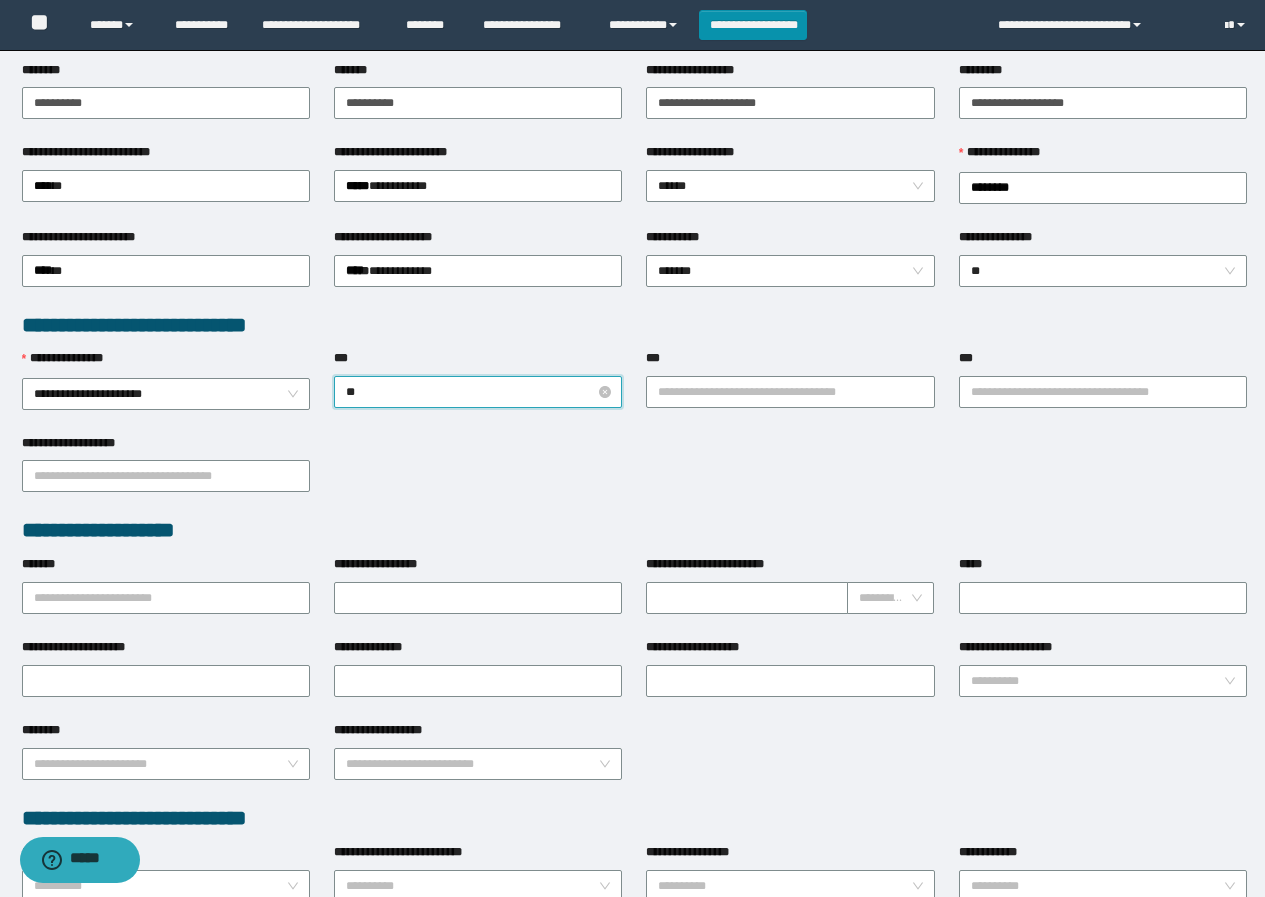 type on "***" 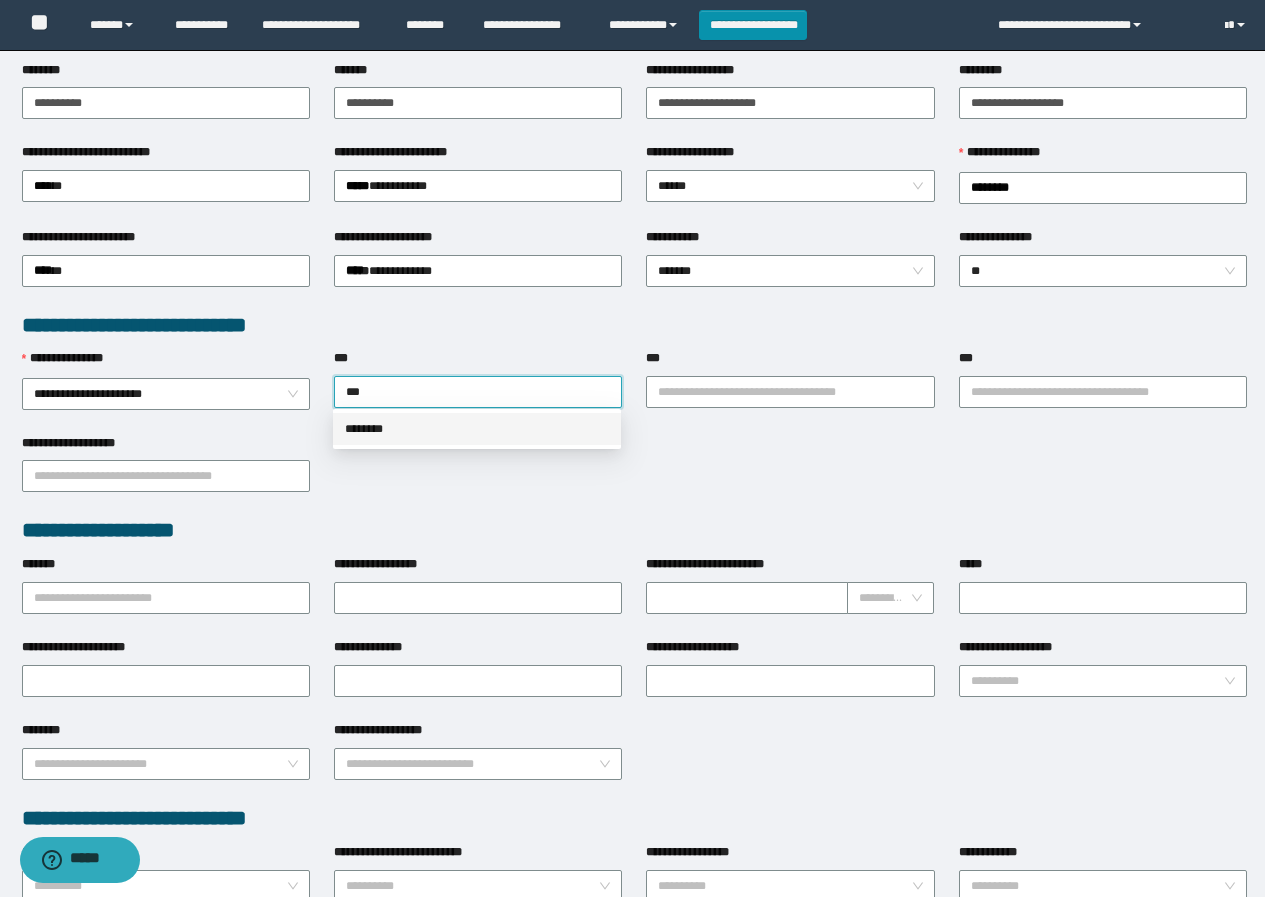 click on "********" at bounding box center (477, 429) 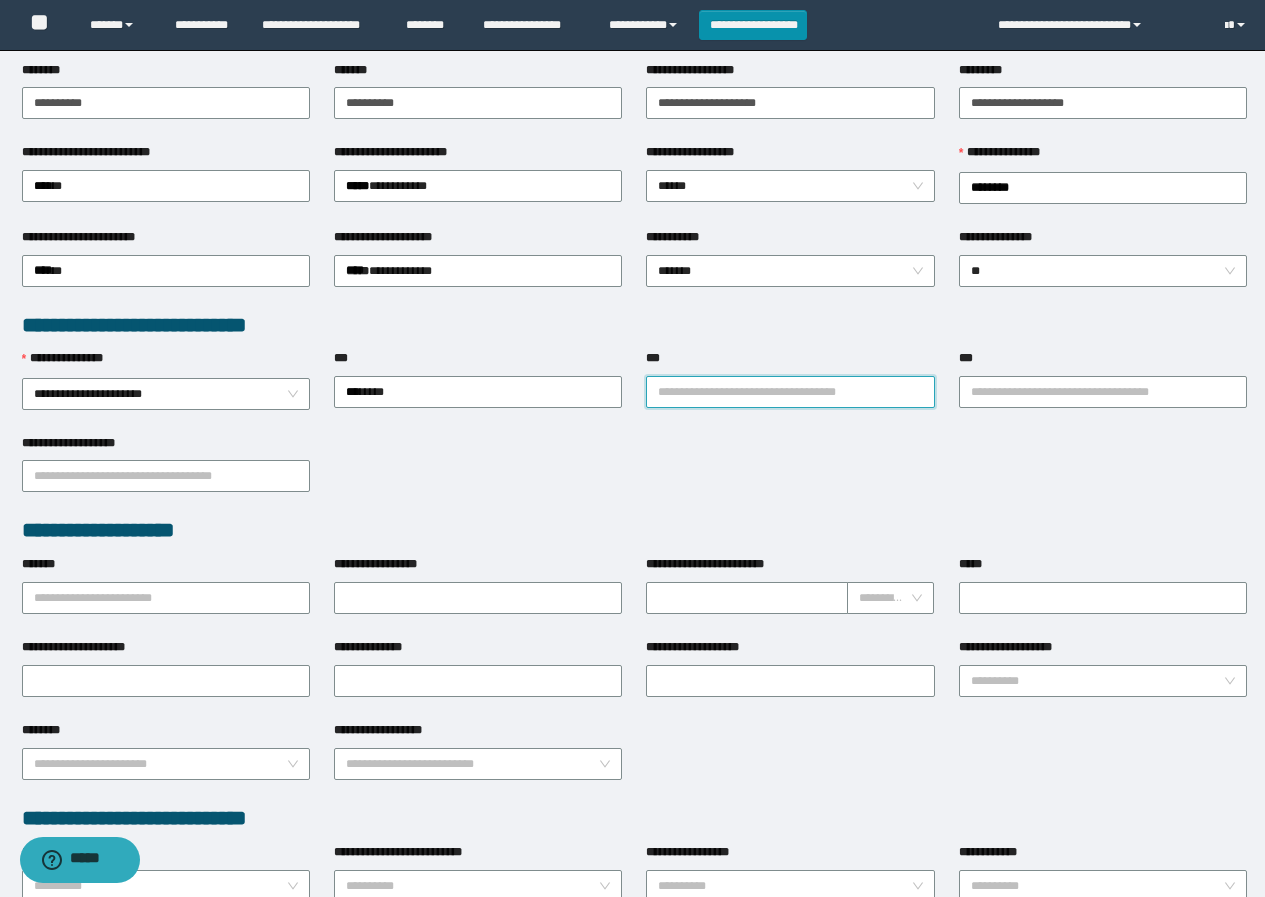 click on "***" at bounding box center (790, 392) 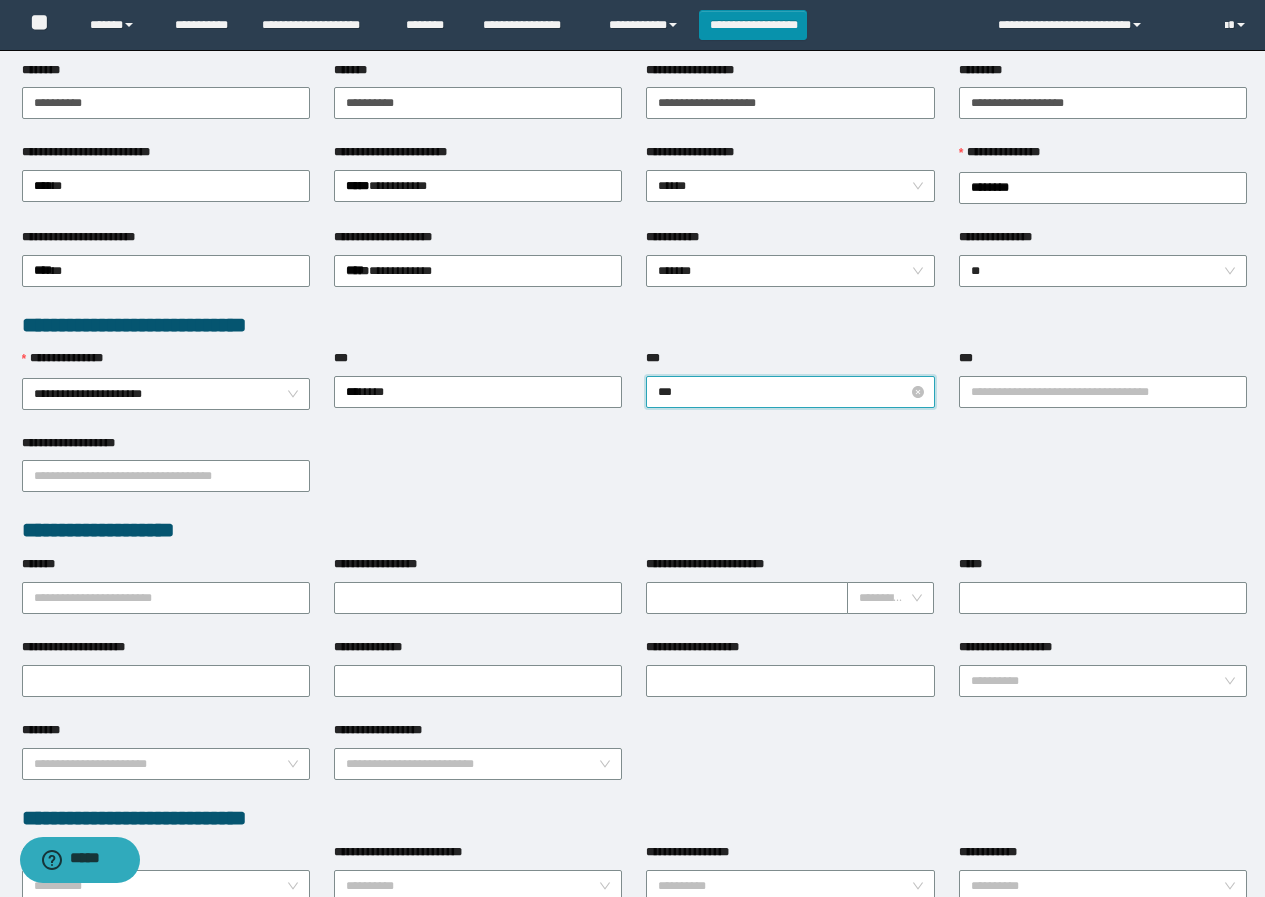 type on "****" 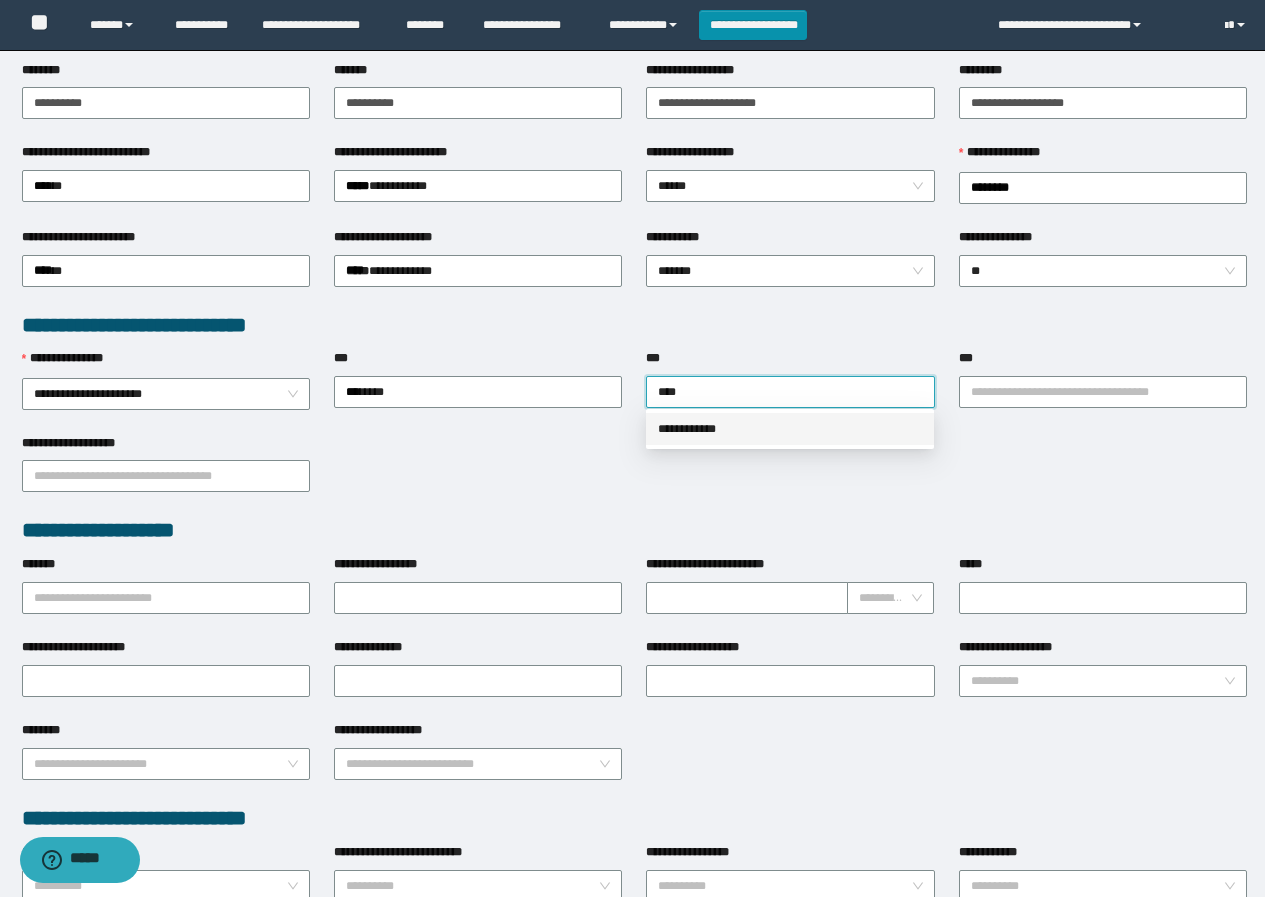 click on "**********" at bounding box center [790, 429] 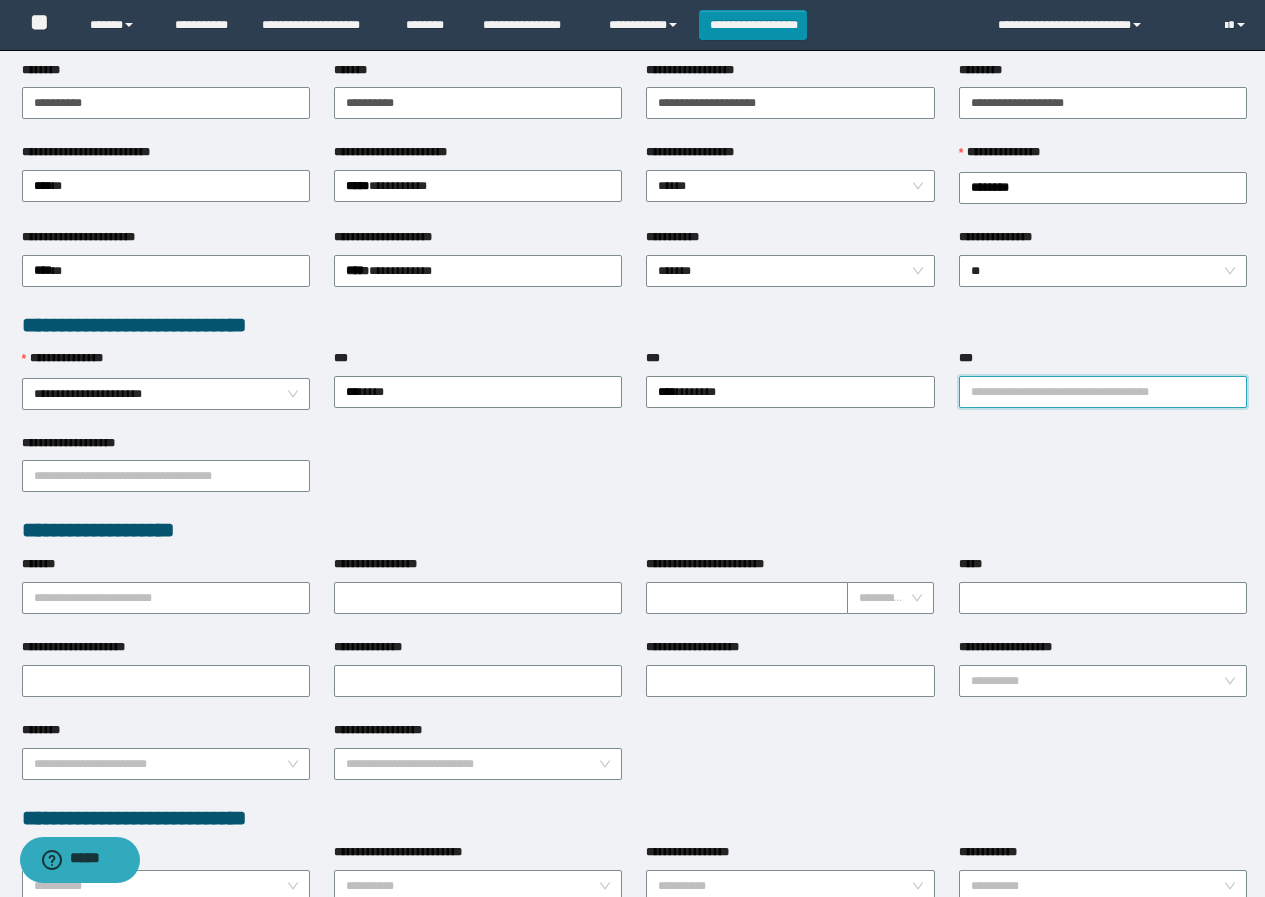 click on "***" at bounding box center [1103, 392] 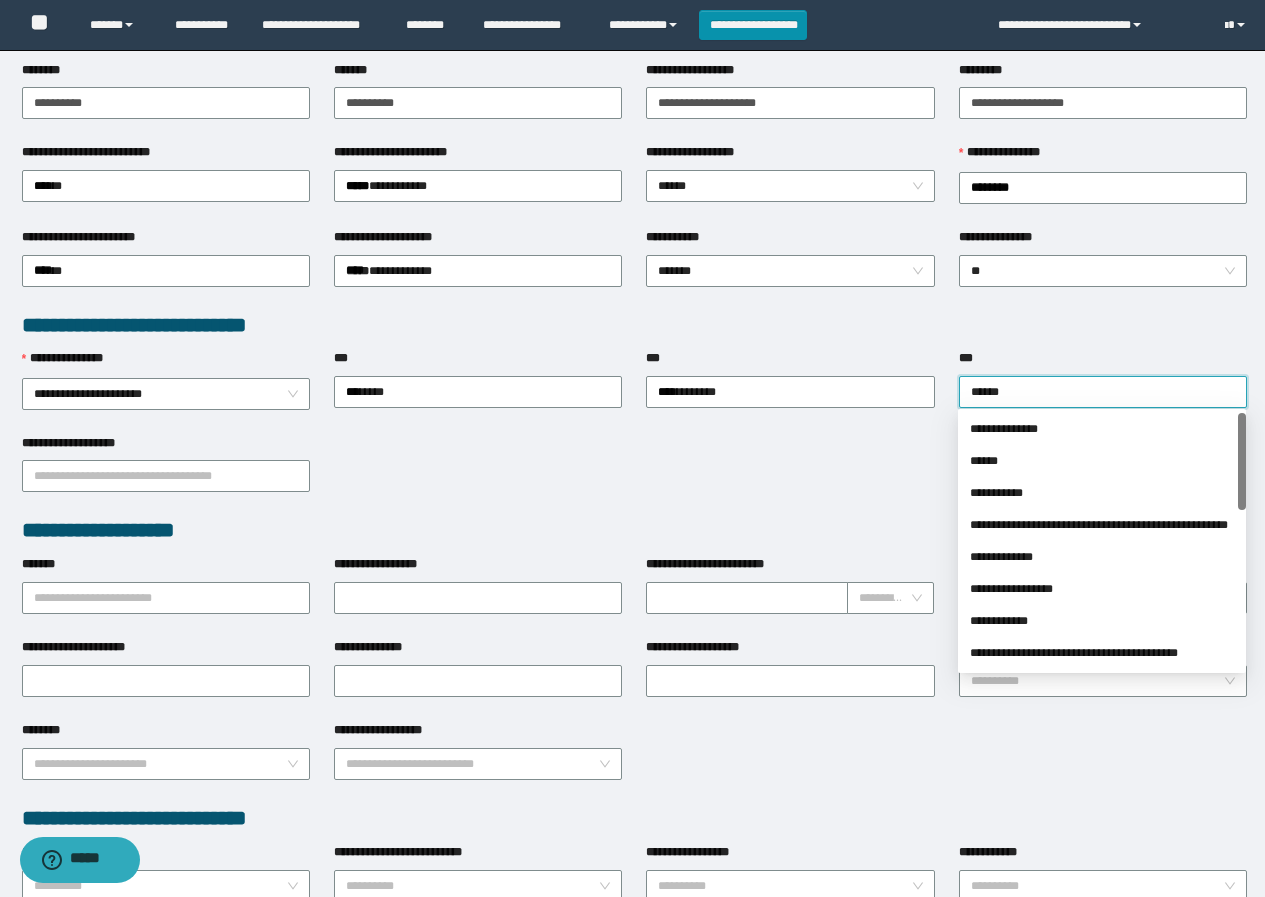 type on "*******" 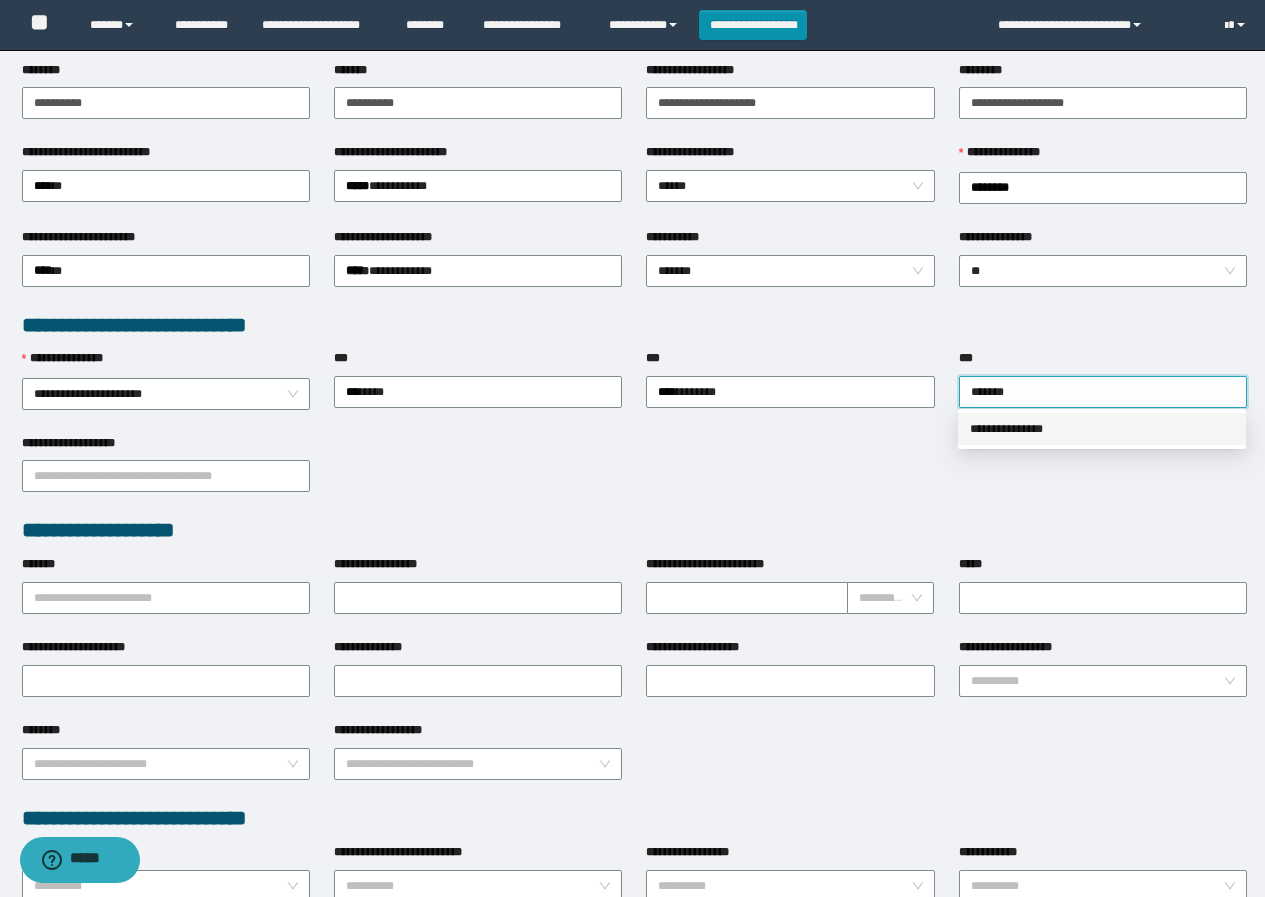 click on "**********" at bounding box center [1102, 429] 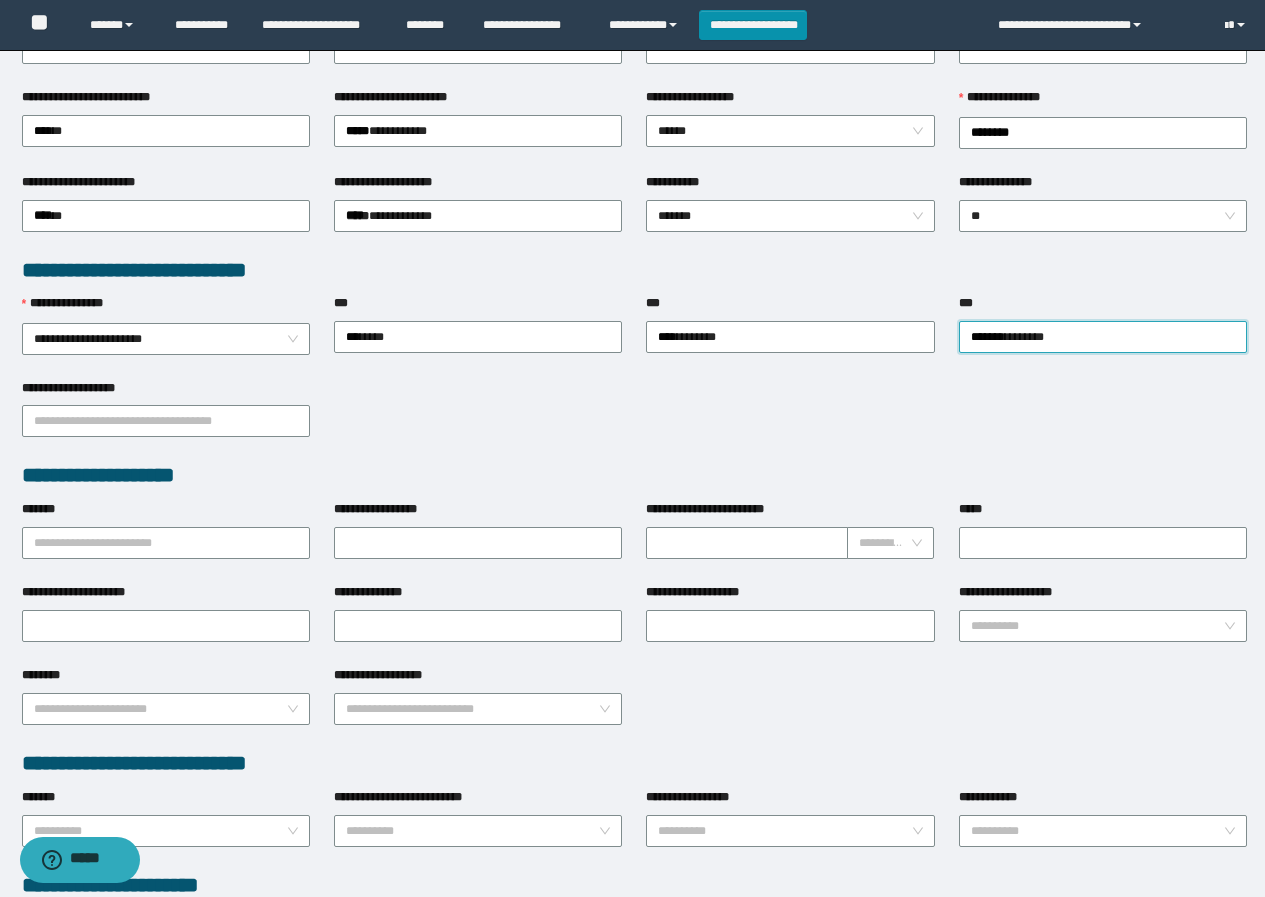 scroll, scrollTop: 808, scrollLeft: 0, axis: vertical 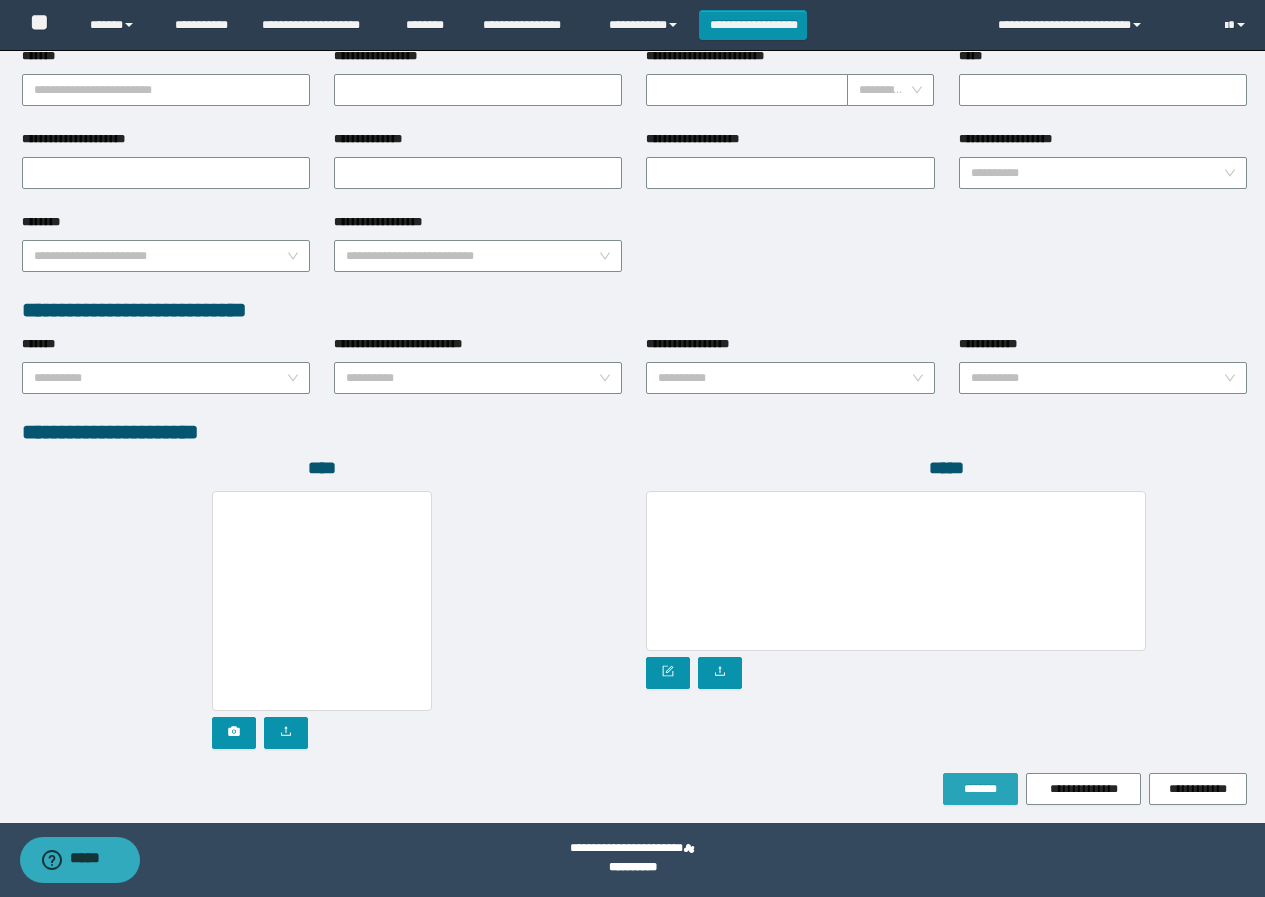 click on "*******" at bounding box center [980, 789] 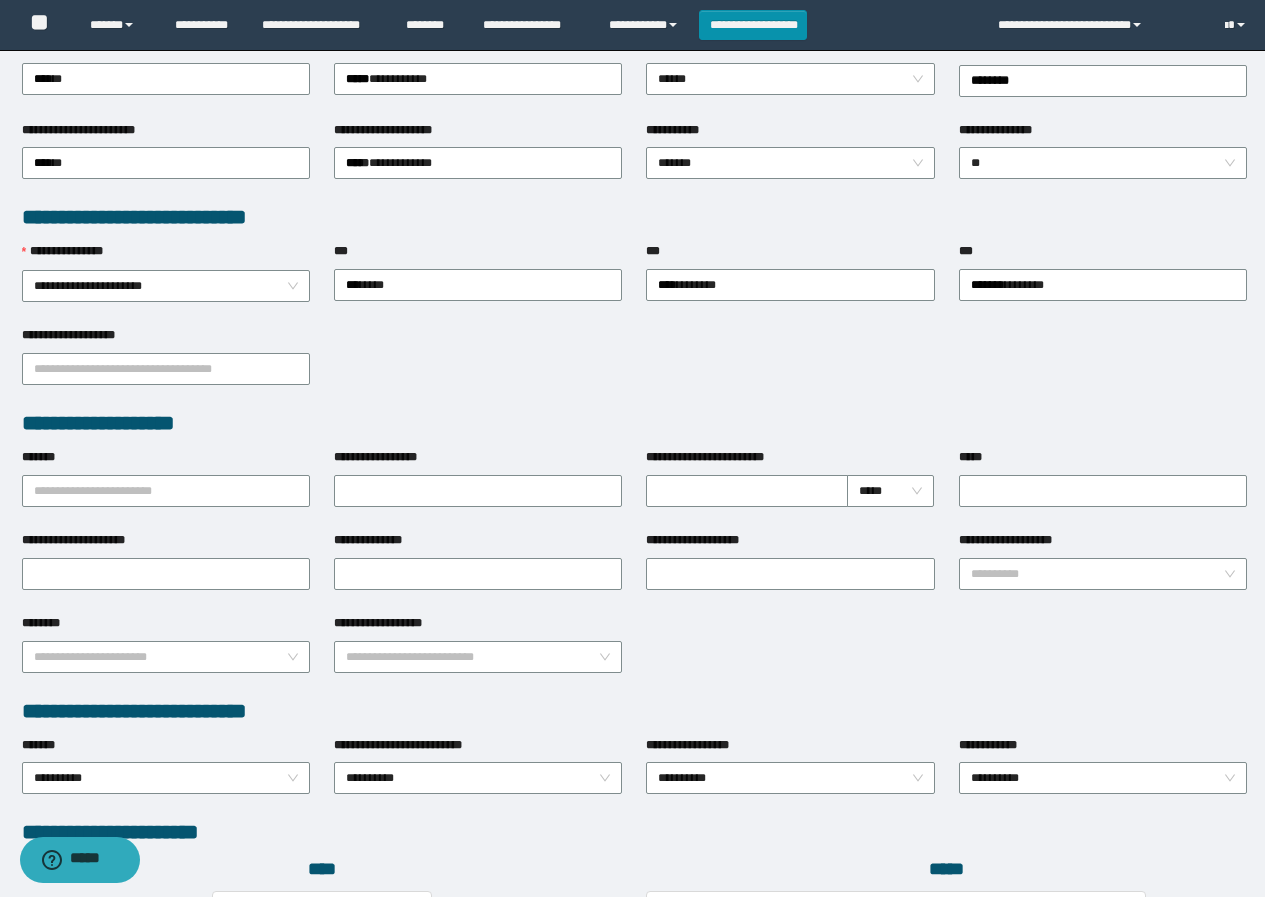 scroll, scrollTop: 461, scrollLeft: 0, axis: vertical 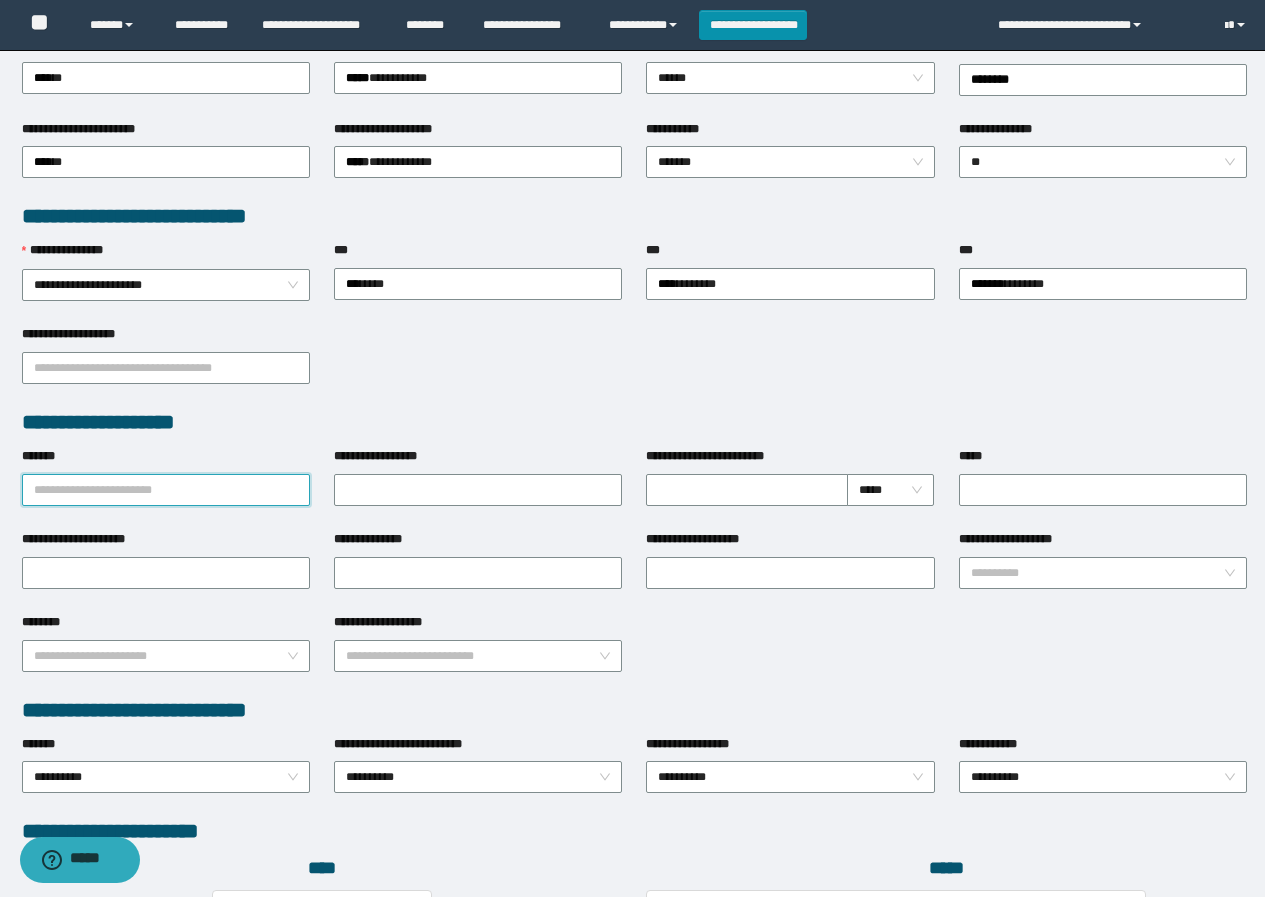 click on "*******" at bounding box center [166, 490] 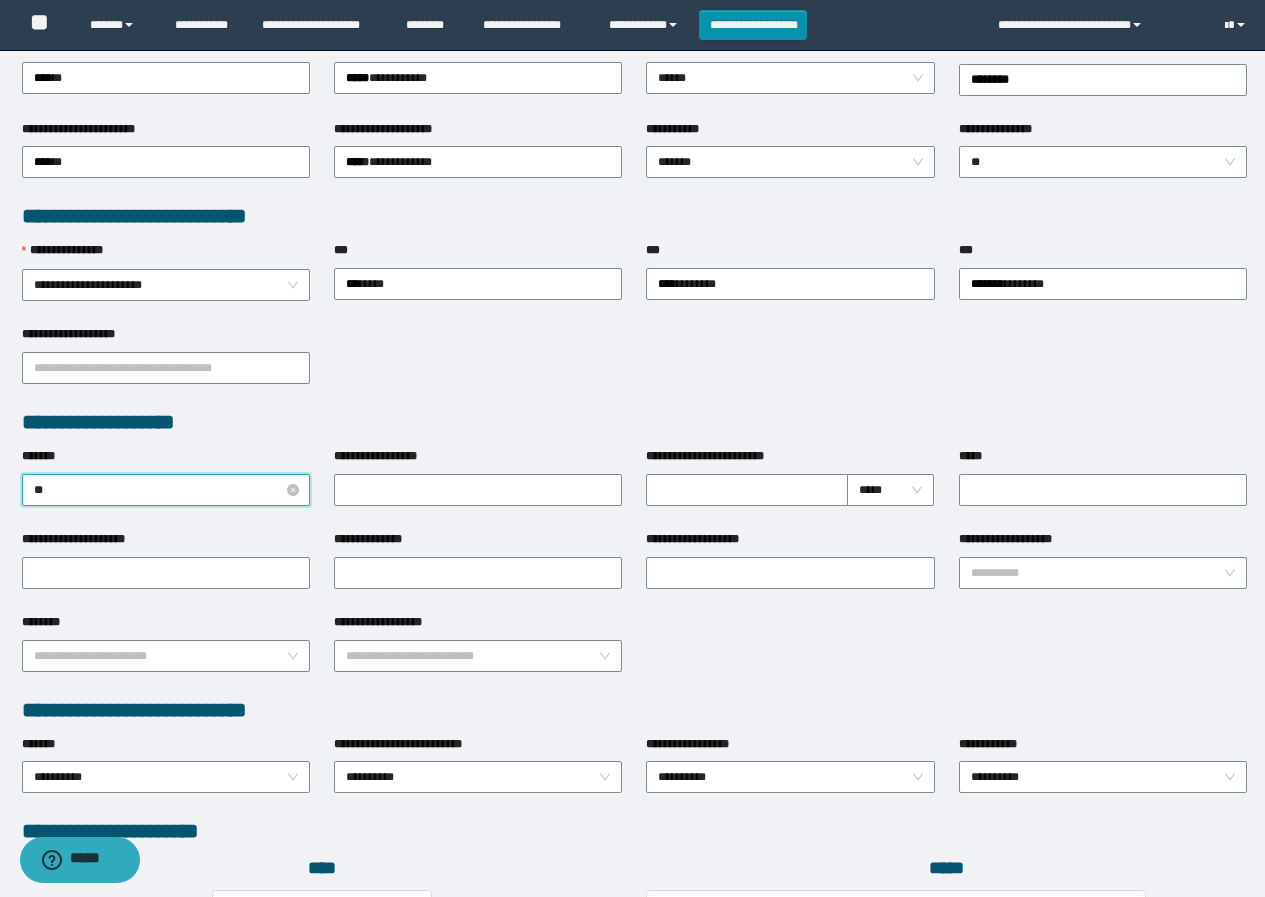 type on "***" 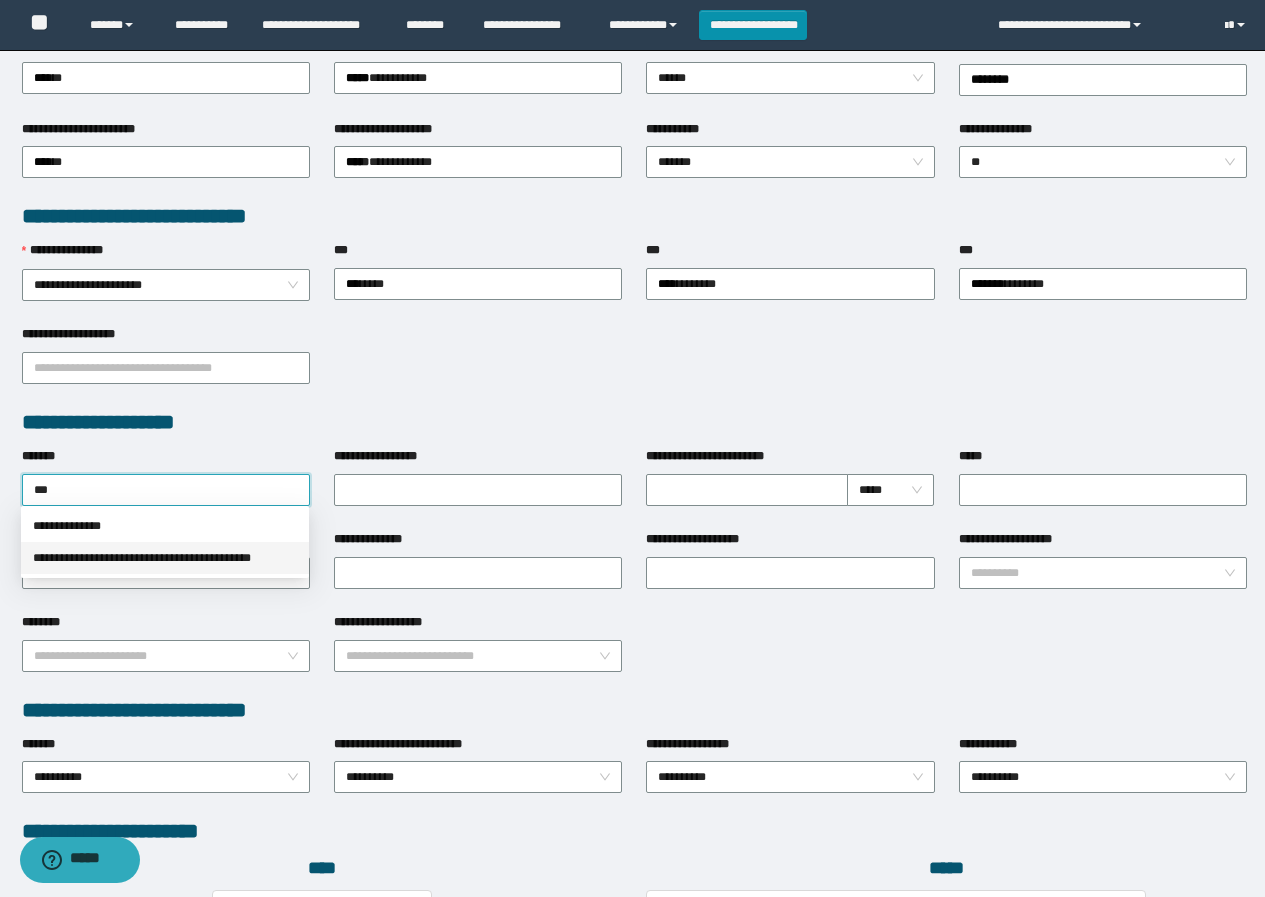 click on "**********" at bounding box center [165, 558] 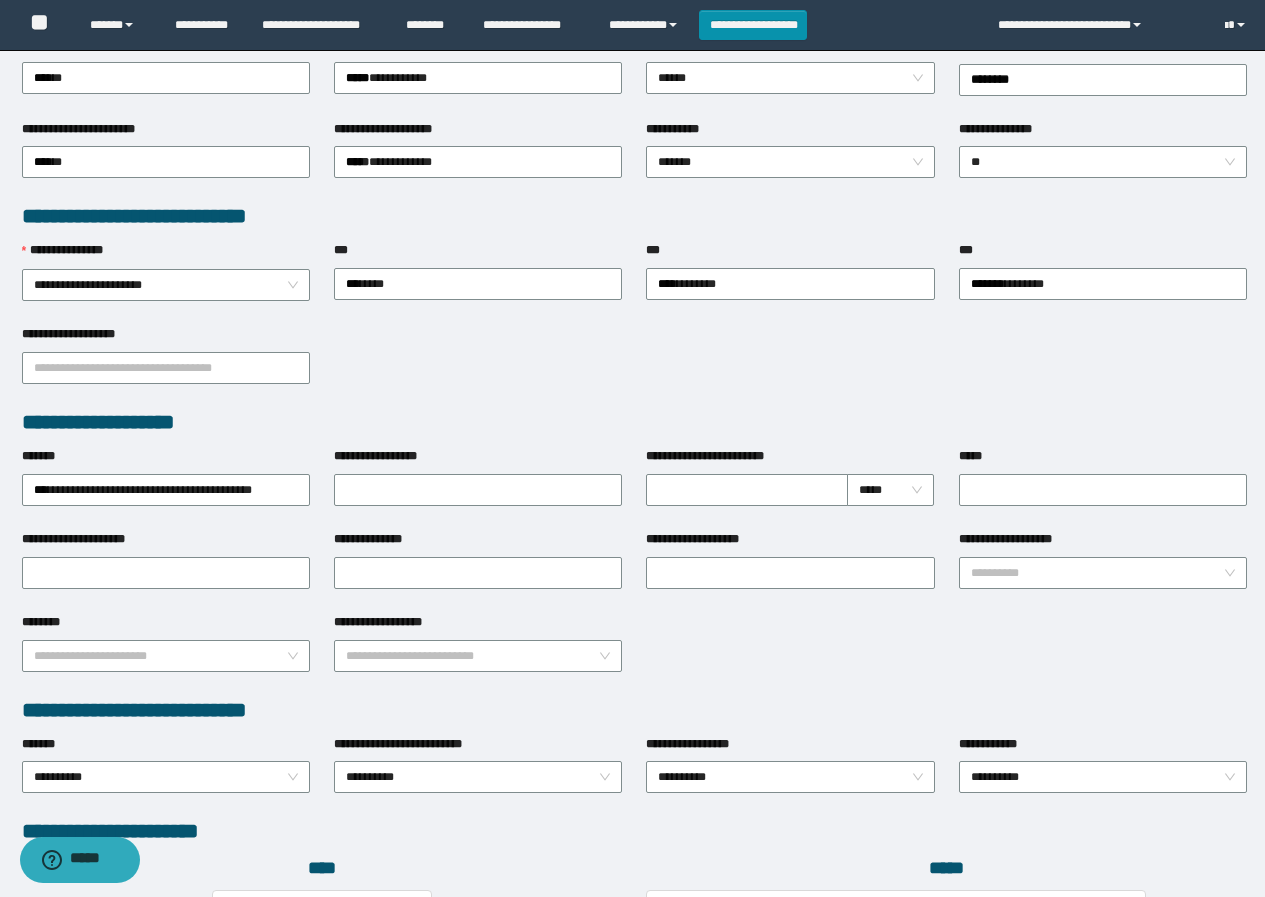 click on "*****" at bounding box center [1103, 460] 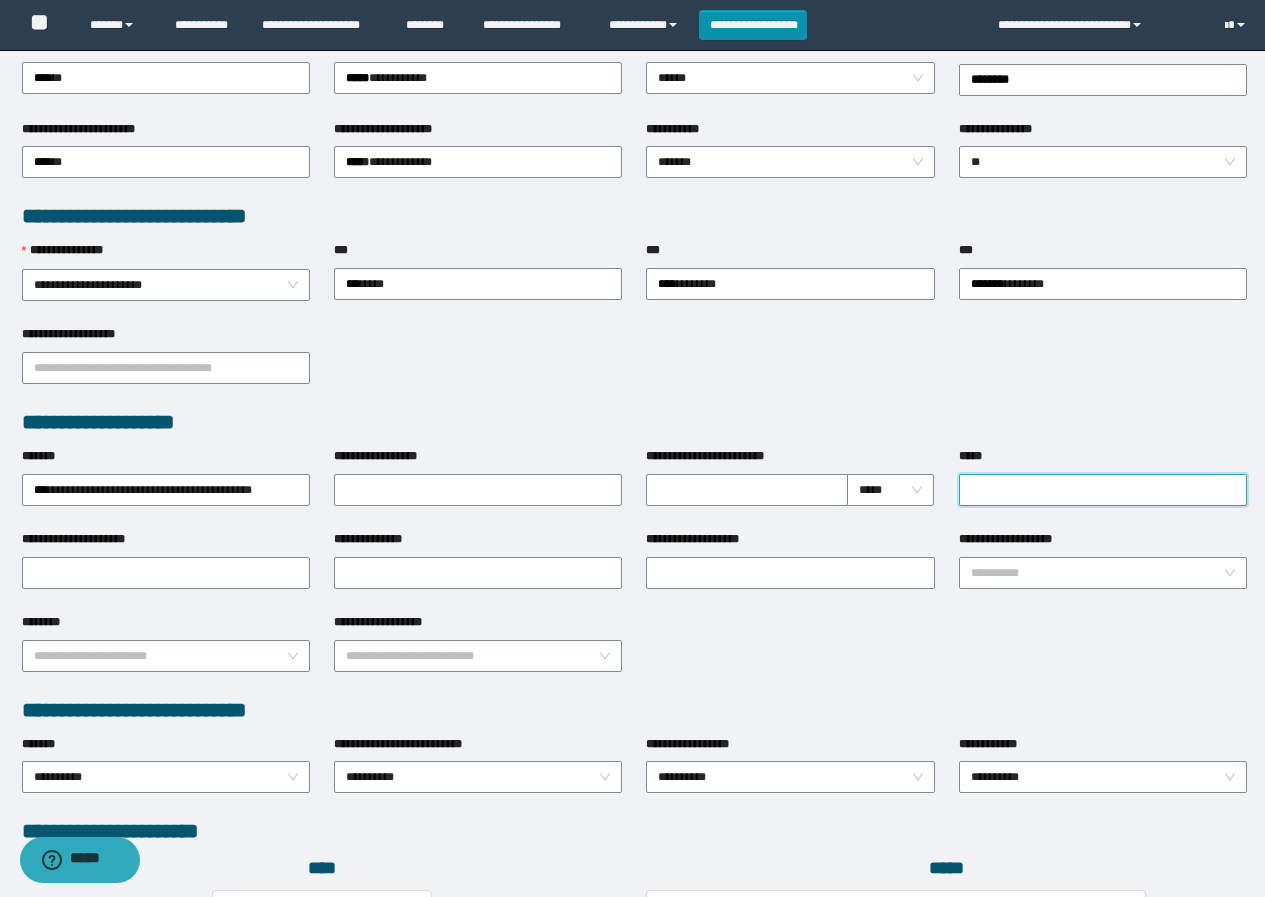 click on "*****" at bounding box center (1103, 490) 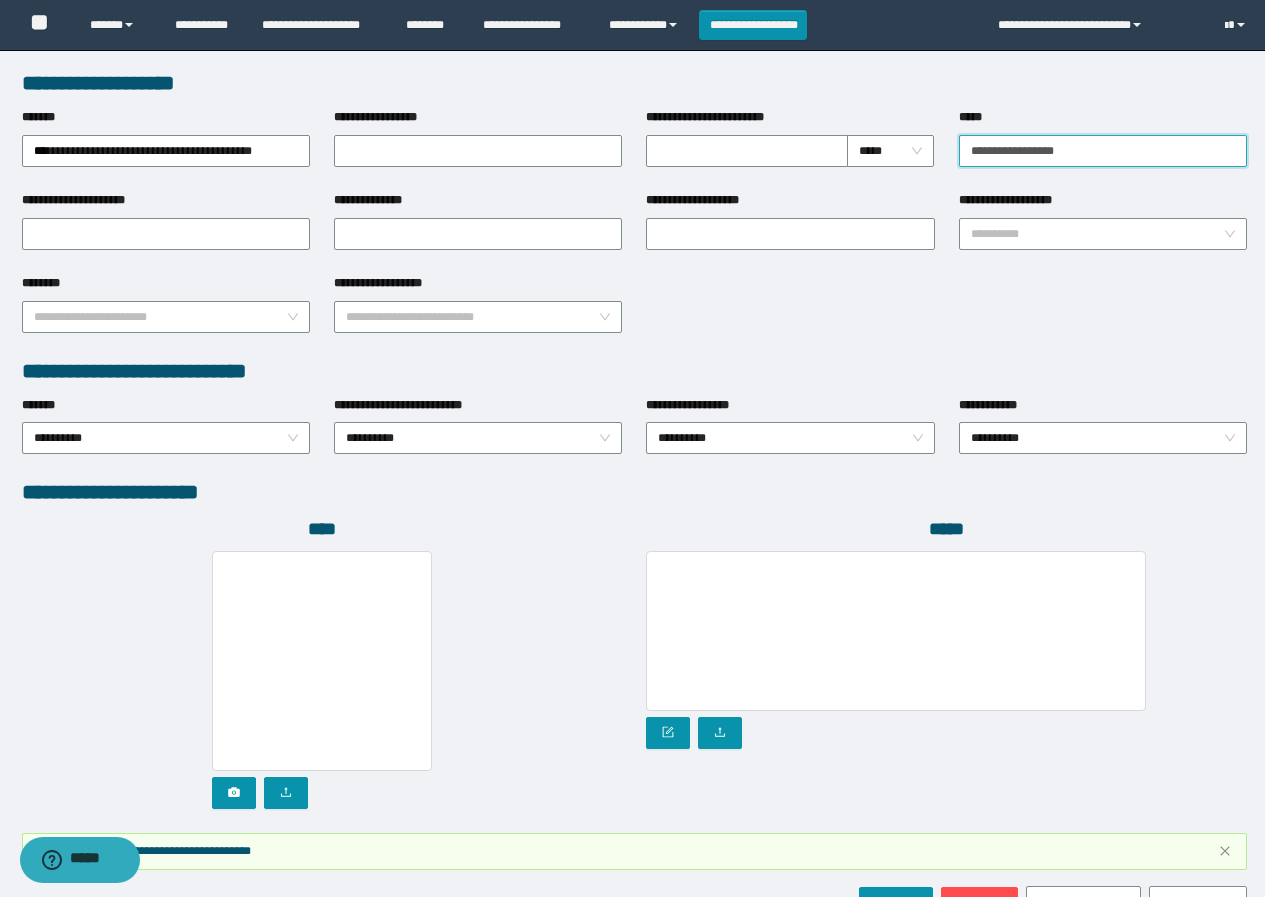 scroll, scrollTop: 861, scrollLeft: 0, axis: vertical 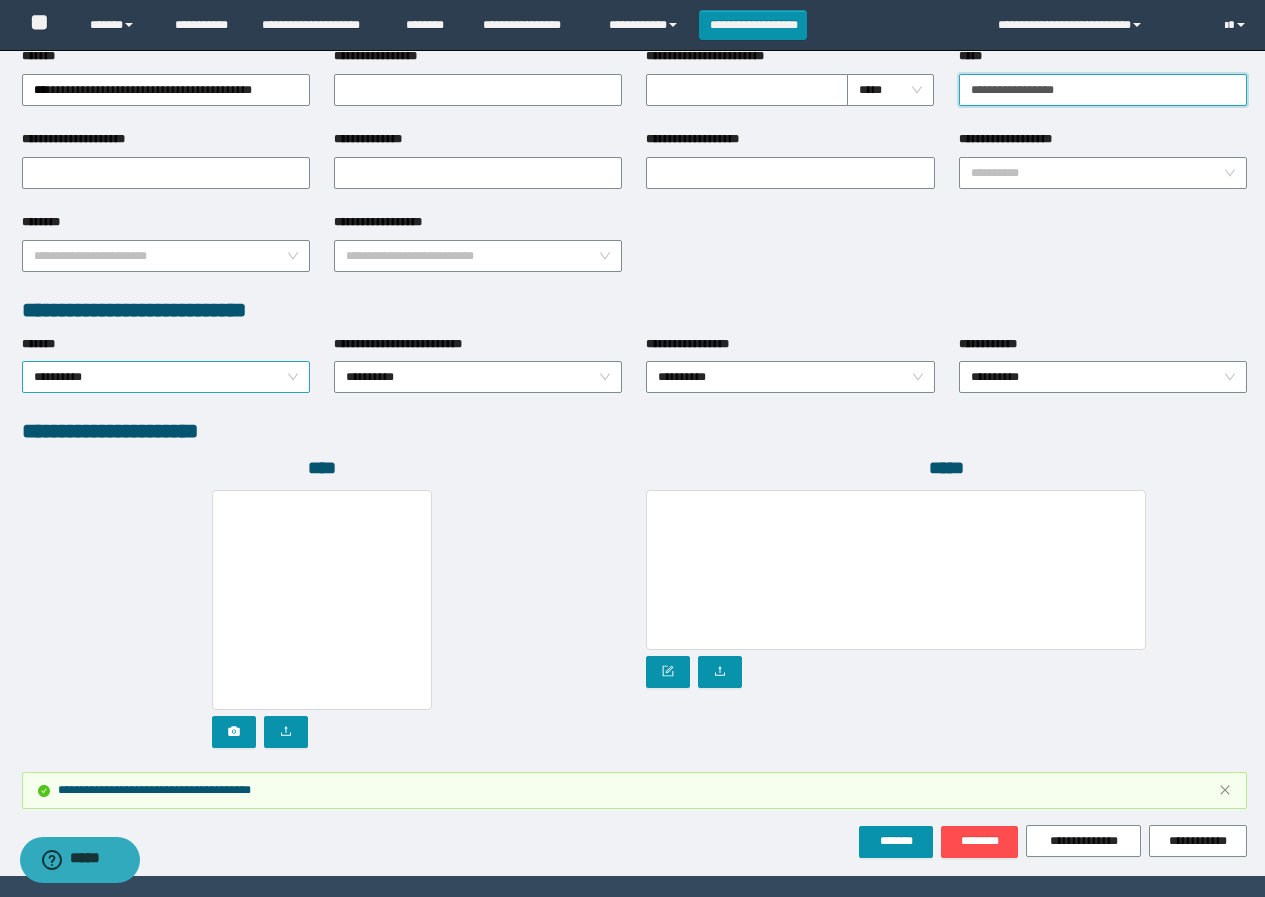 click on "**********" at bounding box center (166, 377) 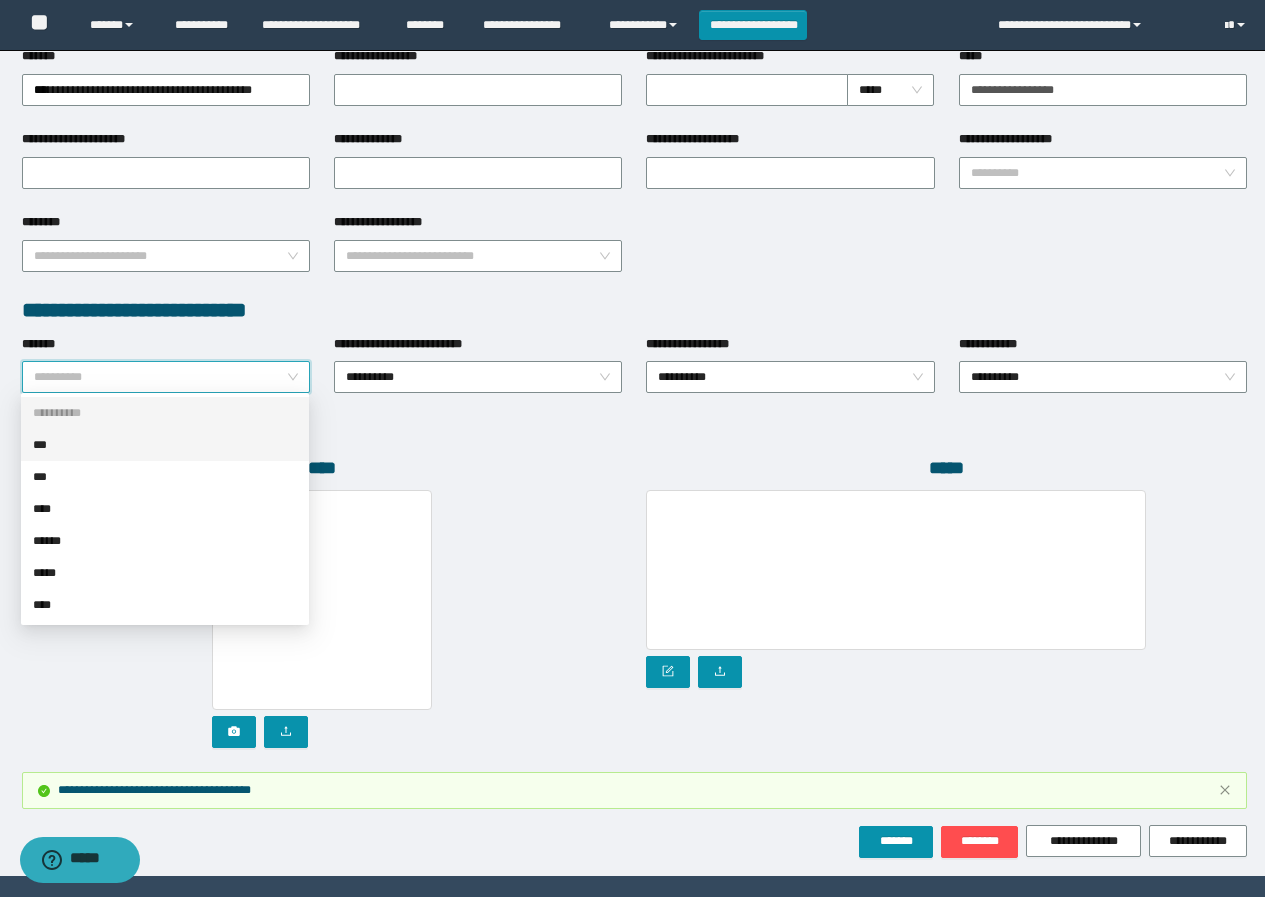 click on "***" at bounding box center [165, 445] 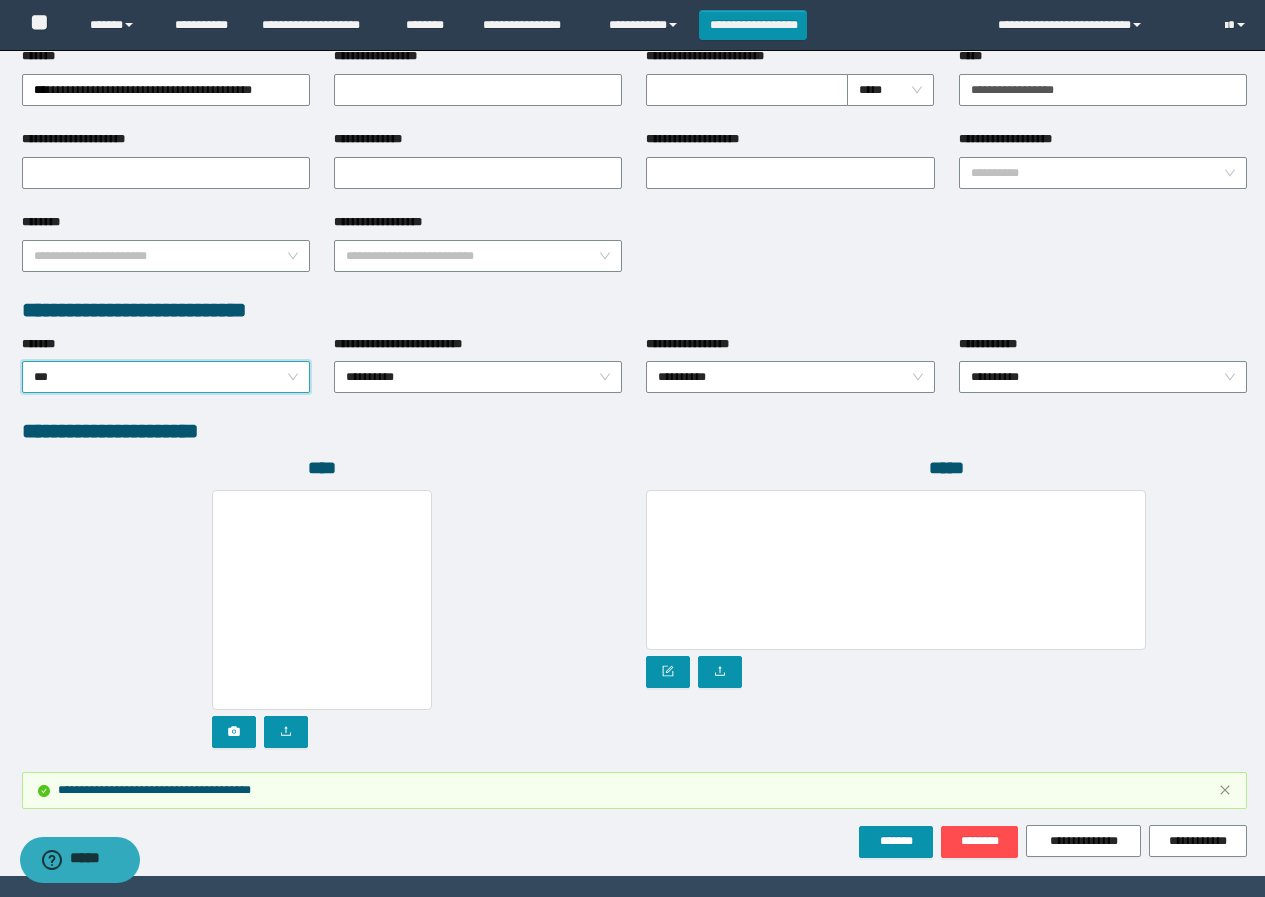 scroll, scrollTop: 913, scrollLeft: 0, axis: vertical 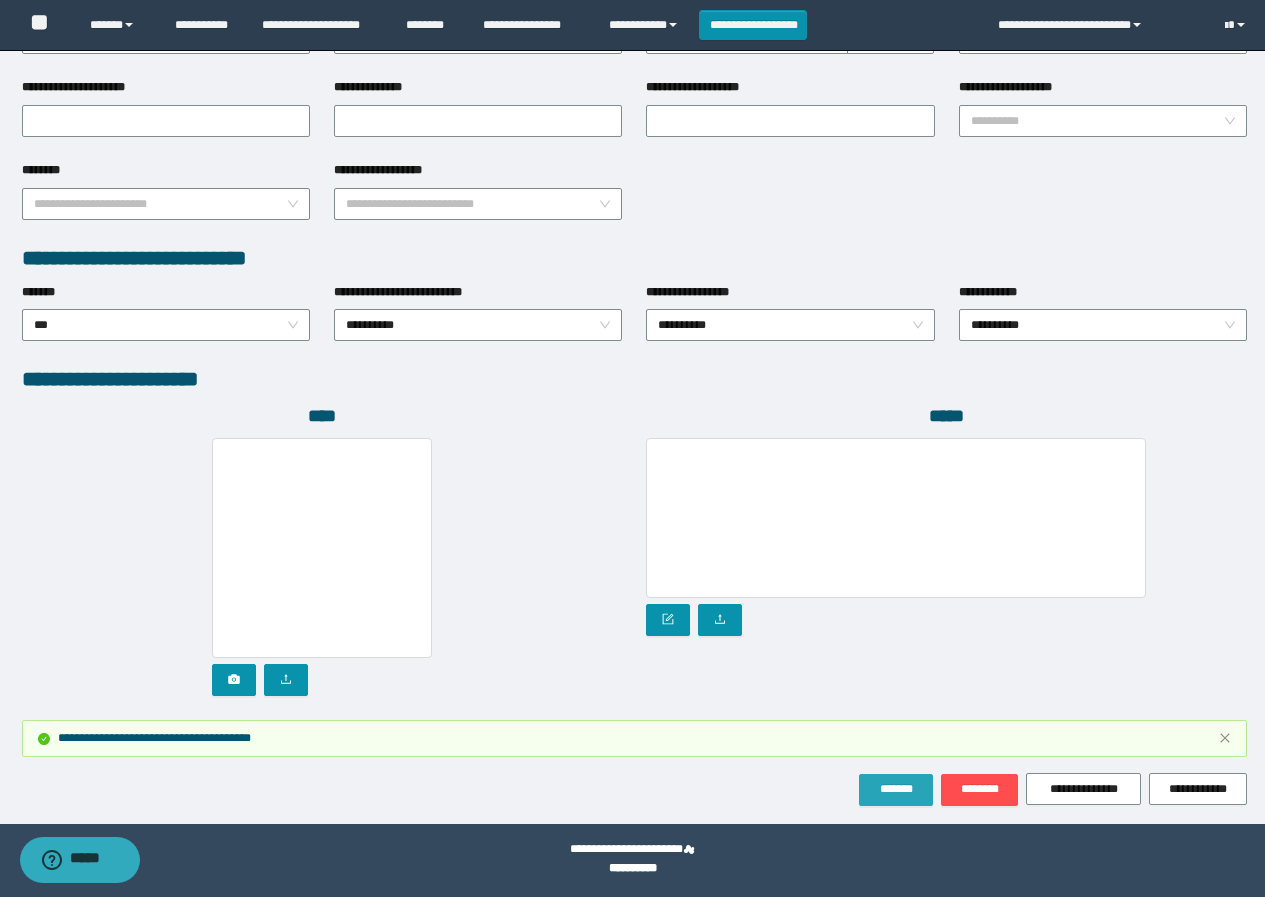 click on "*******" at bounding box center (896, 789) 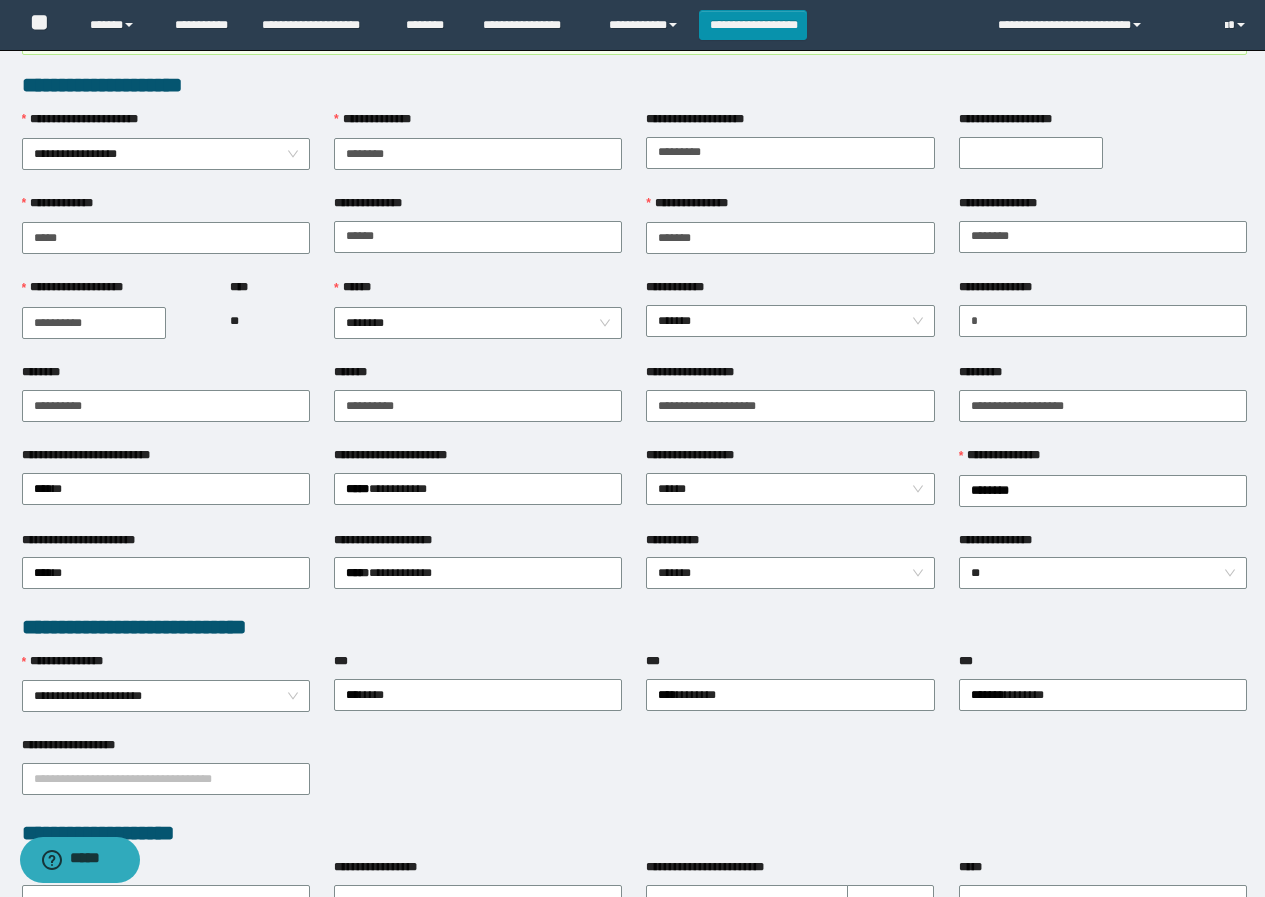 scroll, scrollTop: 0, scrollLeft: 0, axis: both 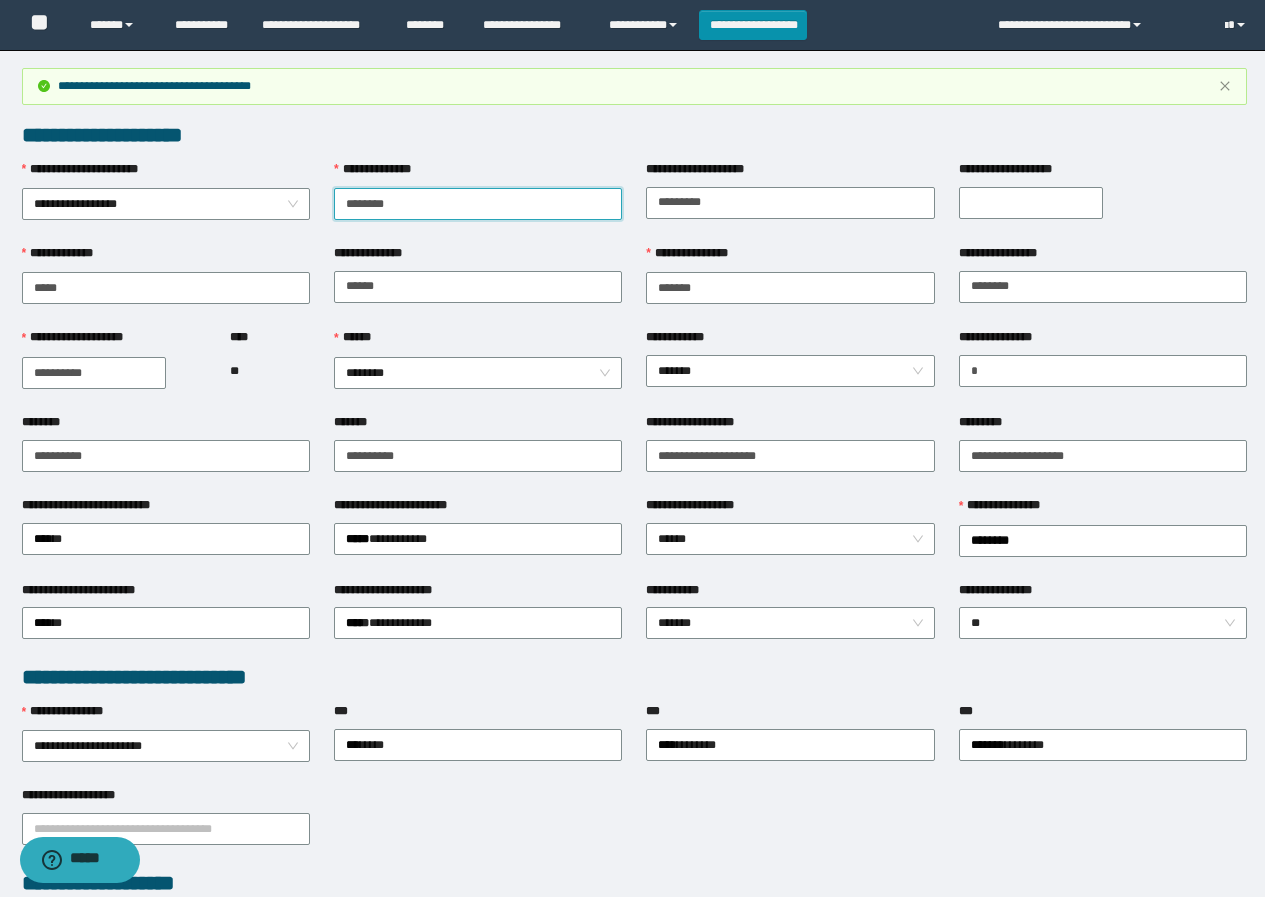 click on "********" at bounding box center [478, 204] 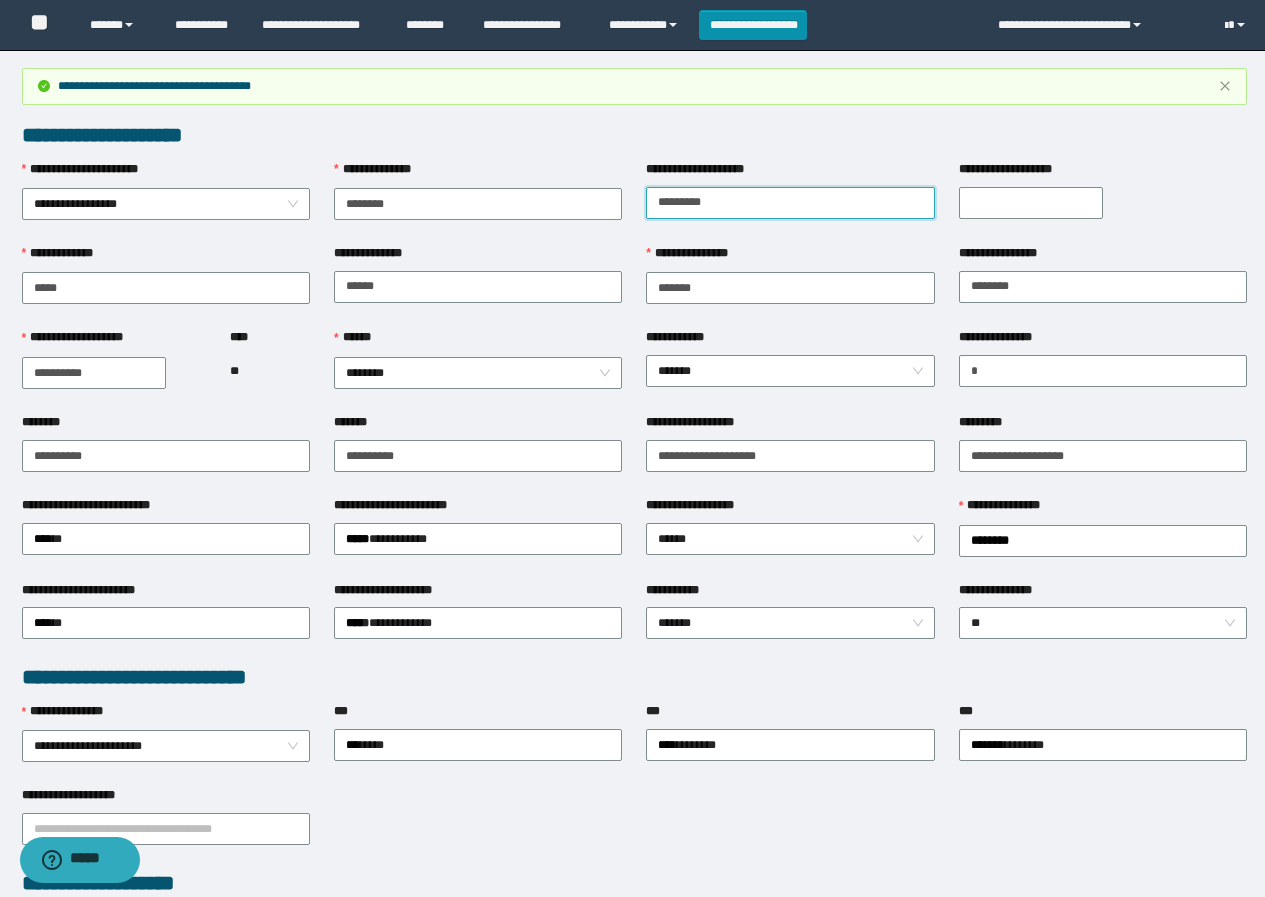 click on "*********" at bounding box center (790, 203) 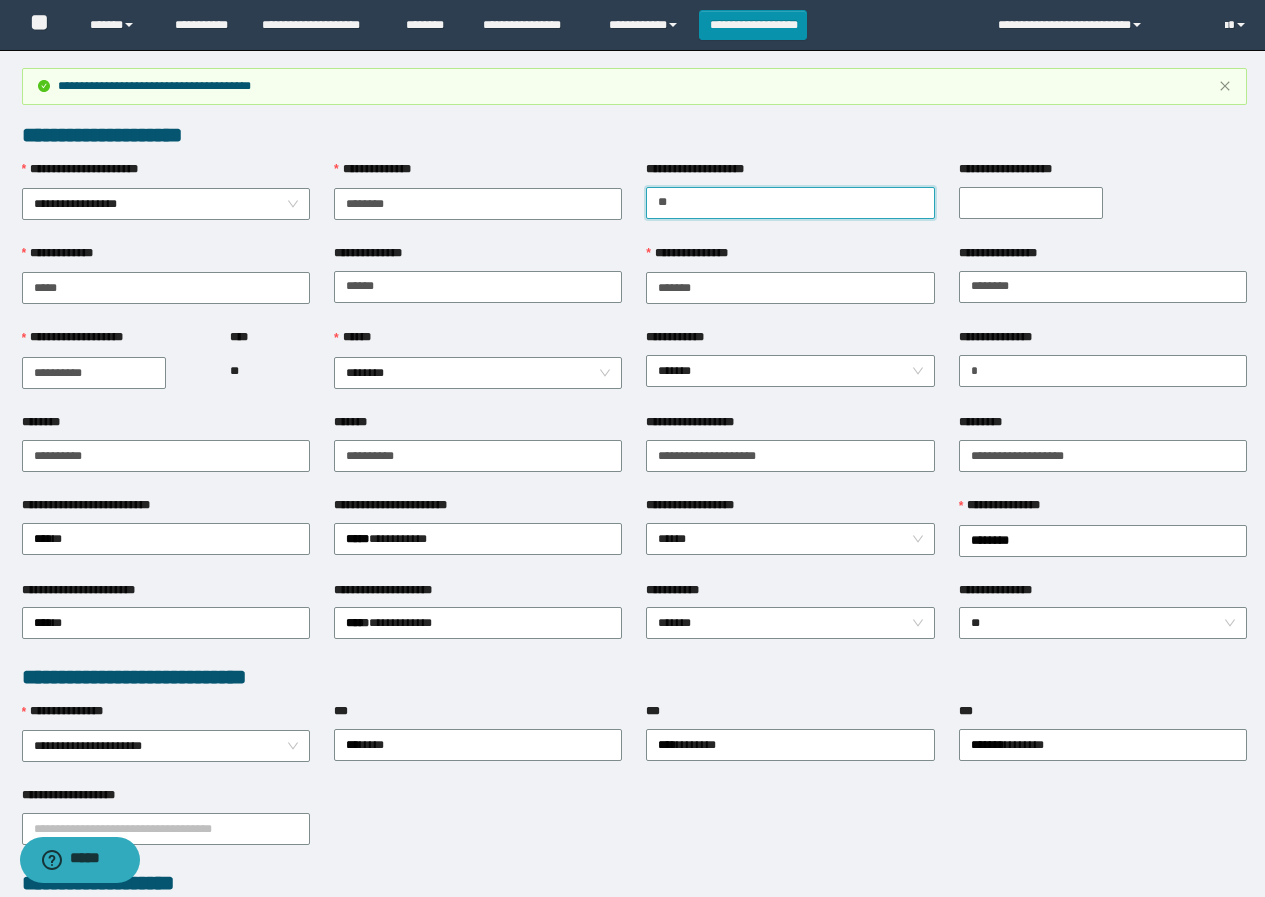 type on "*" 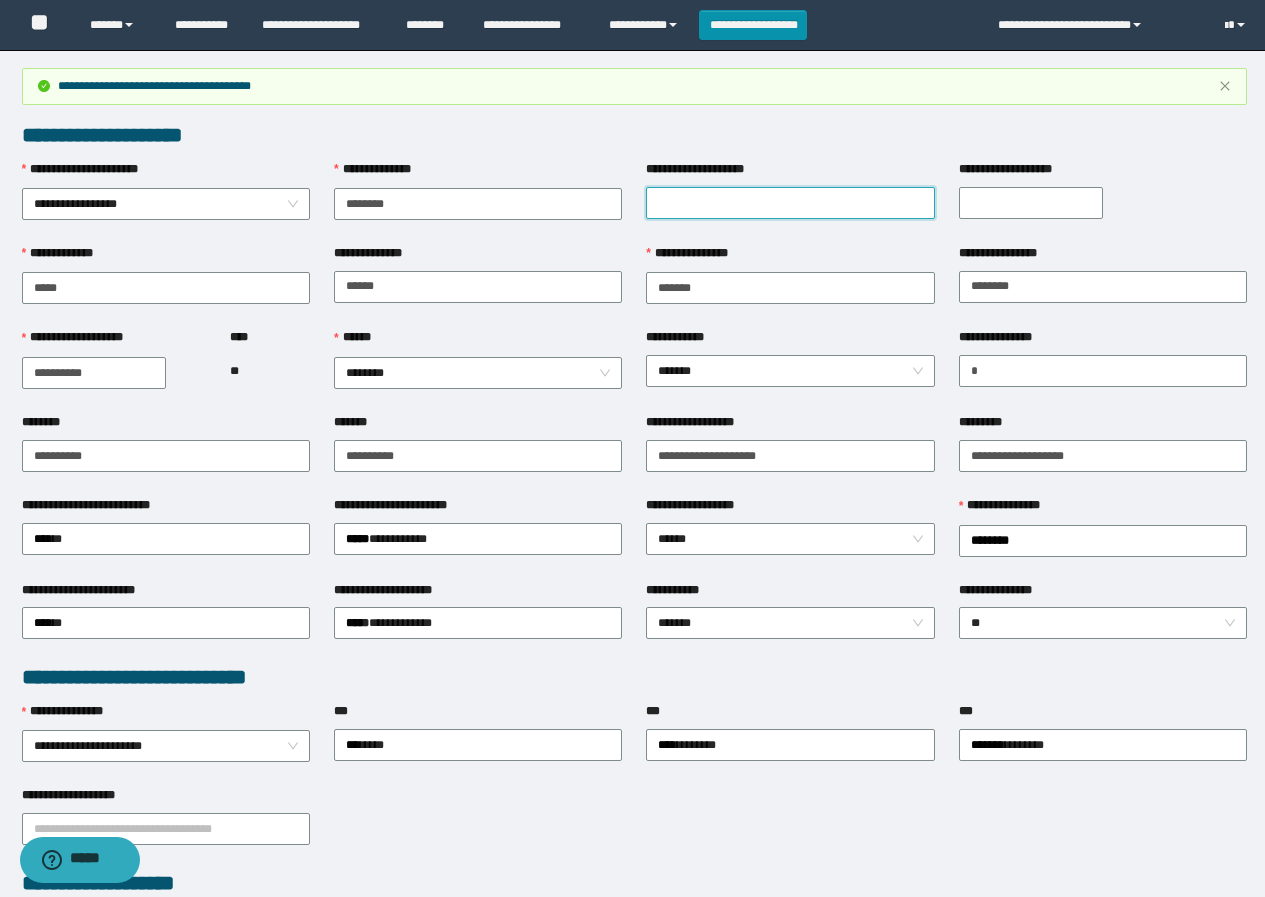 type 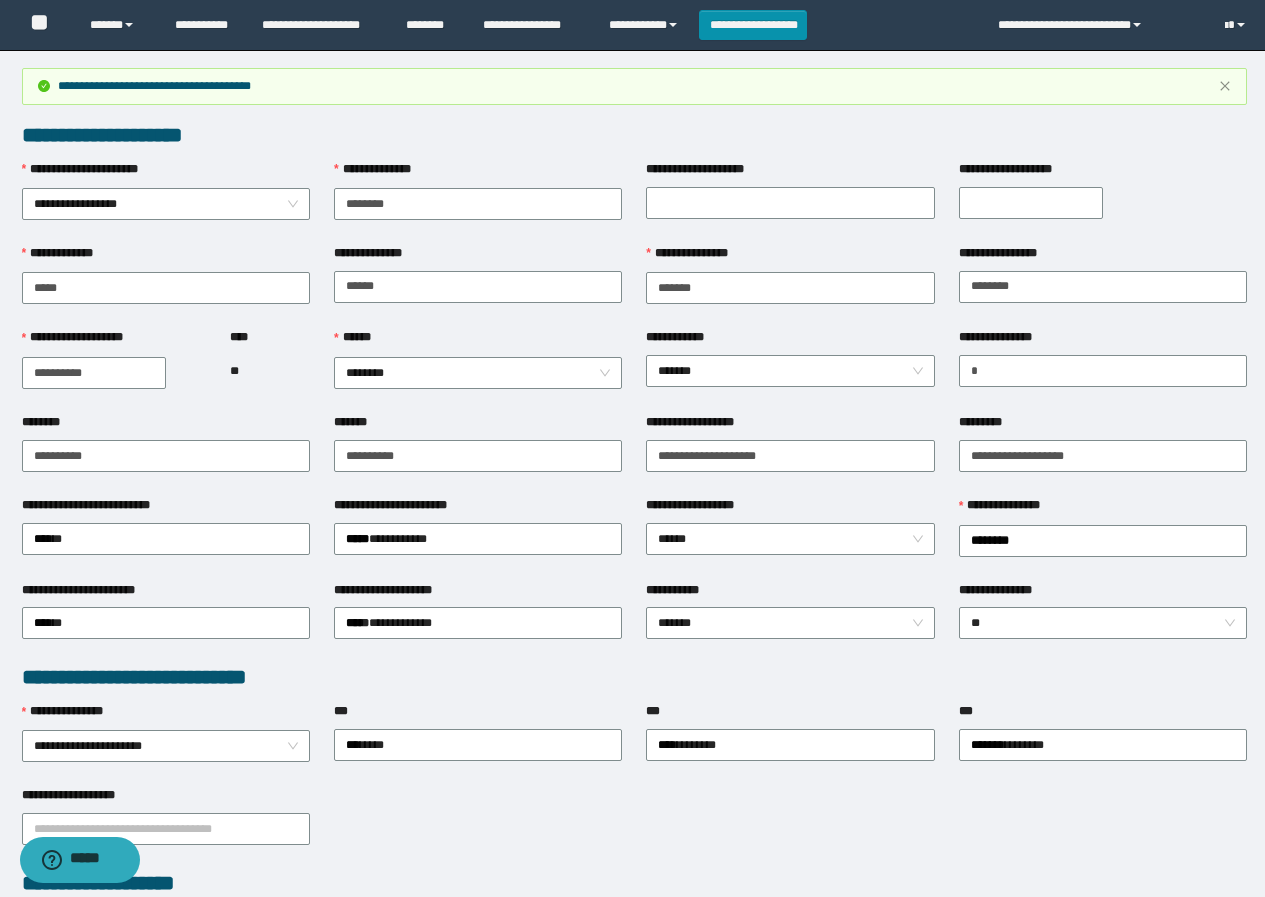 click on "**********" at bounding box center (478, 257) 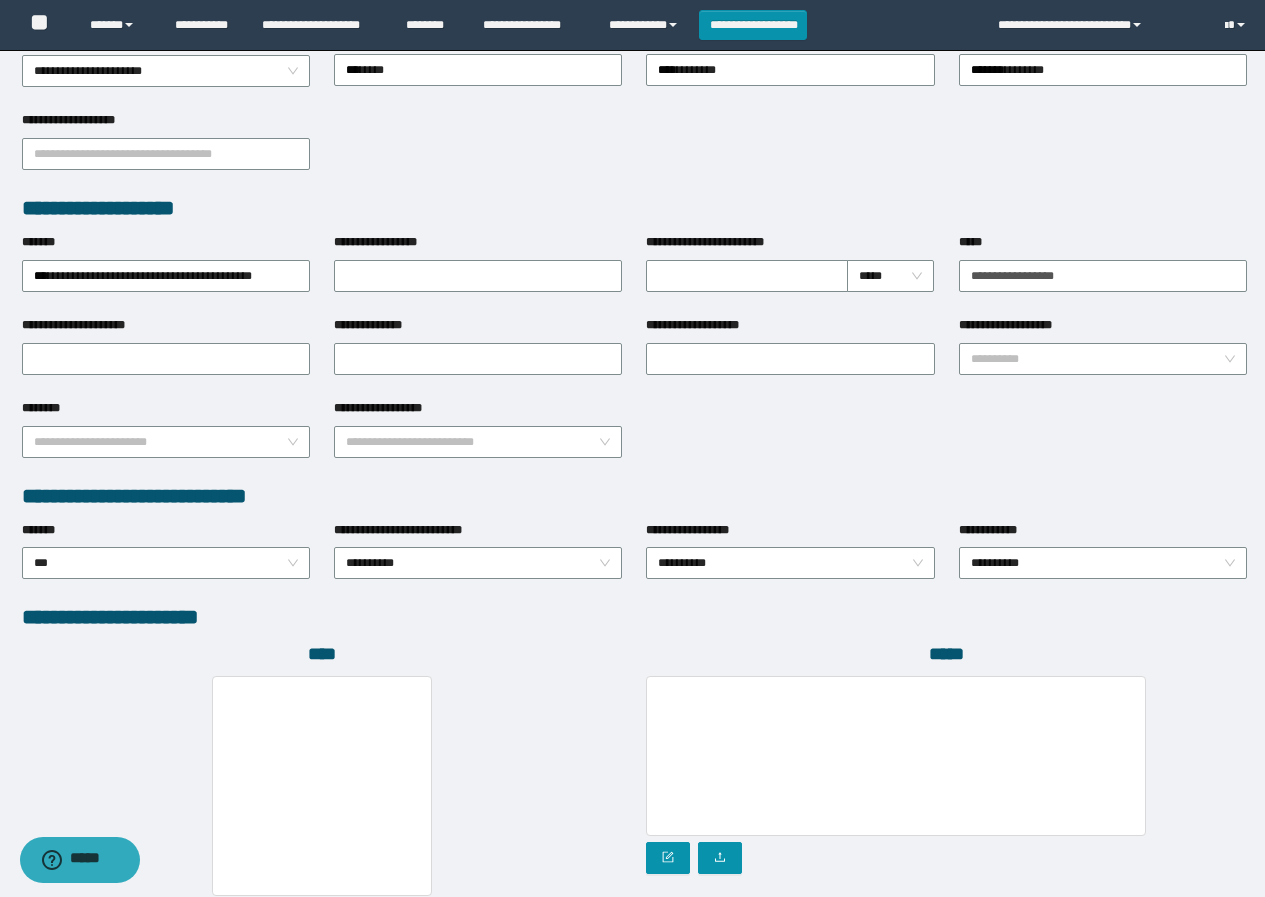 scroll, scrollTop: 913, scrollLeft: 0, axis: vertical 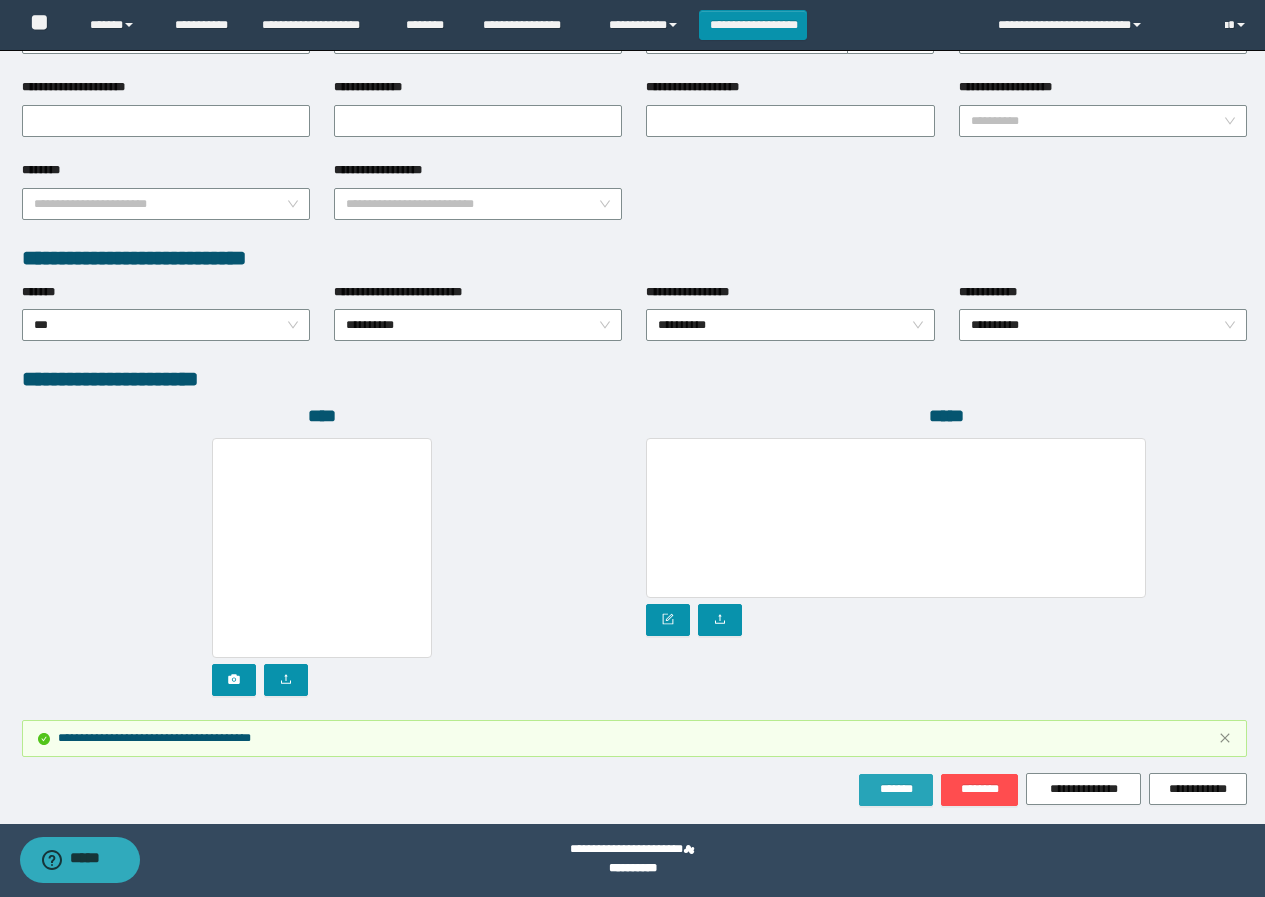 click on "*******" at bounding box center (896, 789) 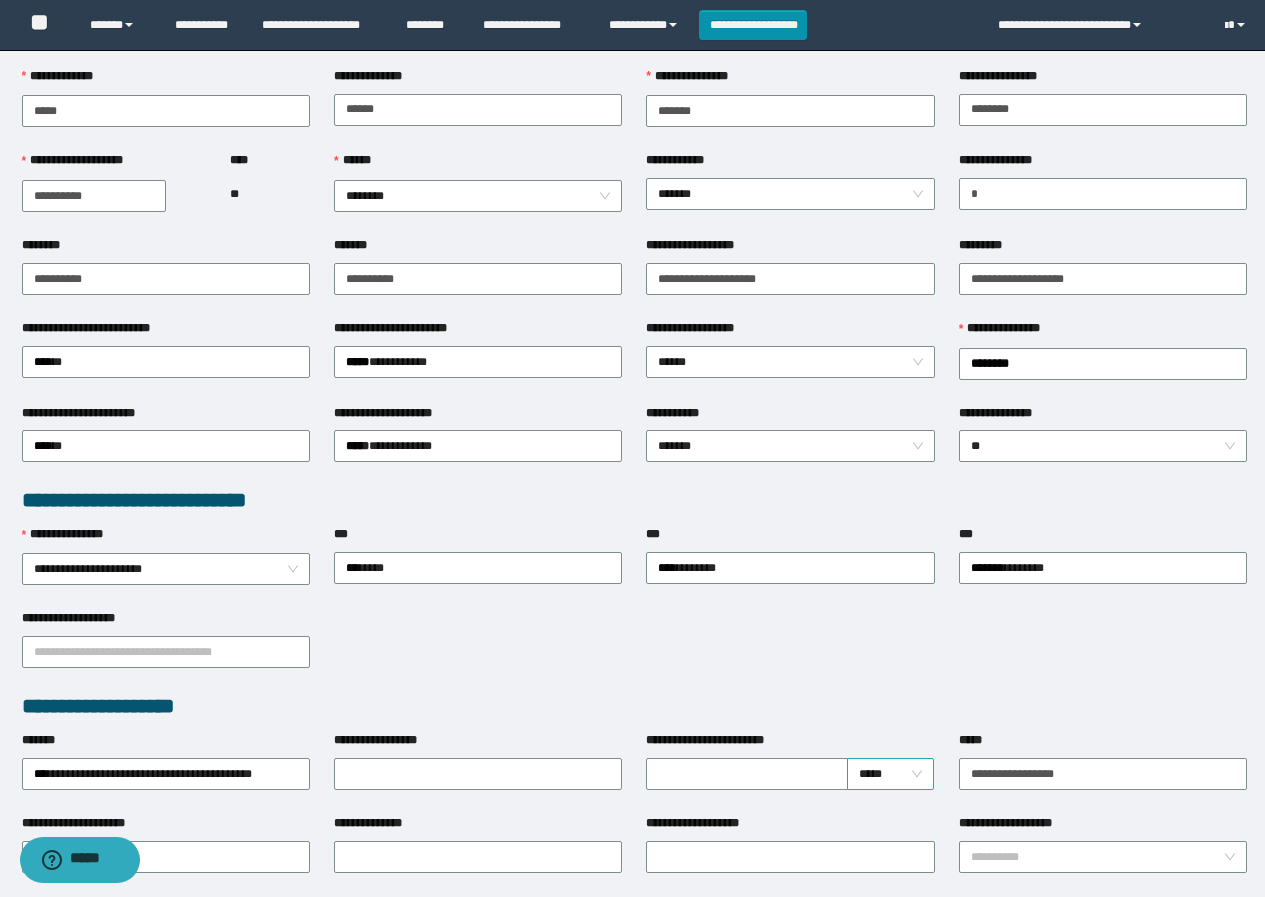 scroll, scrollTop: 0, scrollLeft: 0, axis: both 